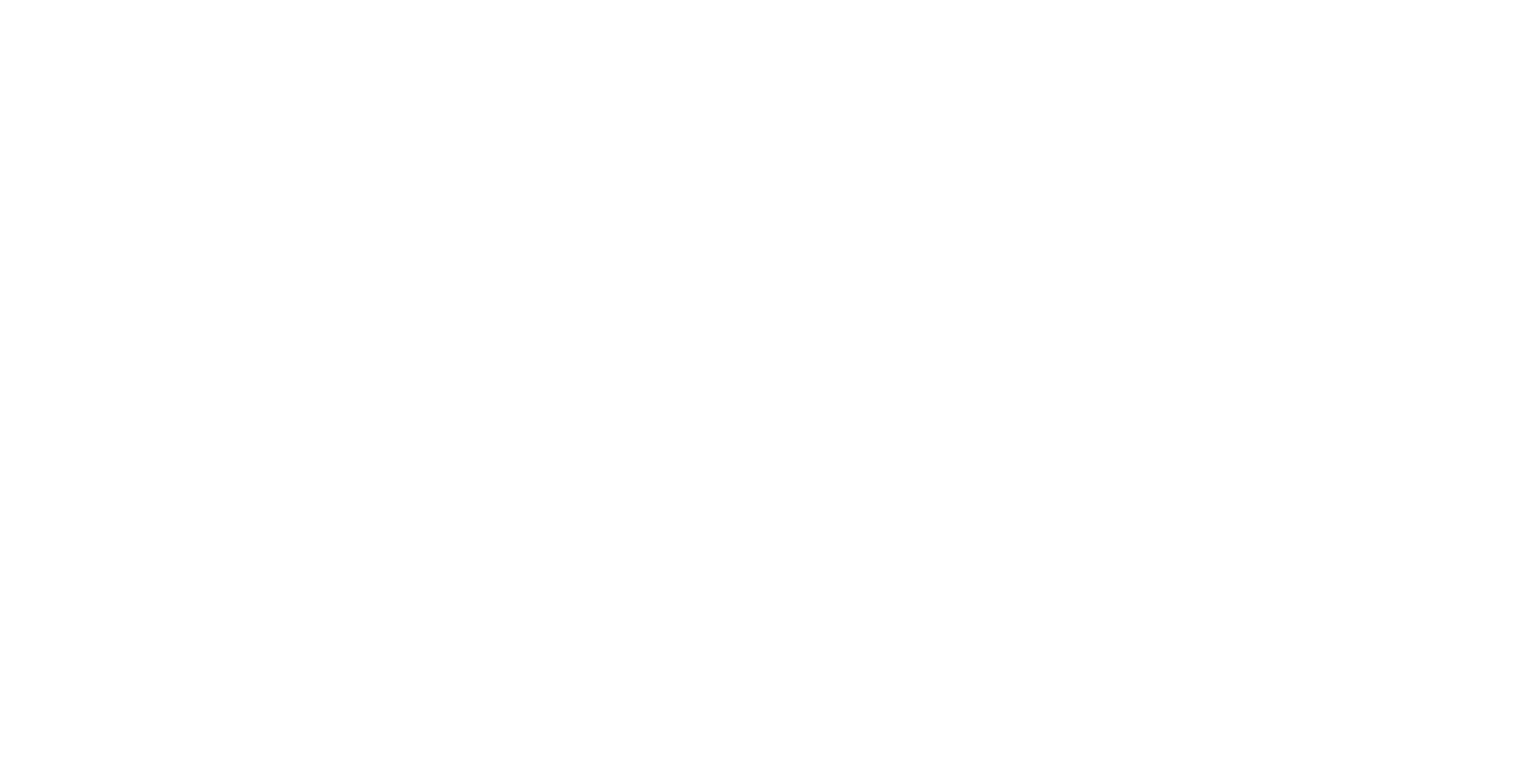 scroll, scrollTop: 0, scrollLeft: 0, axis: both 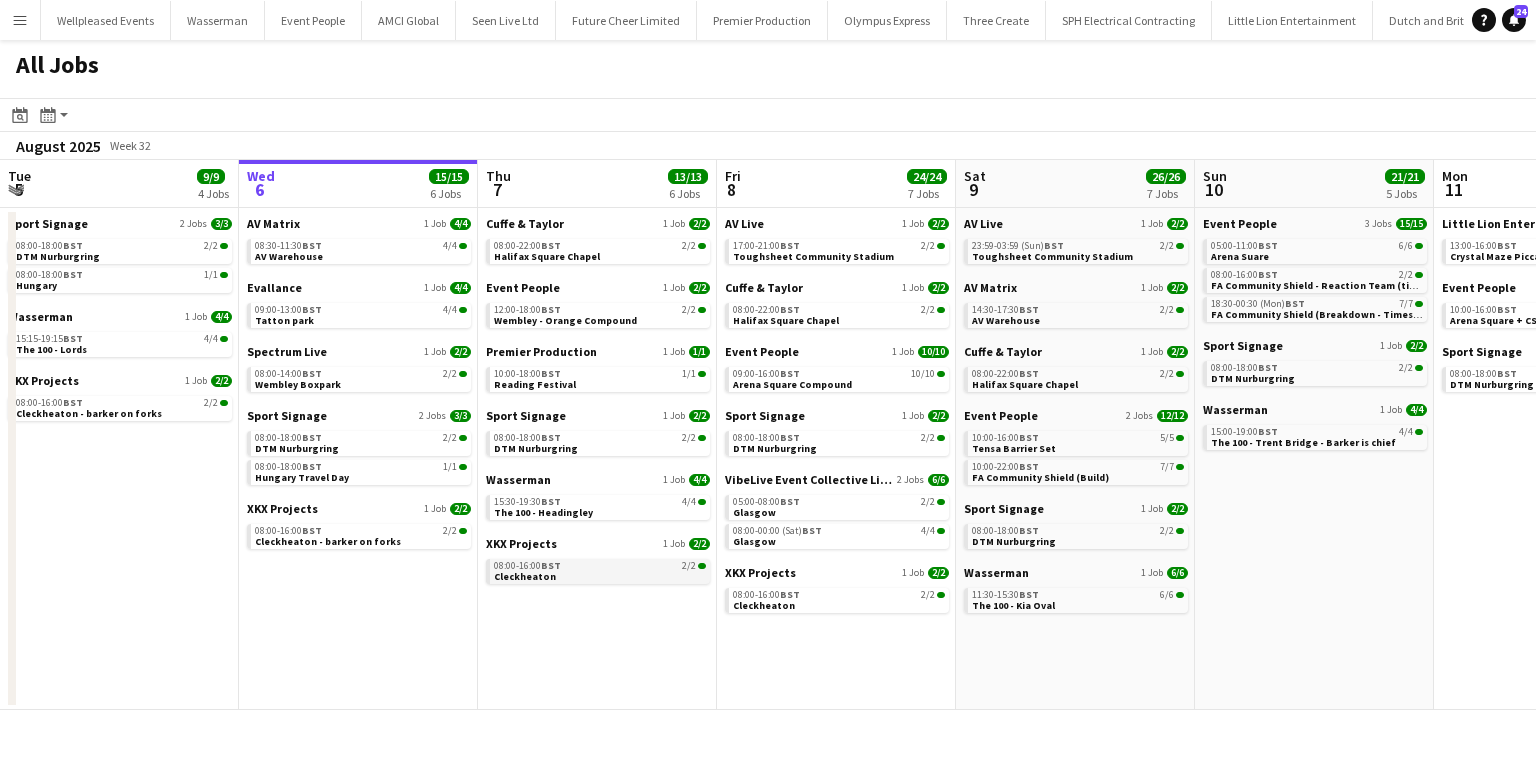 click on "08:00-16:00    BST   2/2   Cleckheaton" at bounding box center (600, 570) 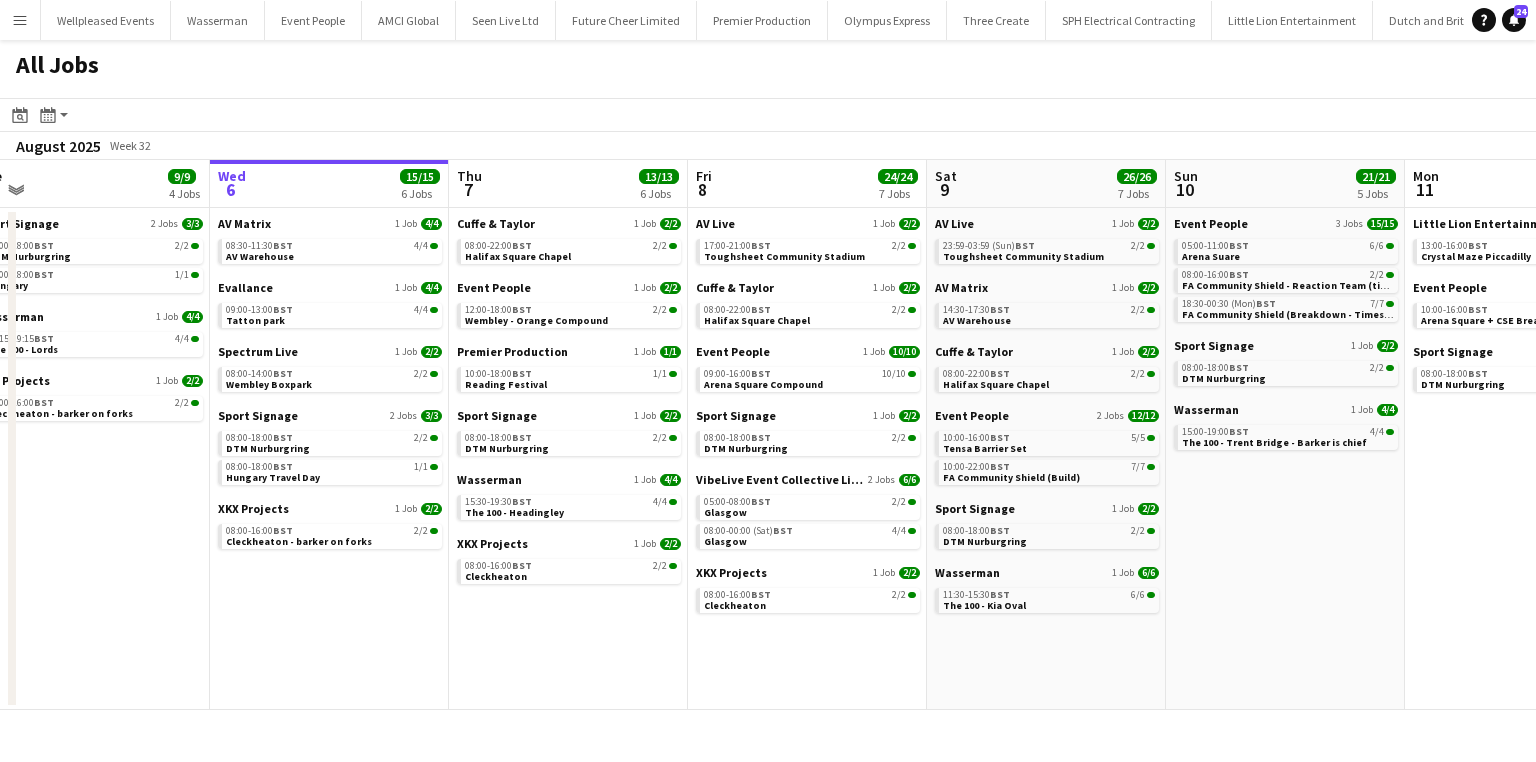scroll, scrollTop: 0, scrollLeft: 516, axis: horizontal 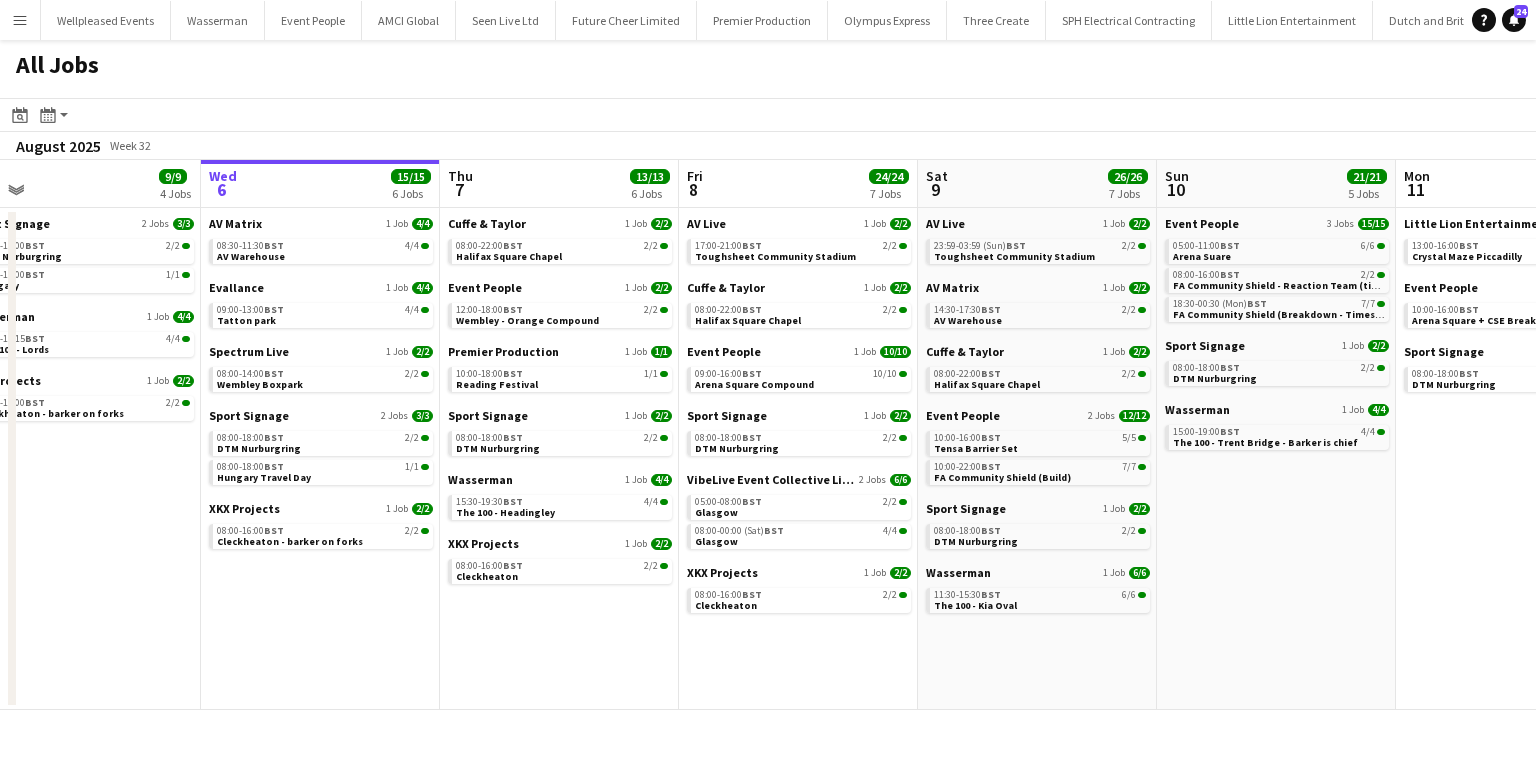 drag, startPoint x: 816, startPoint y: 647, endPoint x: 778, endPoint y: 643, distance: 38.209946 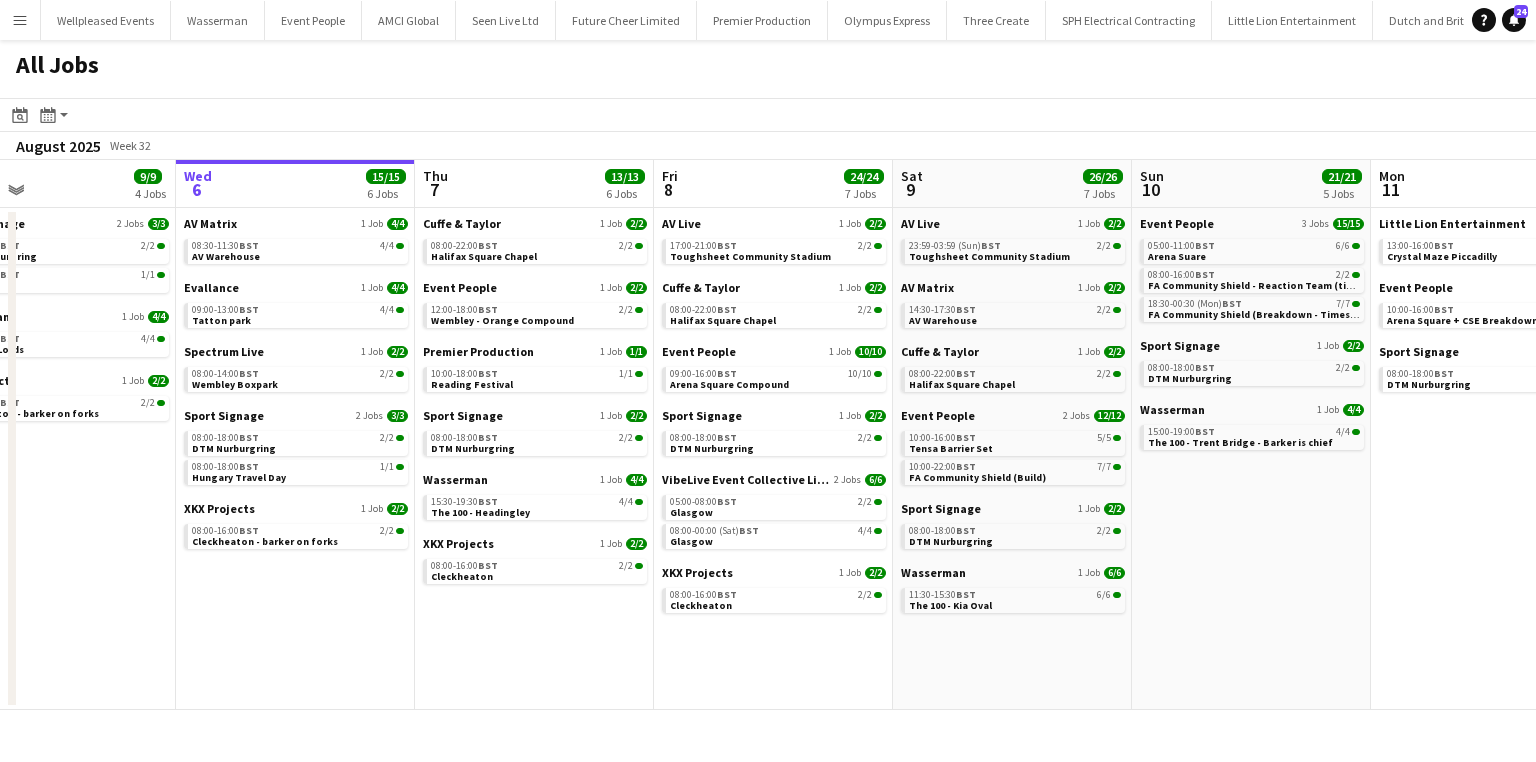 drag, startPoint x: 882, startPoint y: 650, endPoint x: 856, endPoint y: 649, distance: 26.019224 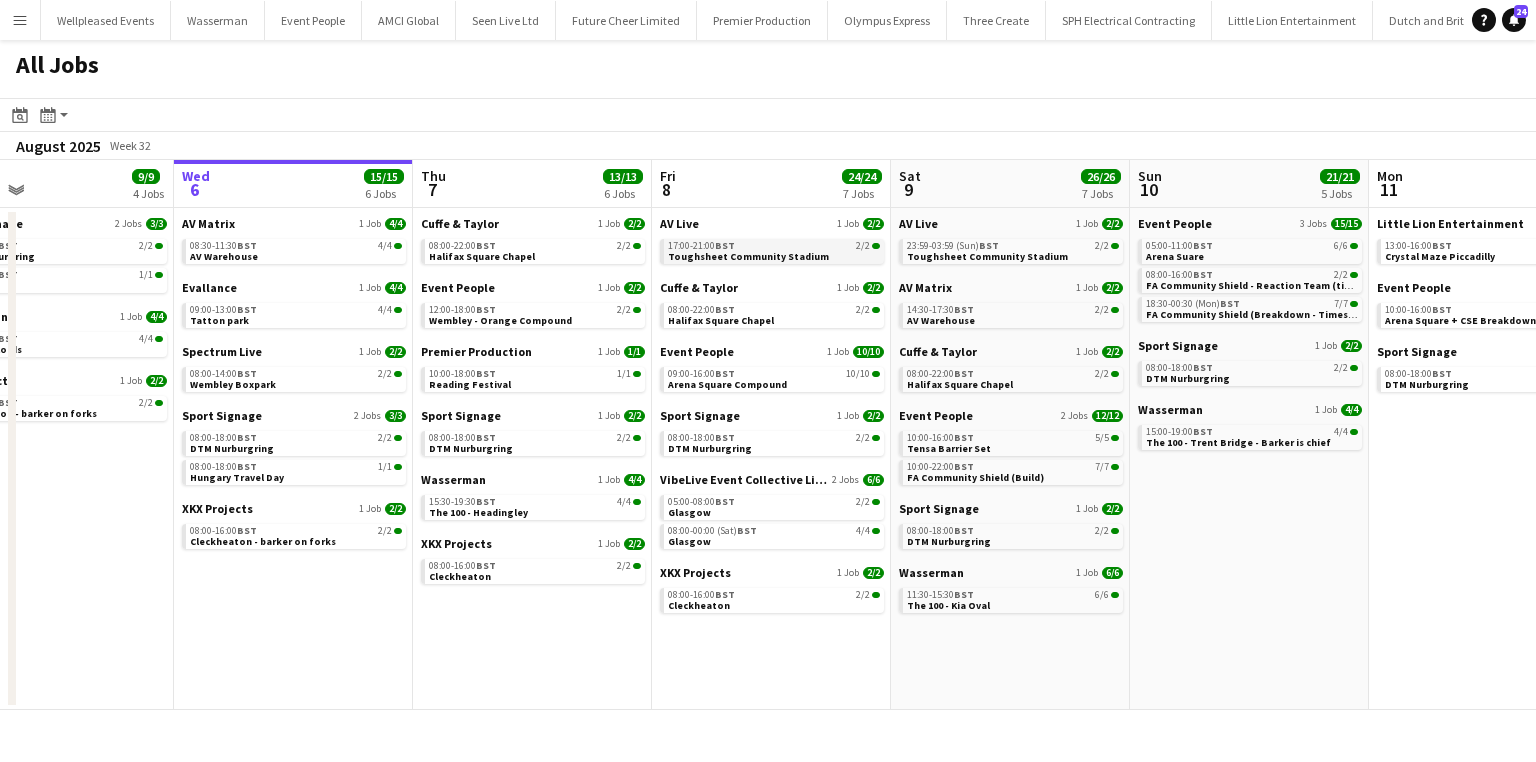 click on "17:00-21:00    BST   2/2" at bounding box center [774, 246] 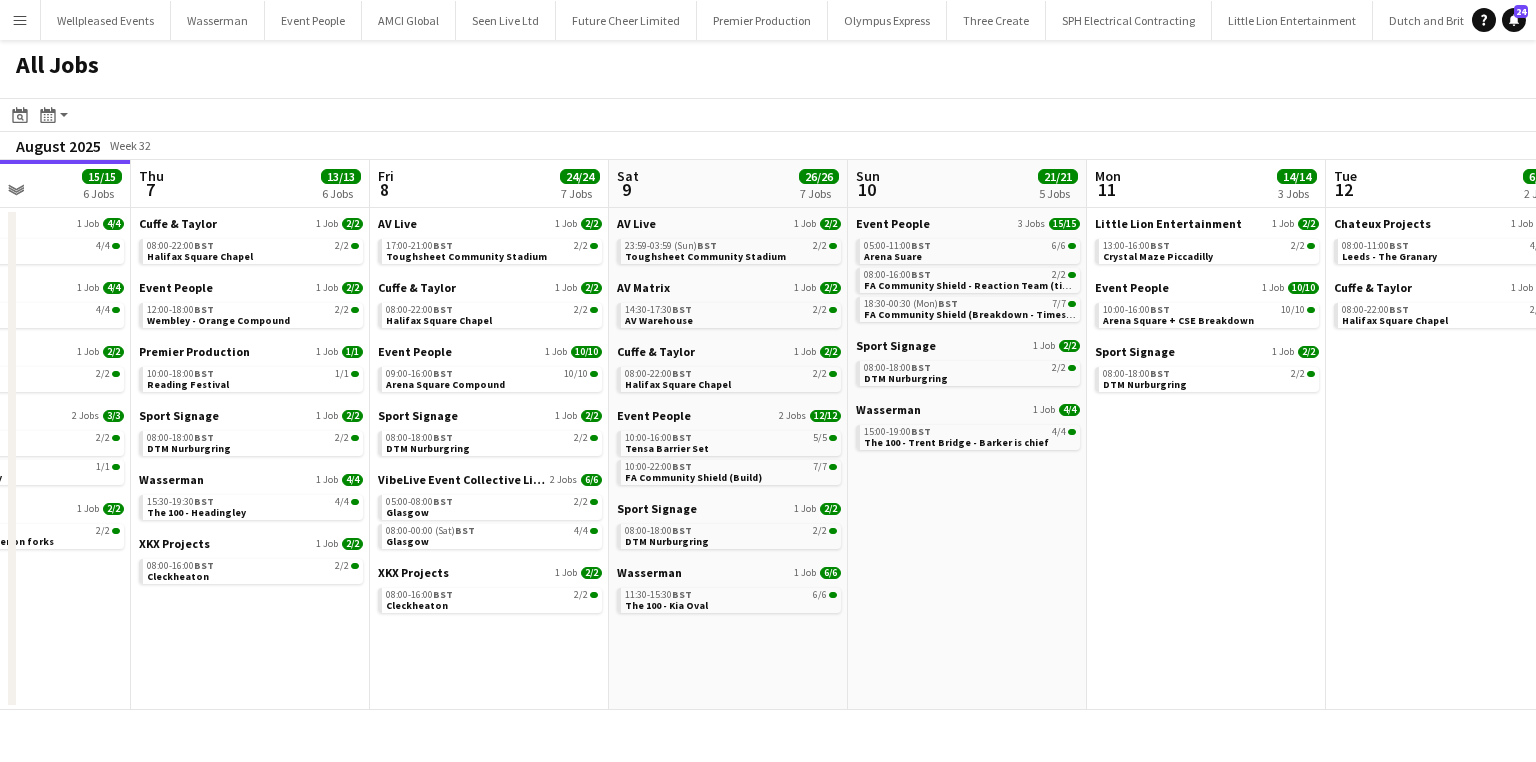 scroll, scrollTop: 0, scrollLeft: 843, axis: horizontal 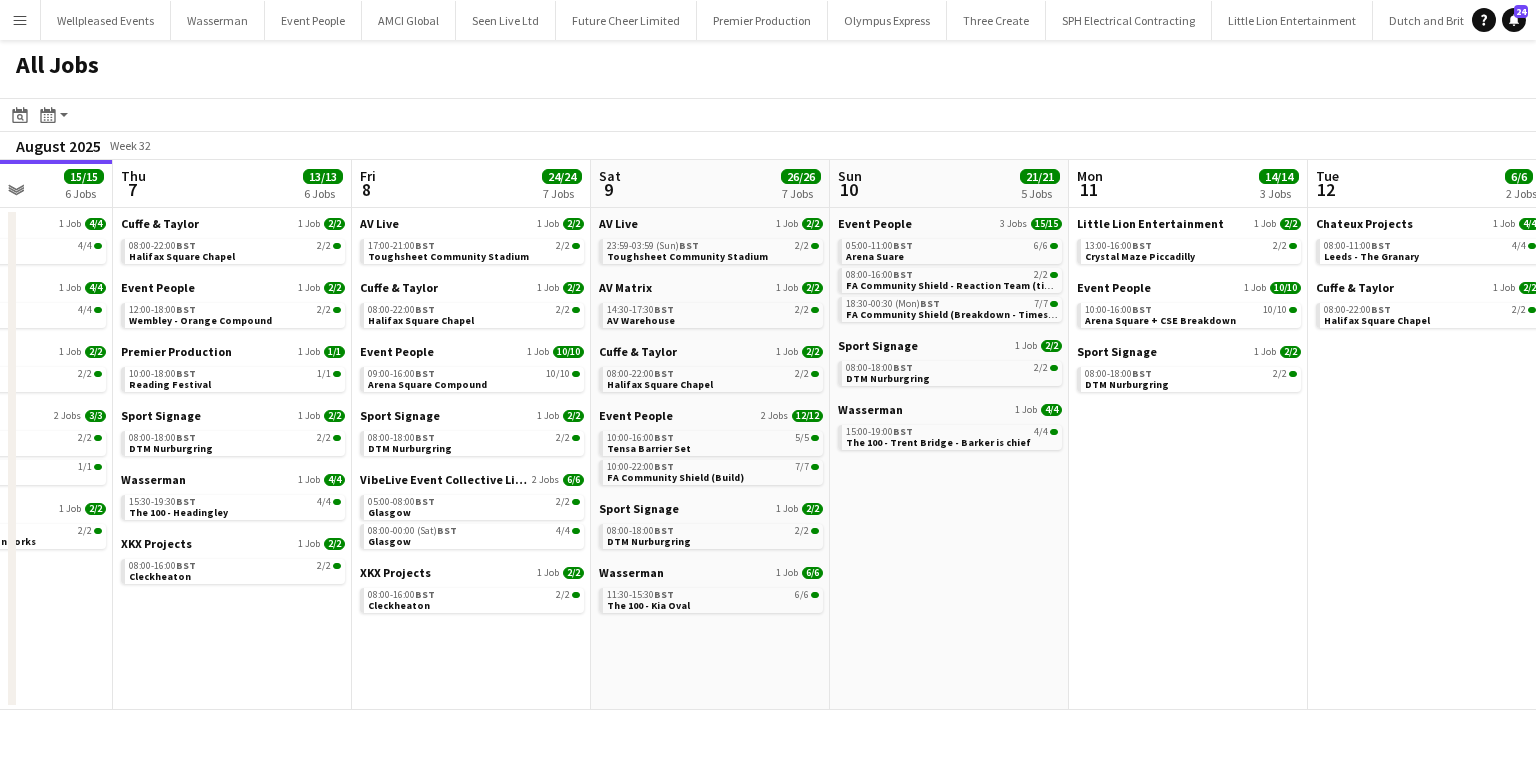 drag, startPoint x: 1384, startPoint y: 596, endPoint x: 1084, endPoint y: 648, distance: 304.47333 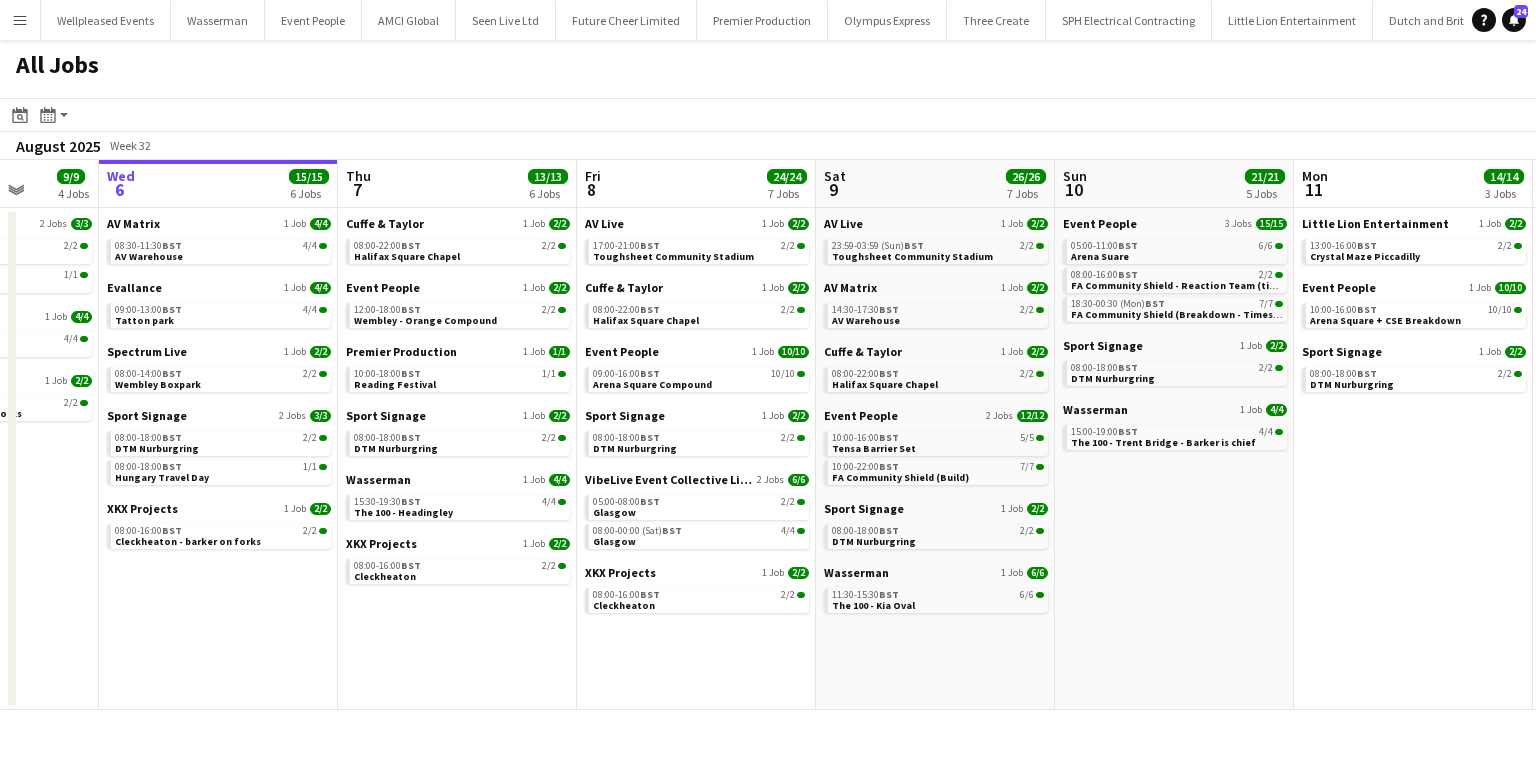 drag, startPoint x: 1472, startPoint y: 607, endPoint x: 1231, endPoint y: 593, distance: 241.4063 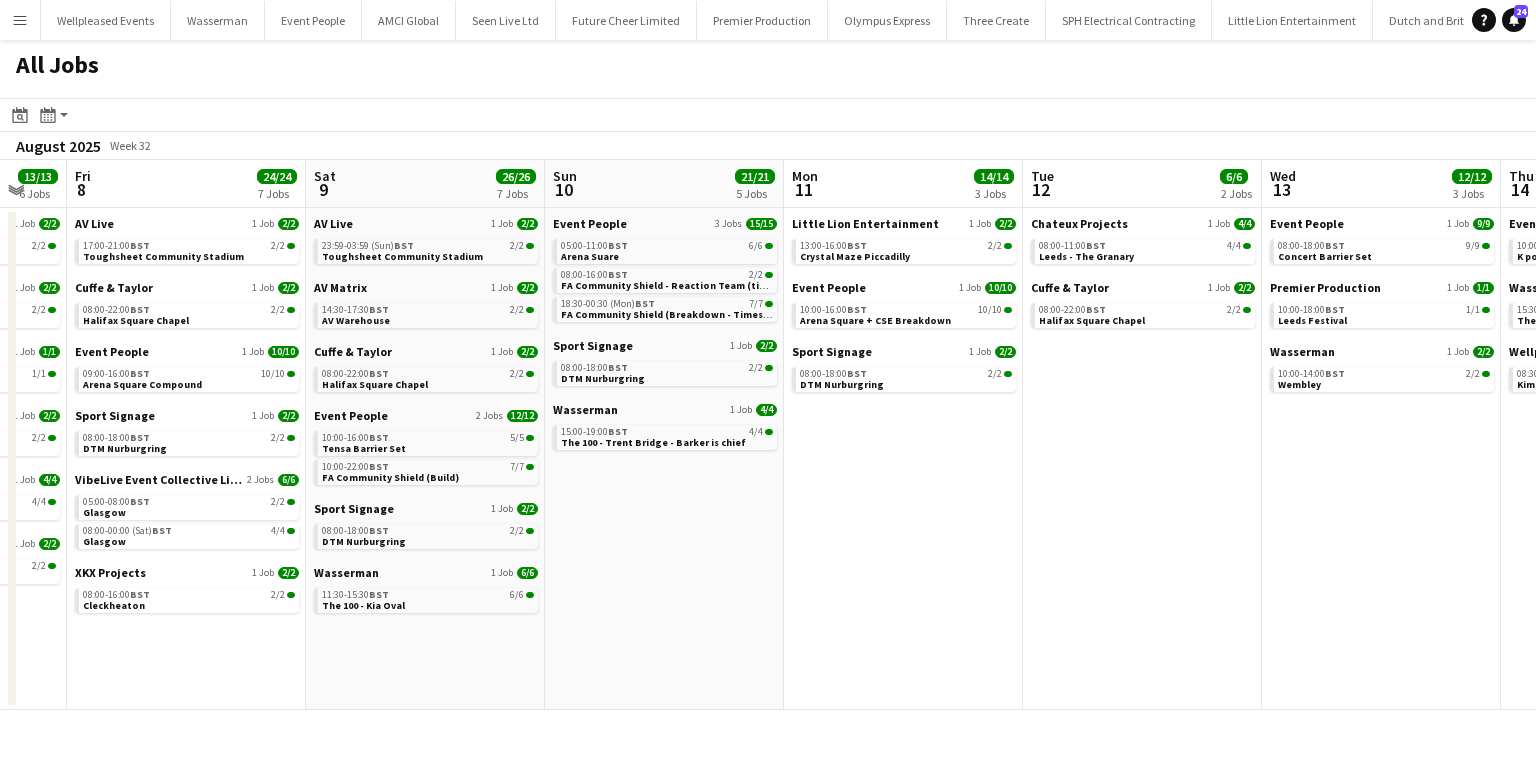 drag, startPoint x: 1323, startPoint y: 558, endPoint x: 1257, endPoint y: 583, distance: 70.5762 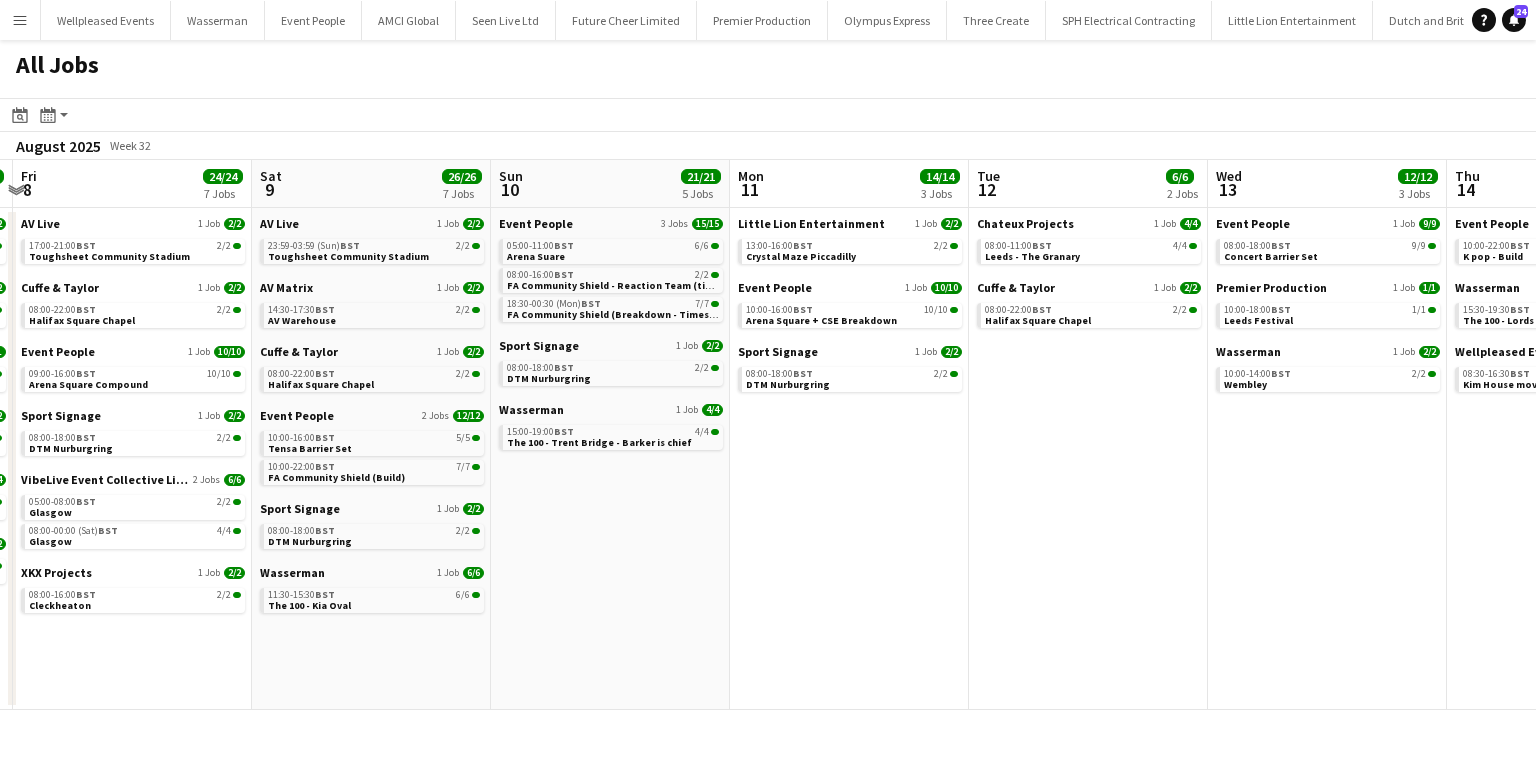 scroll, scrollTop: 0, scrollLeft: 725, axis: horizontal 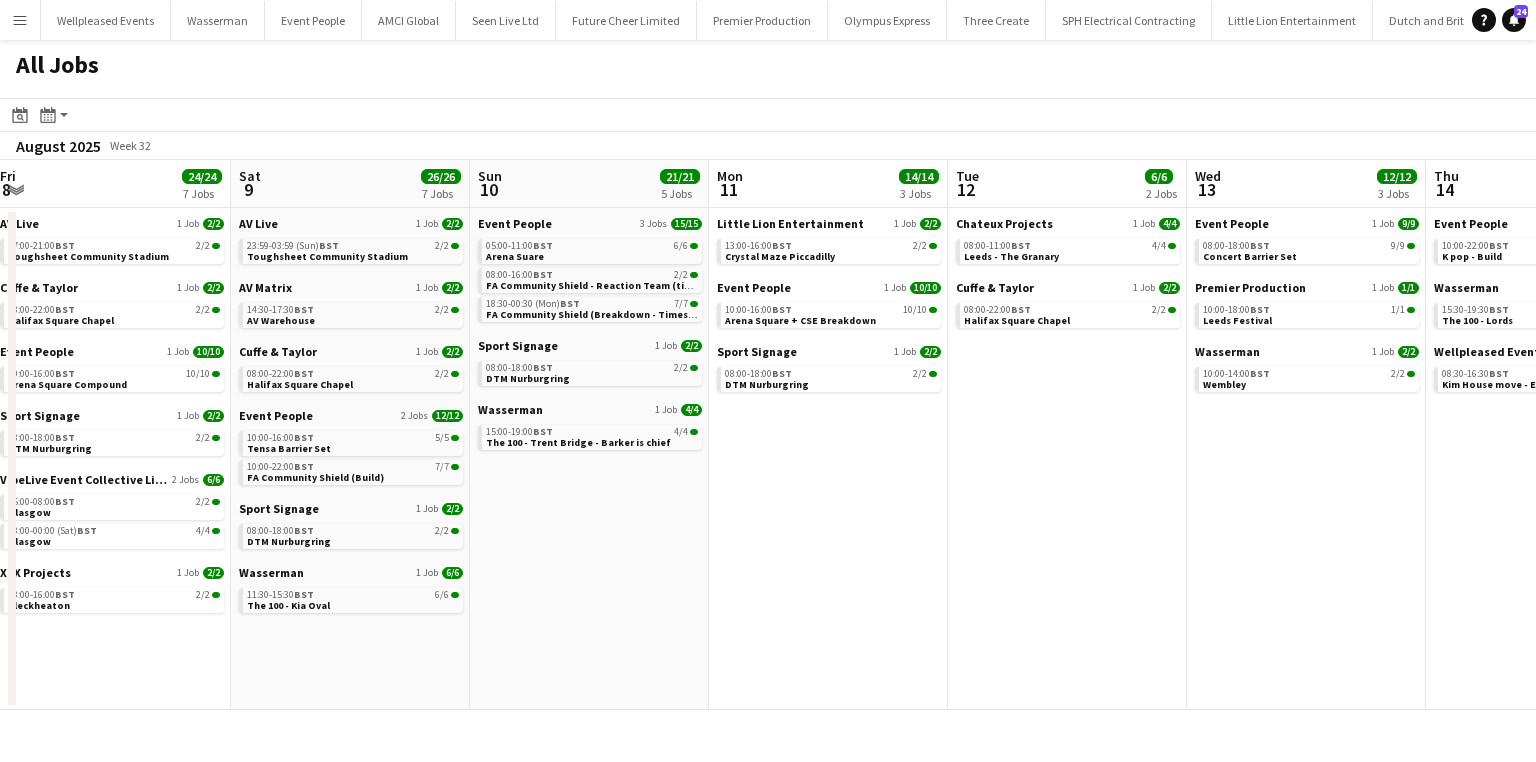 drag, startPoint x: 1257, startPoint y: 583, endPoint x: 1219, endPoint y: 584, distance: 38.013157 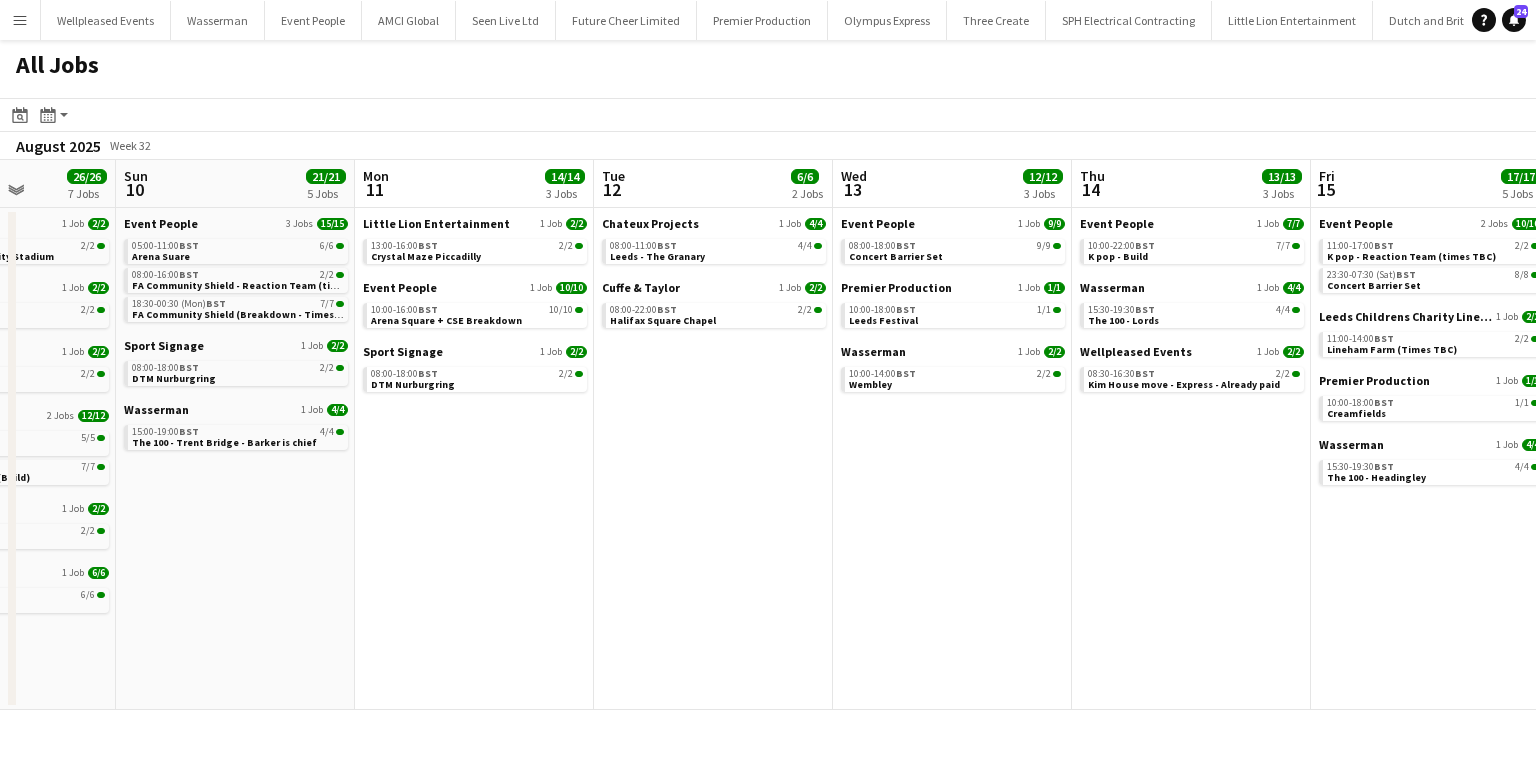 drag, startPoint x: 942, startPoint y: 578, endPoint x: 859, endPoint y: 590, distance: 83.86298 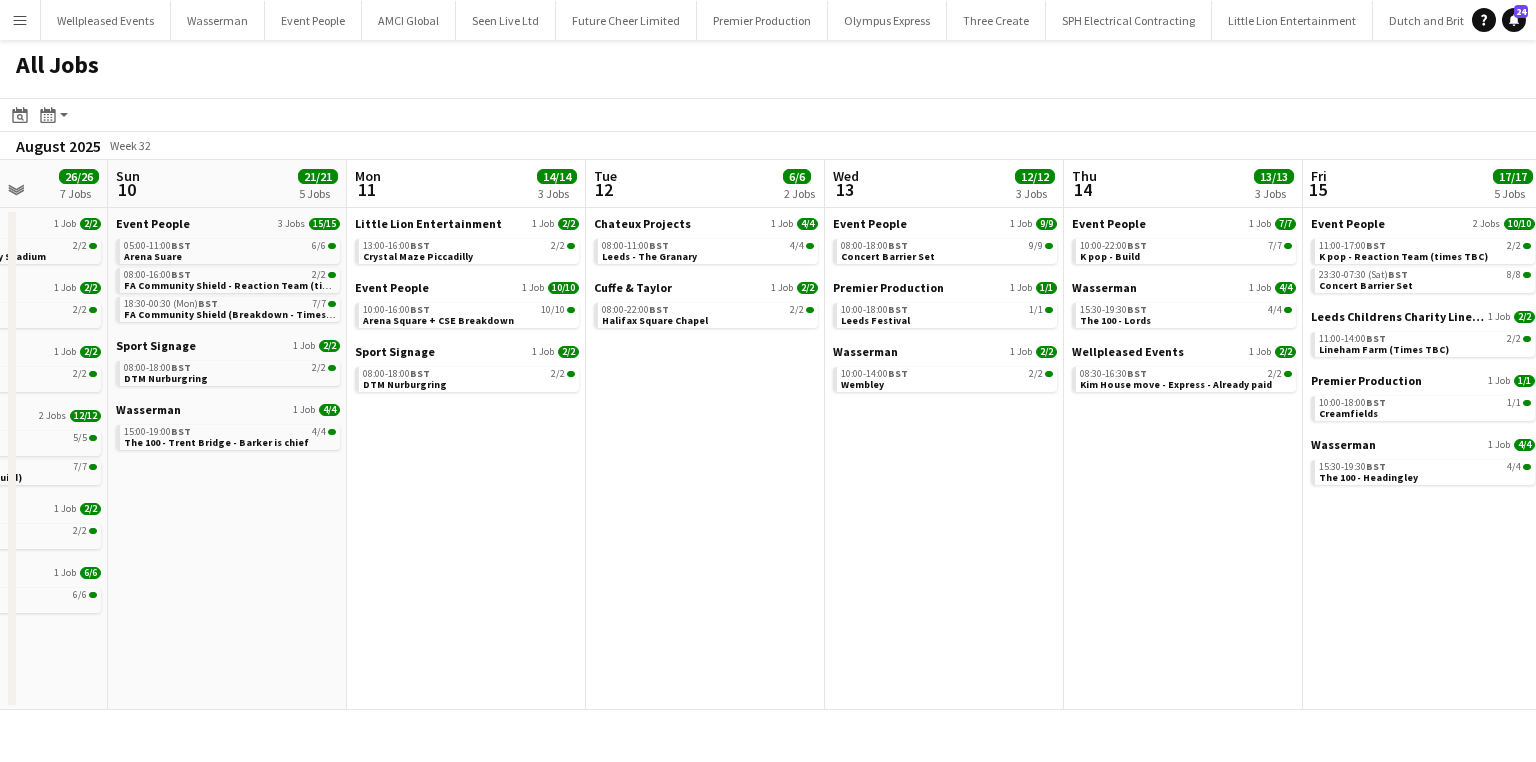 click on "Wed   6   15/15   6 Jobs   Thu   7   13/13   6 Jobs   Fri   8   24/24   7 Jobs   Sat   9   26/26   7 Jobs   Sun   10   21/21   5 Jobs   Mon   11   14/14   3 Jobs   Tue   12   6/6   2 Jobs   Wed   13   12/12   3 Jobs   Thu   14   13/13   3 Jobs   Fri   15   17/17   5 Jobs   Sat   16   25/25   6 Jobs   Sun   17   8/8   3 Jobs   AV Matrix   1 Job   4/4   08:30-11:30    BST   4/4   AV Warehouse     Evallance   1 Job   4/4   09:00-13:00    BST   4/4   Tatton park    Spectrum Live   1 Job   2/2   08:00-14:00    BST   2/2   Wembley Boxpark   Sport Signage   2 Jobs   3/3   08:00-18:00    BST   2/2   DTM Nurburgring   08:00-18:00    BST   1/1   Hungary Travel Day   XKX Projects   1 Job   2/2   08:00-16:00    BST   2/2   Cleckheaton - barker on forks   Cuffe & Taylor   1 Job   2/2   08:00-22:00    BST   2/2   Halifax Square Chapel   Event People   1 Job   2/2   12:00-18:00    BST   2/2   Wembley - Orange Compound   Premier Production   1 Job   1/1   10:00-18:00    BST   1/1   Reading Festival   Sport Signage   1 Job" at bounding box center [768, 435] 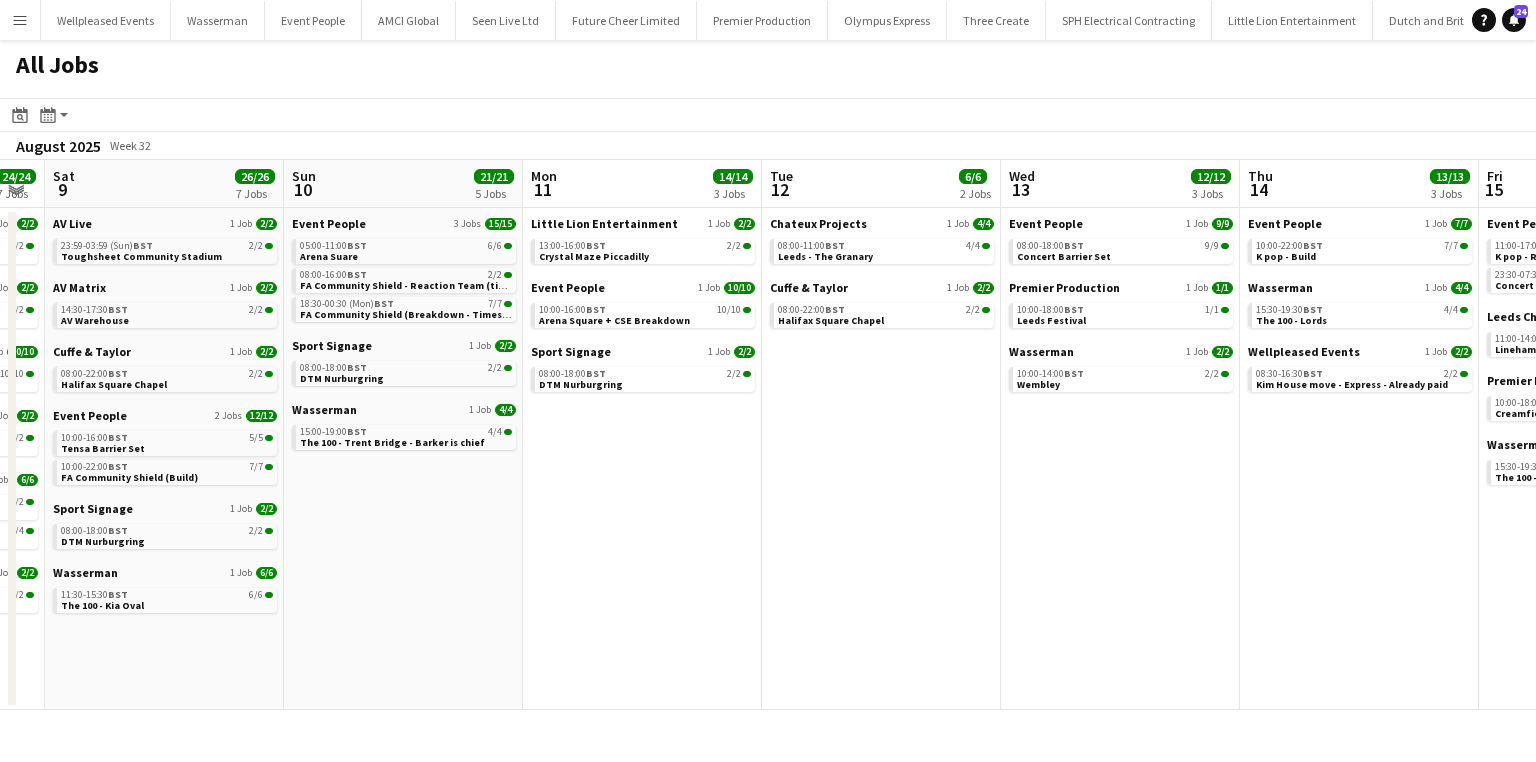 drag, startPoint x: 931, startPoint y: 589, endPoint x: 1097, endPoint y: 570, distance: 167.08382 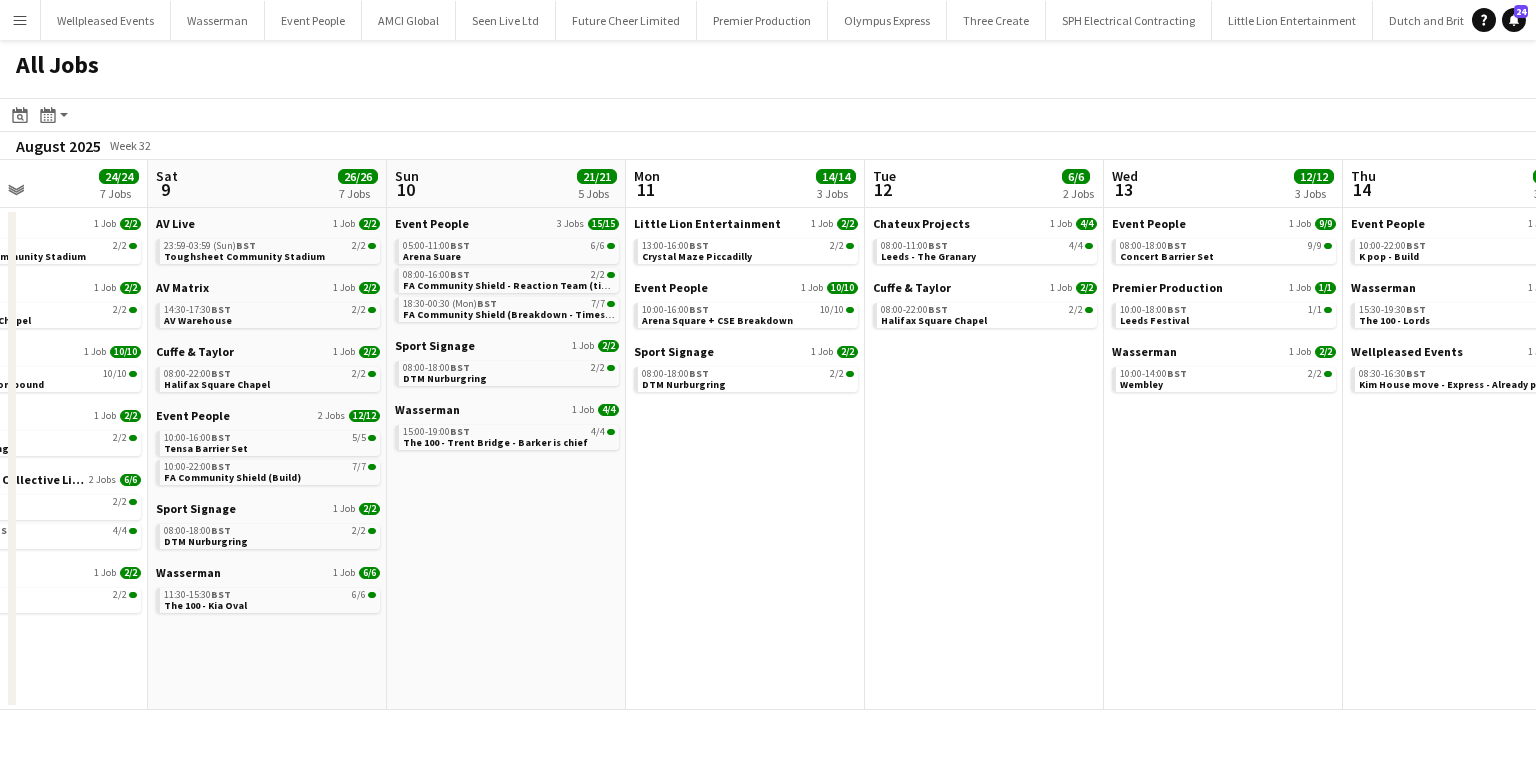drag, startPoint x: 823, startPoint y: 596, endPoint x: 926, endPoint y: 575, distance: 105.11898 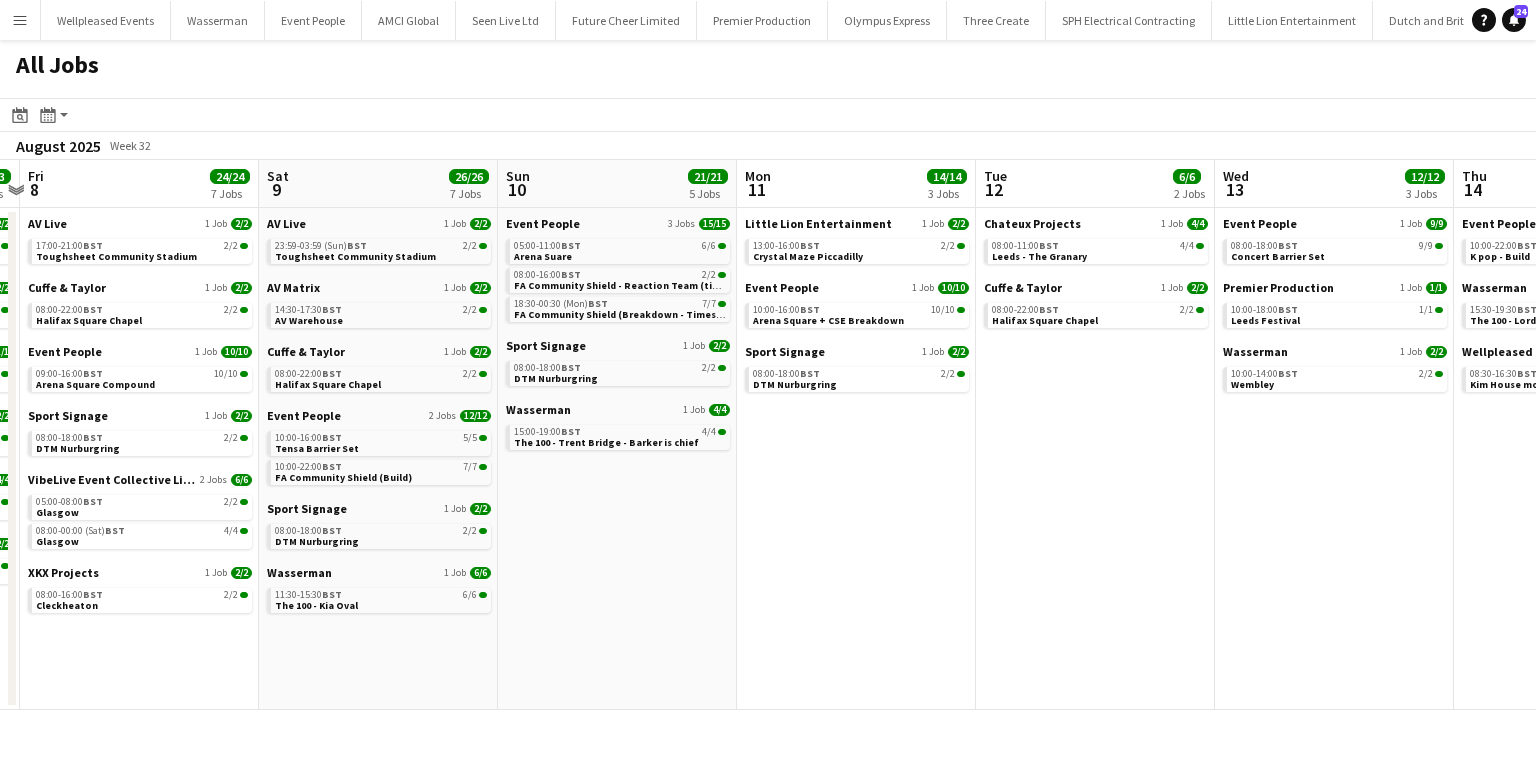 drag, startPoint x: 905, startPoint y: 580, endPoint x: 1017, endPoint y: 551, distance: 115.69356 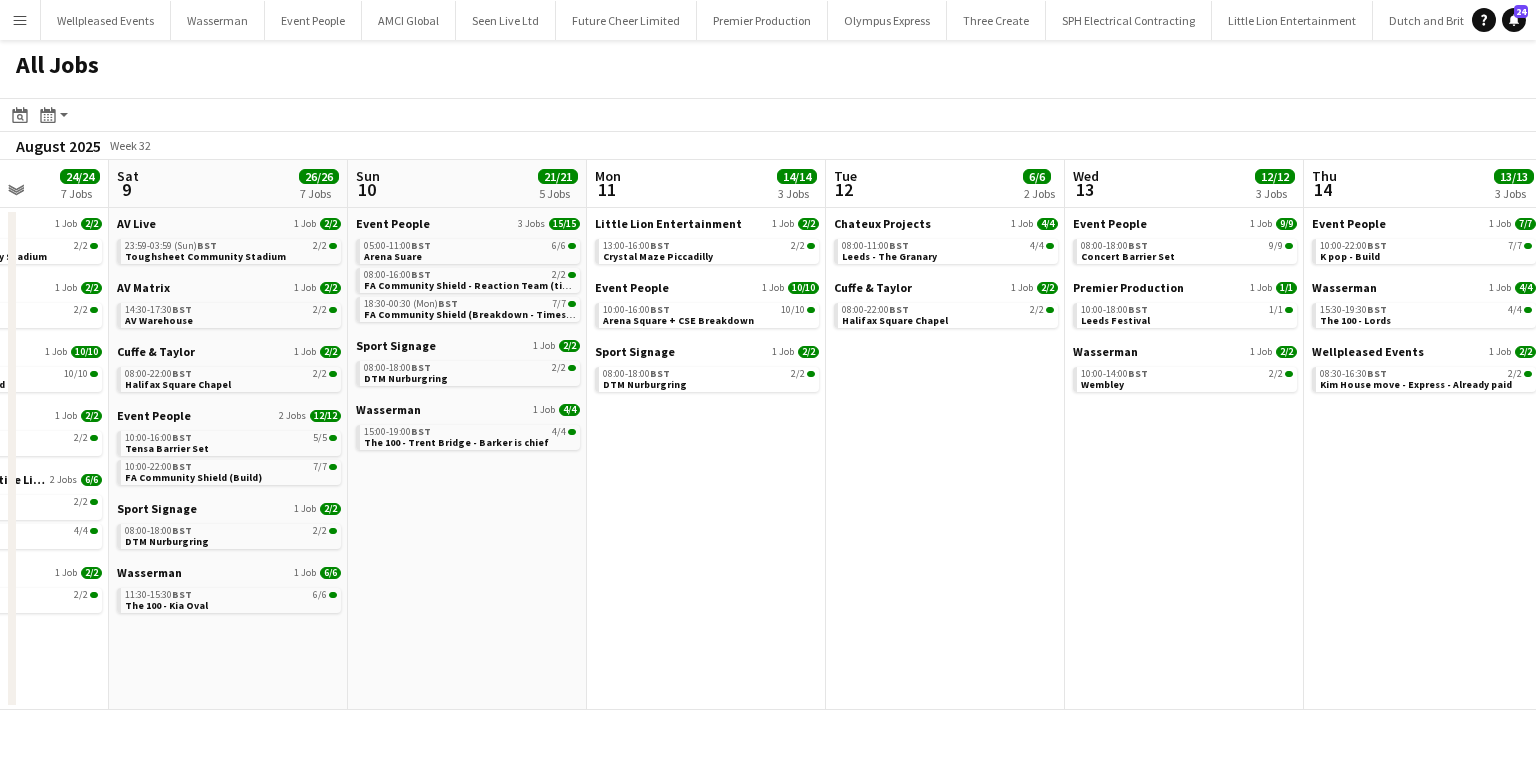 drag, startPoint x: 864, startPoint y: 576, endPoint x: 950, endPoint y: 553, distance: 89.02247 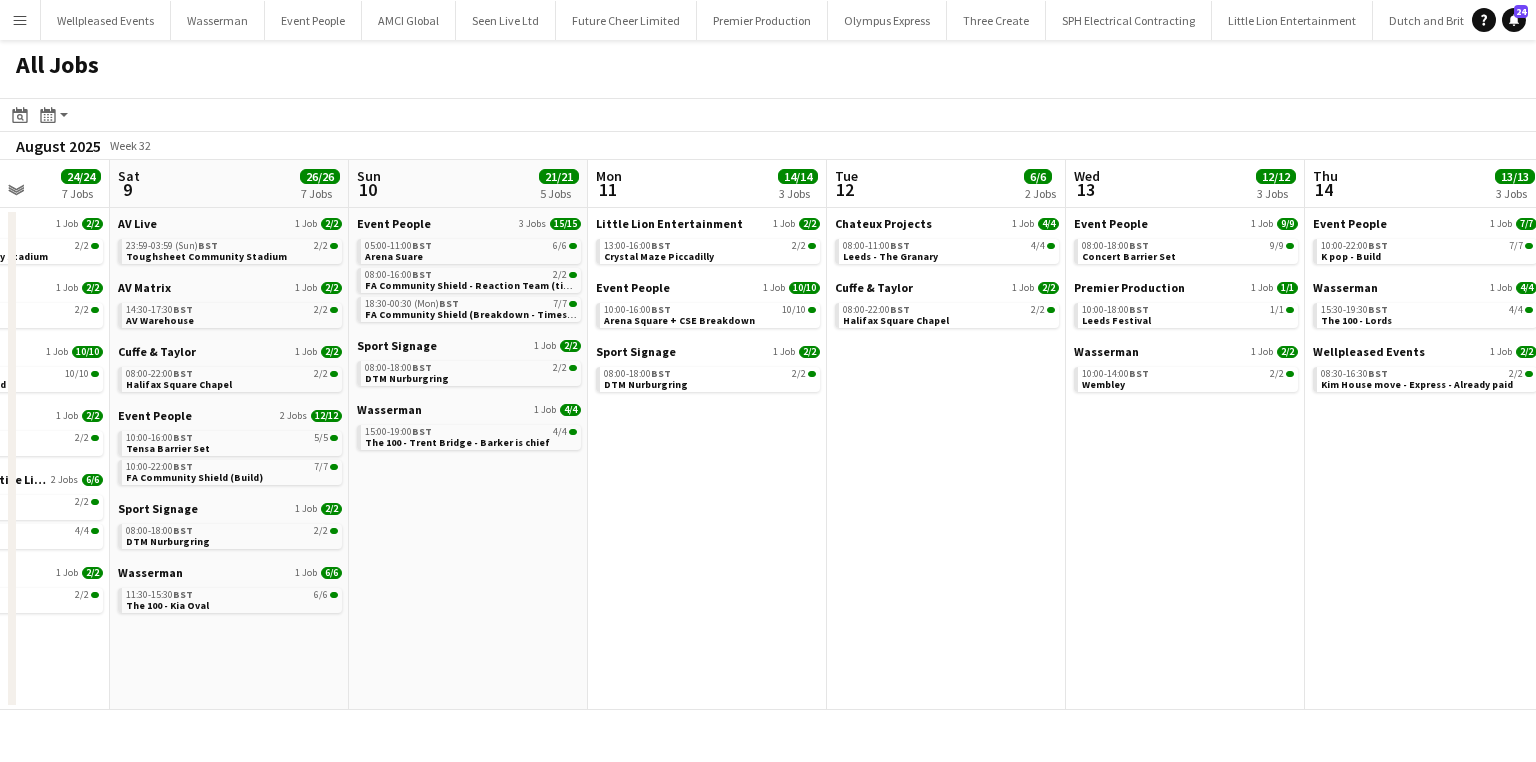 click on "Wed   6   15/15   6 Jobs   Thu   7   13/13   6 Jobs   Fri   8   24/24   7 Jobs   Sat   9   26/26   7 Jobs   Sun   10   21/21   5 Jobs   Mon   11   14/14   3 Jobs   Tue   12   6/6   2 Jobs   Wed   13   12/12   3 Jobs   Thu   14   13/13   3 Jobs   Fri   15   17/17   5 Jobs   Sat   16   25/25   6 Jobs   Sun   17   8/8   3 Jobs   AV Matrix   1 Job   4/4   08:30-11:30    BST   4/4   AV Warehouse     Evallance   1 Job   4/4   09:00-13:00    BST   4/4   Tatton park    Spectrum Live   1 Job   2/2   08:00-14:00    BST   2/2   Wembley Boxpark   Sport Signage   2 Jobs   3/3   08:00-18:00    BST   2/2   DTM Nurburgring   08:00-18:00    BST   1/1   Hungary Travel Day   XKX Projects   1 Job   2/2   08:00-16:00    BST   2/2   Cleckheaton - barker on forks   Cuffe & Taylor   1 Job   2/2   08:00-22:00    BST   2/2   Halifax Square Chapel   Event People   1 Job   2/2   12:00-18:00    BST   2/2   Wembley - Orange Compound   Premier Production   1 Job   1/1   10:00-18:00    BST   1/1   Reading Festival   Sport Signage   1 Job" at bounding box center (768, 435) 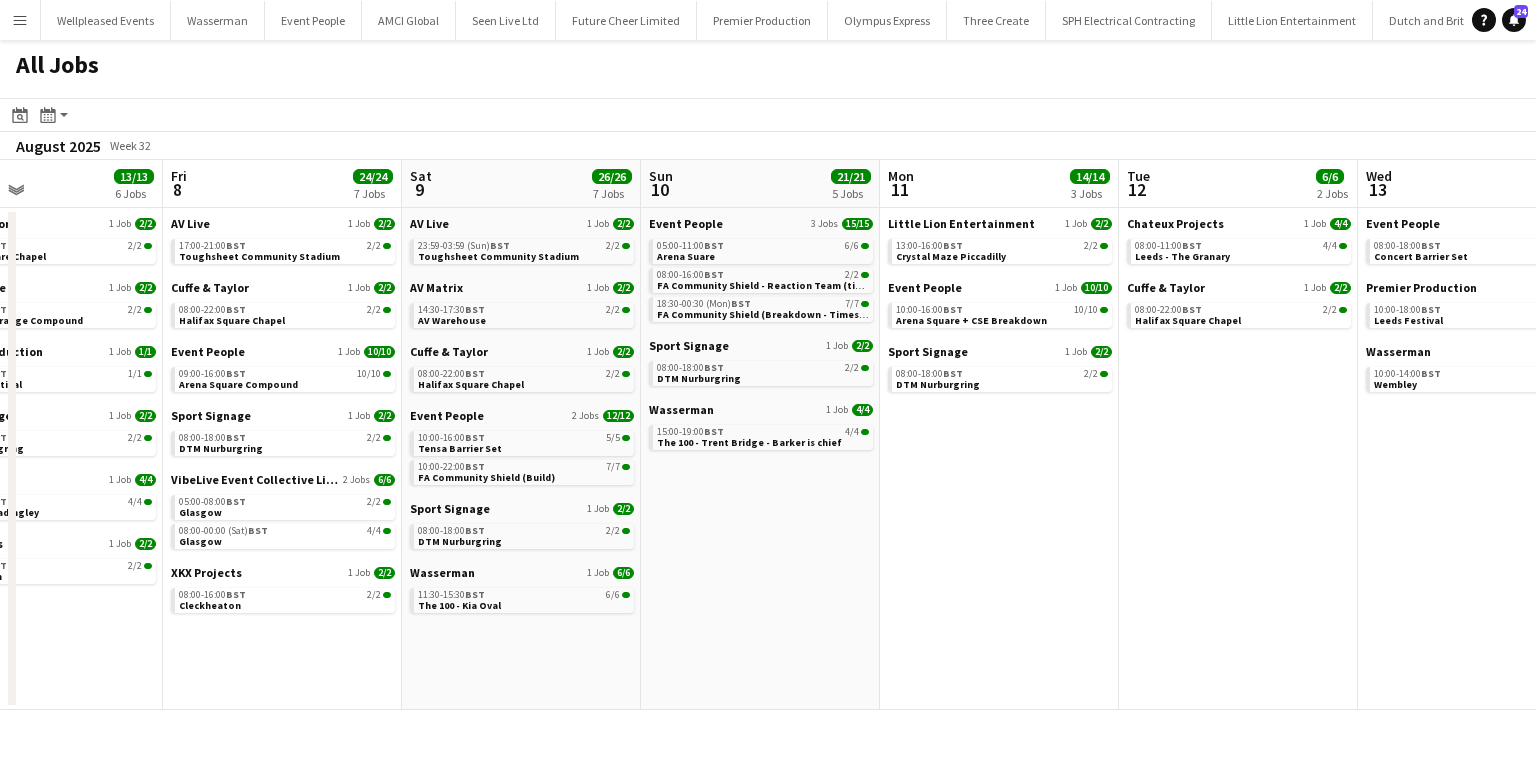 drag, startPoint x: 937, startPoint y: 549, endPoint x: 978, endPoint y: 534, distance: 43.65776 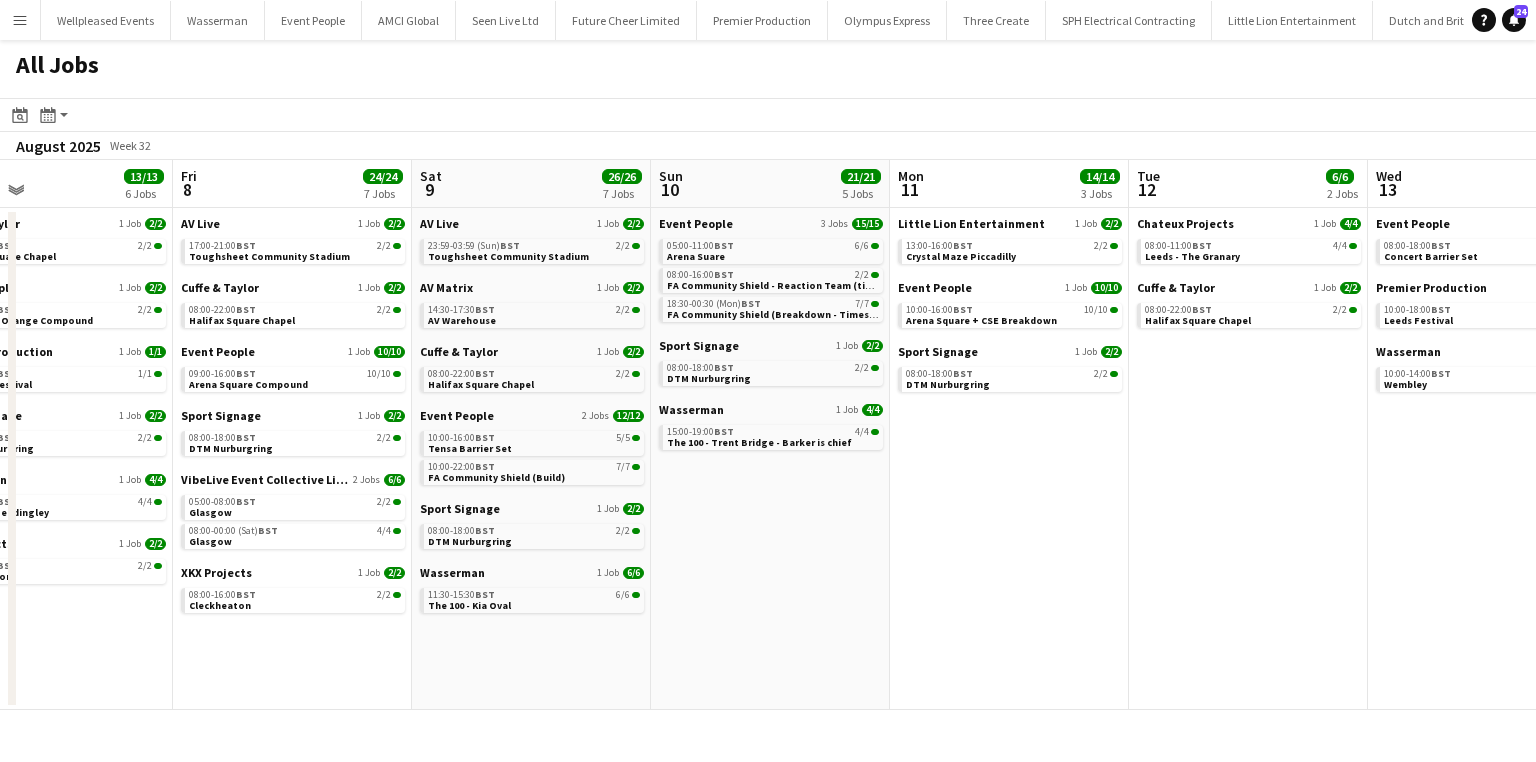 scroll, scrollTop: 0, scrollLeft: 463, axis: horizontal 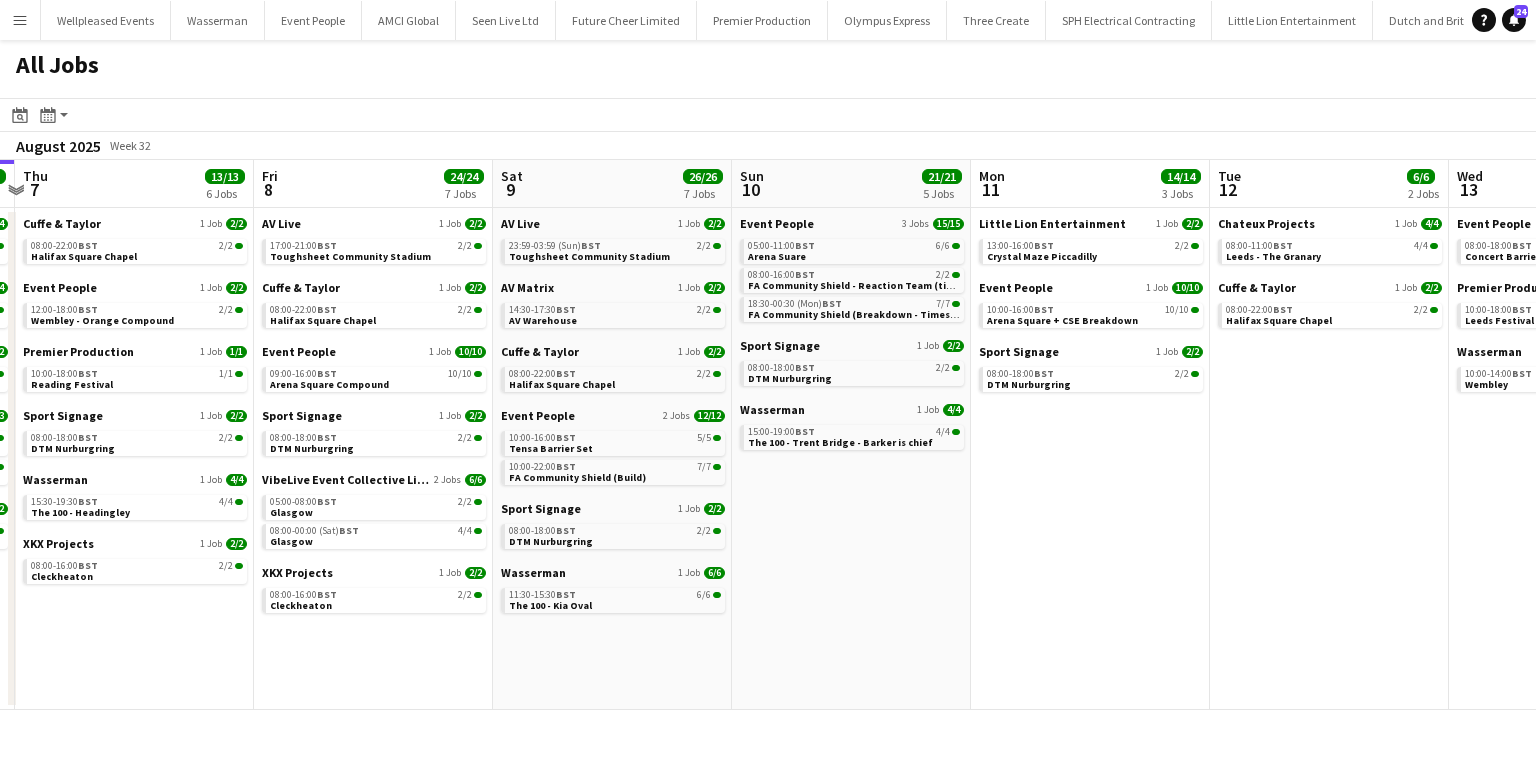 drag, startPoint x: 966, startPoint y: 540, endPoint x: 1048, endPoint y: 537, distance: 82.05486 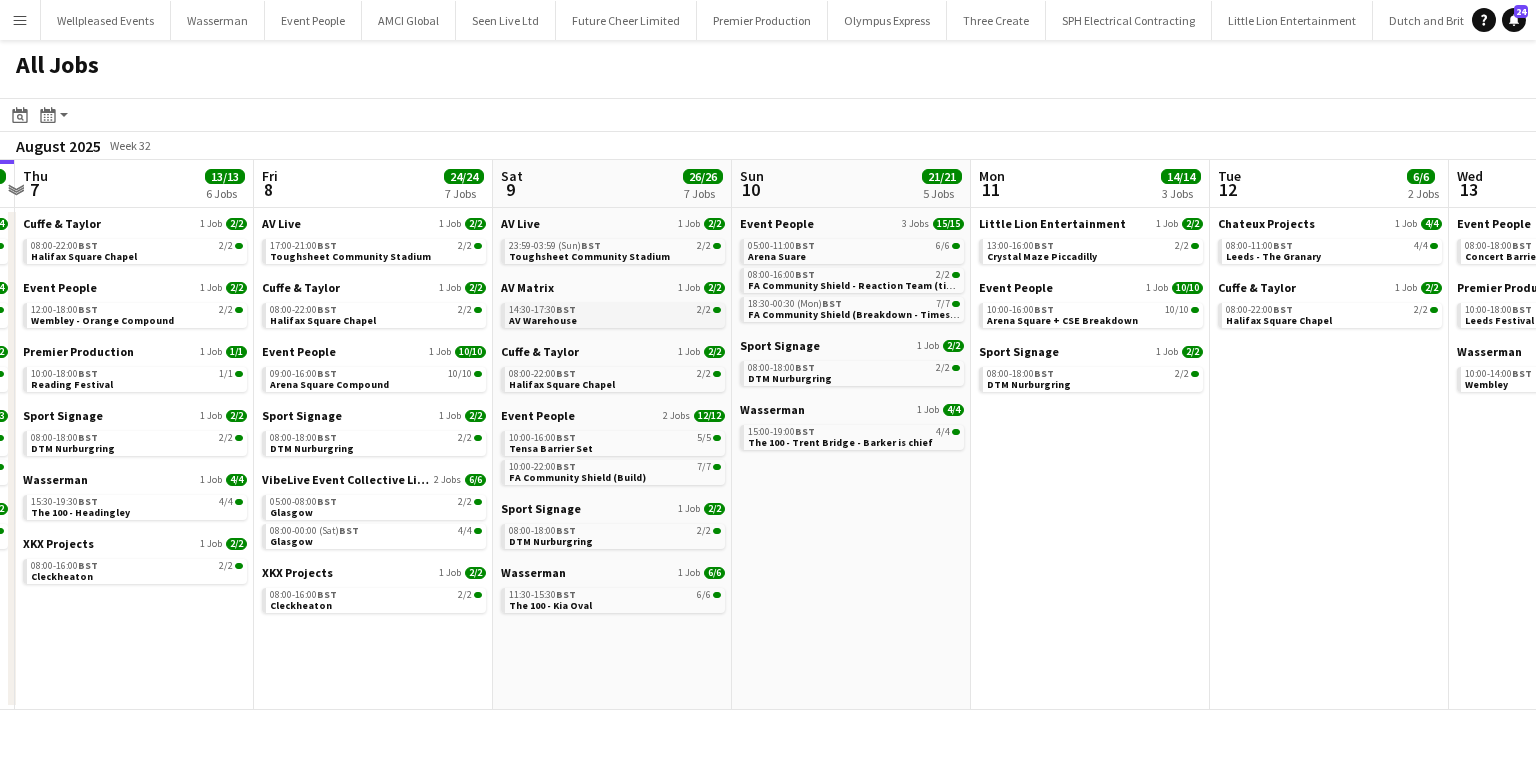 click on "14:30-17:30    BST   2/2   AV Warehouse" at bounding box center (615, 314) 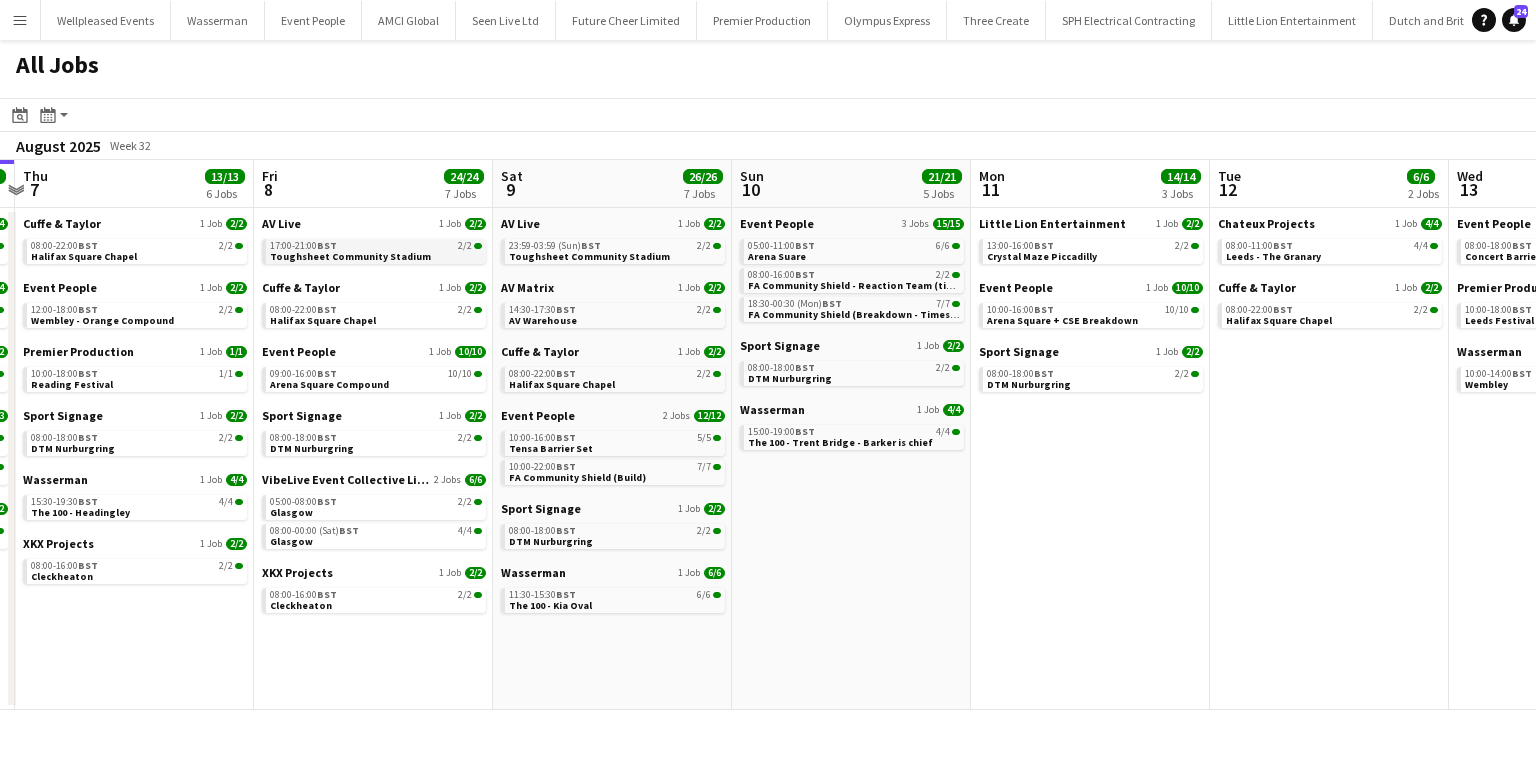 click on "Toughsheet Community Stadium" at bounding box center (350, 256) 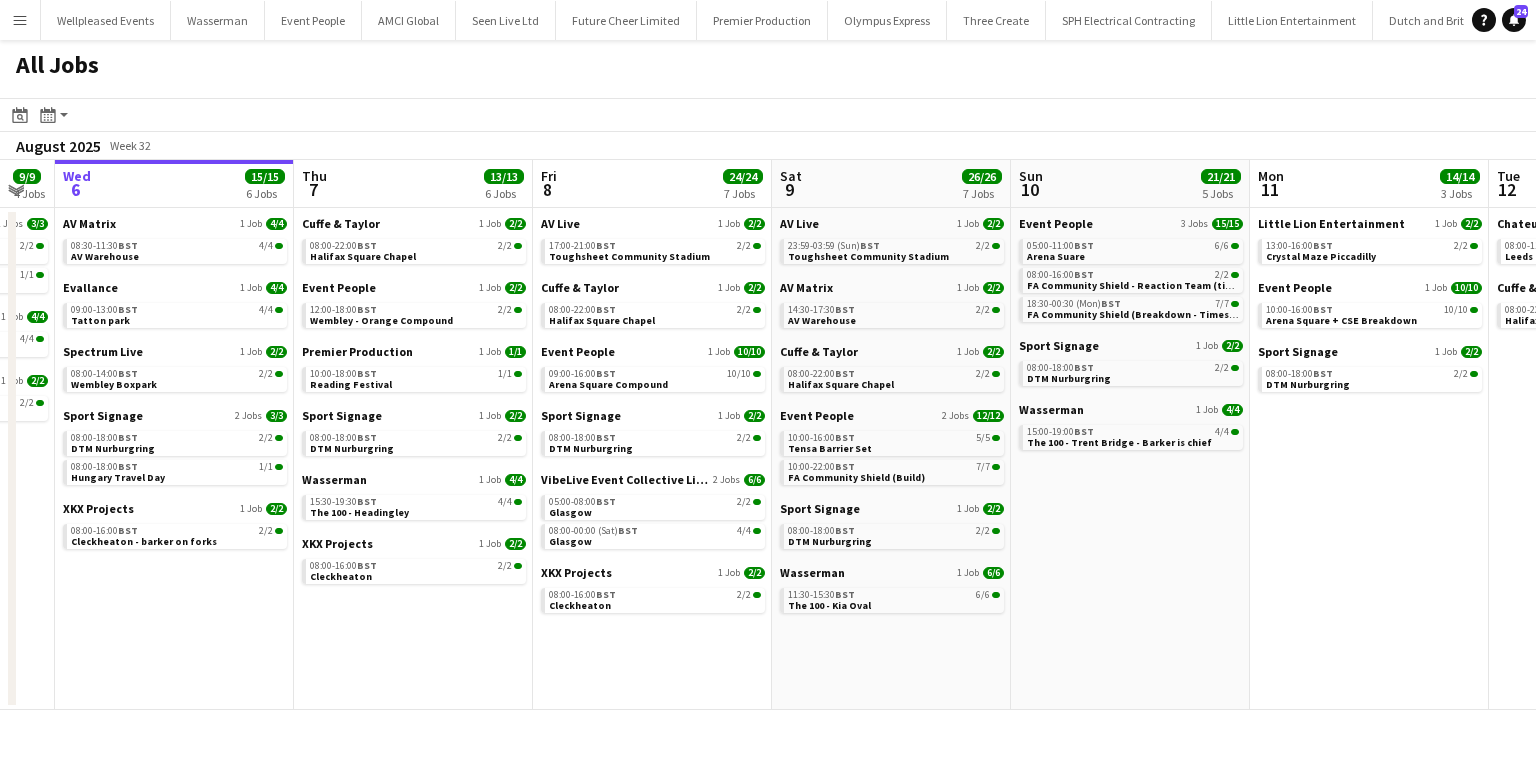 drag, startPoint x: 216, startPoint y: 555, endPoint x: 495, endPoint y: 536, distance: 279.6462 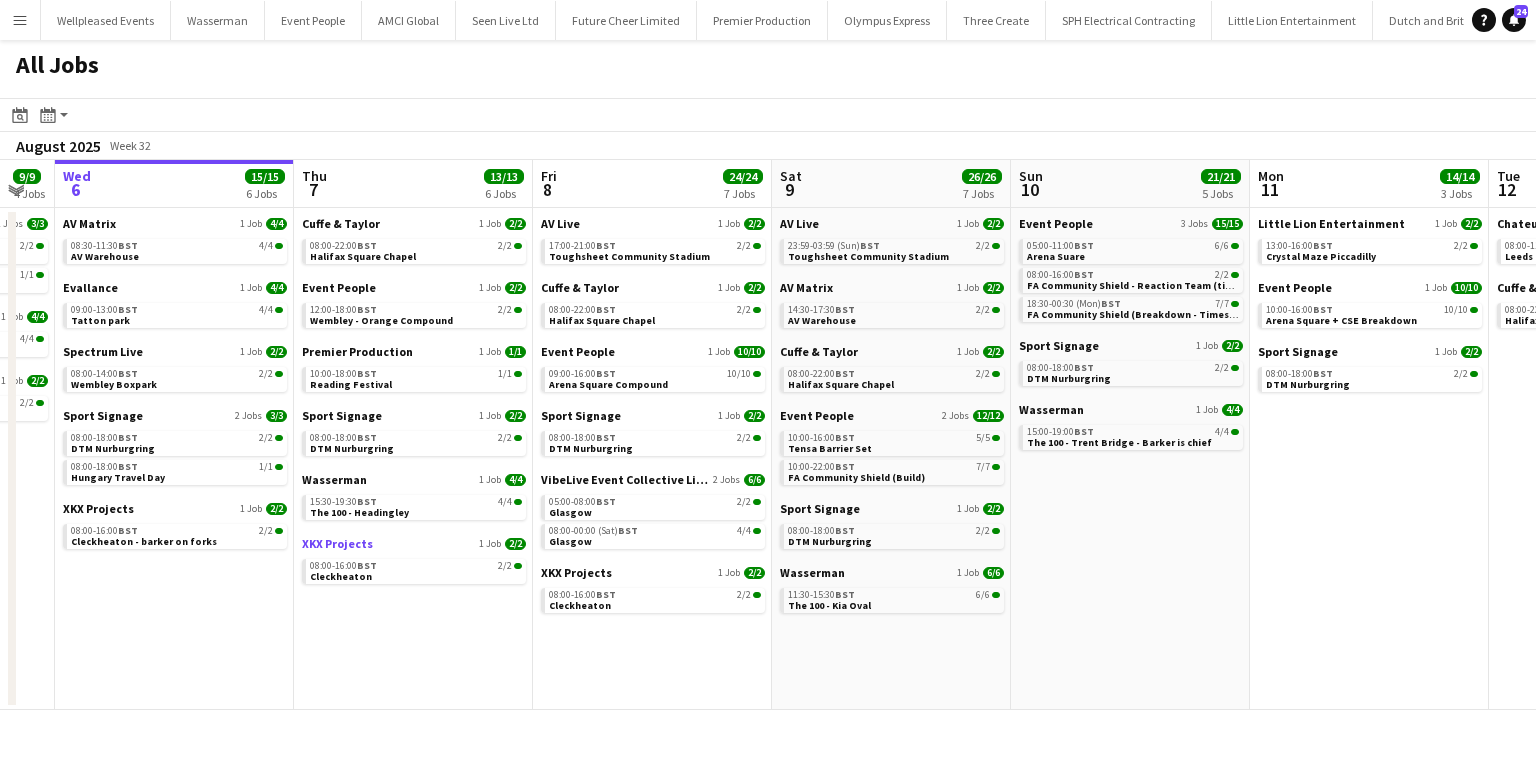 scroll, scrollTop: 0, scrollLeft: 419, axis: horizontal 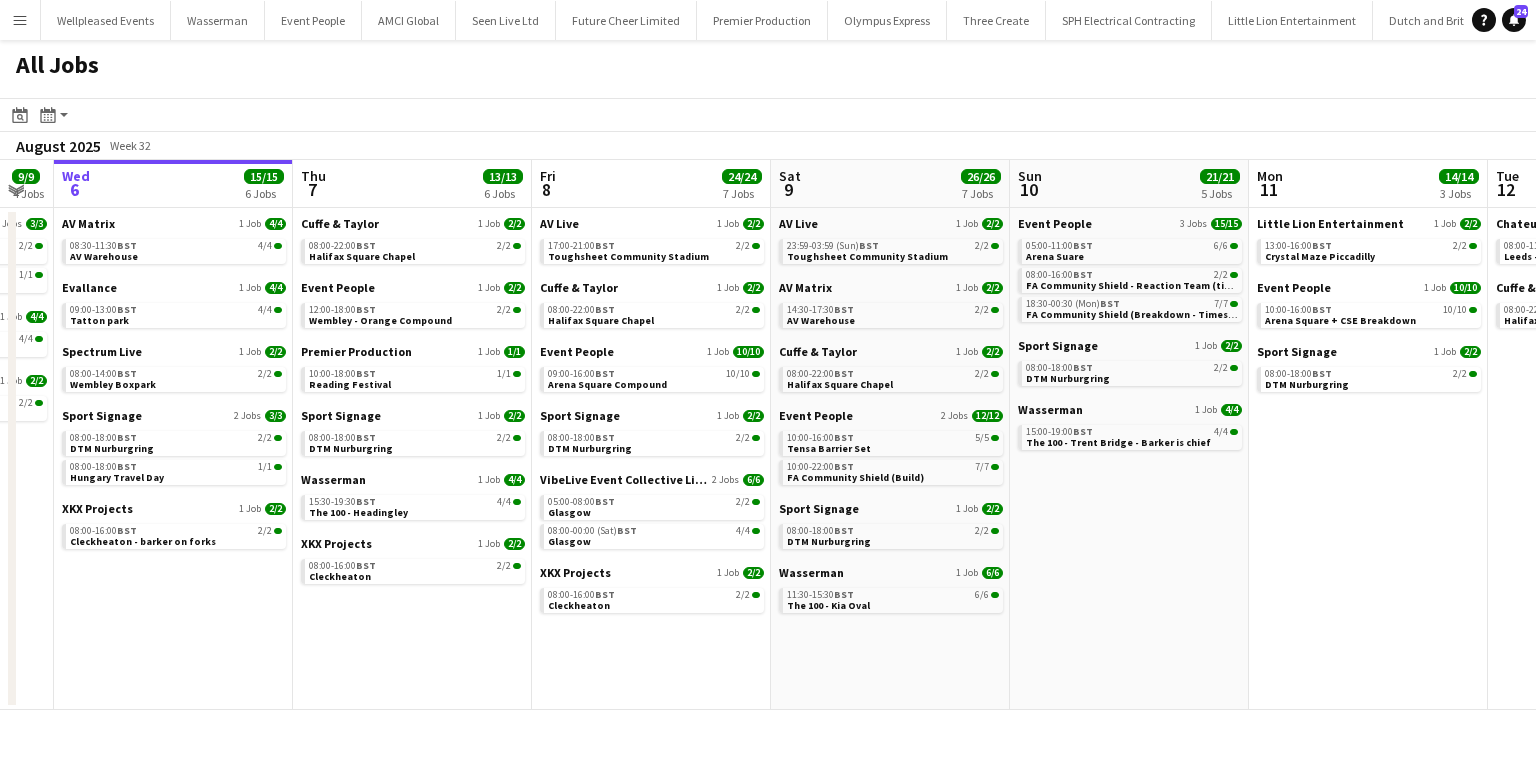 click on "Cuffe & Taylor   1 Job   2/2   08:00-22:00    BST   2/2   Halifax Square Chapel   Event People   1 Job   2/2   12:00-18:00    BST   2/2   Wembley - Orange Compound   Premier Production   1 Job   1/1   10:00-18:00    BST   1/1   Reading Festival   Sport Signage   1 Job   2/2   08:00-18:00    BST   2/2   DTM Nurburgring   Wasserman   1 Job   4/4   15:30-19:30    BST   4/4   The 100 - Headingley    XKX Projects   1 Job   2/2   08:00-16:00    BST   2/2   Cleckheaton" at bounding box center (412, 459) 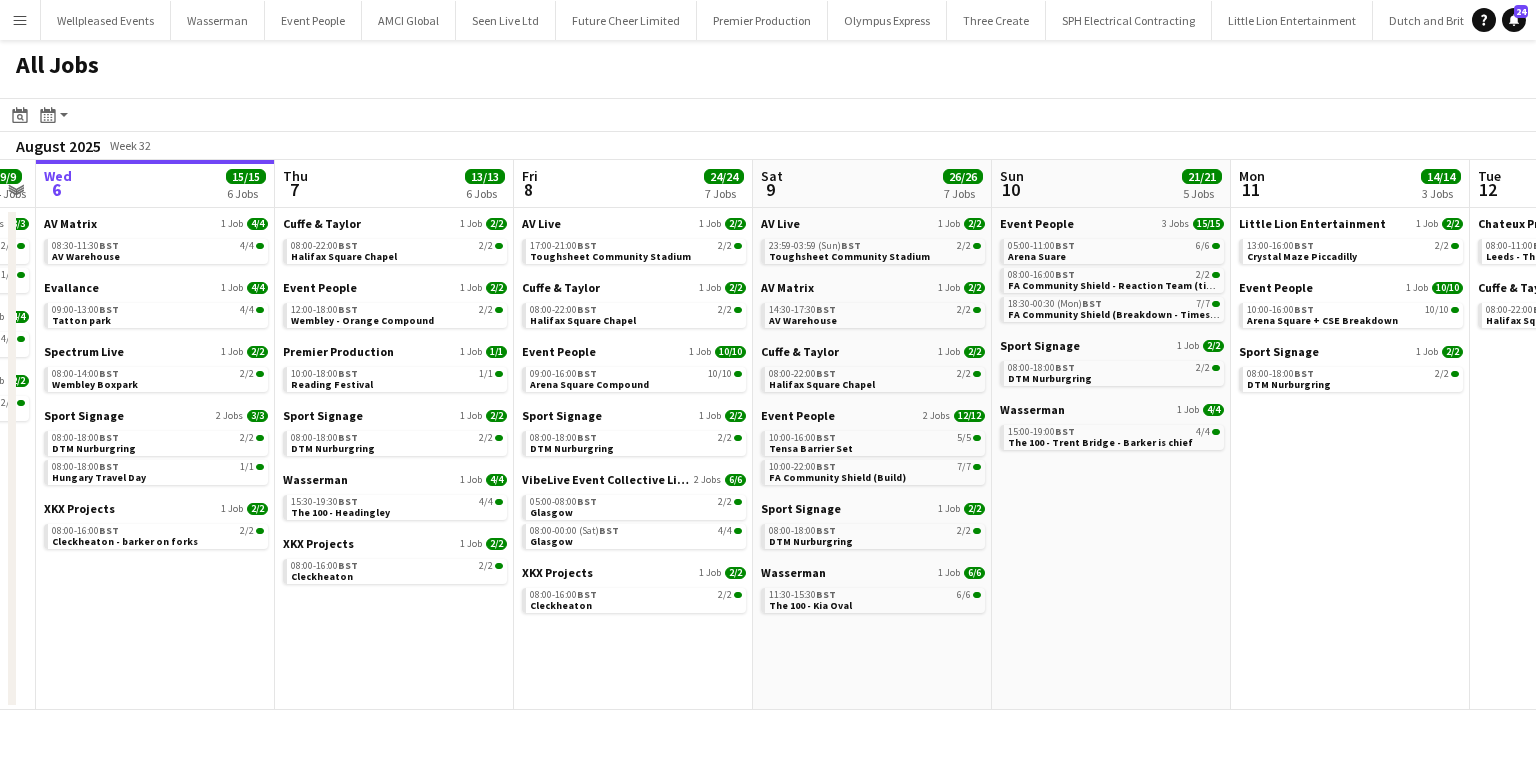 drag, startPoint x: 526, startPoint y: 647, endPoint x: 508, endPoint y: 647, distance: 18 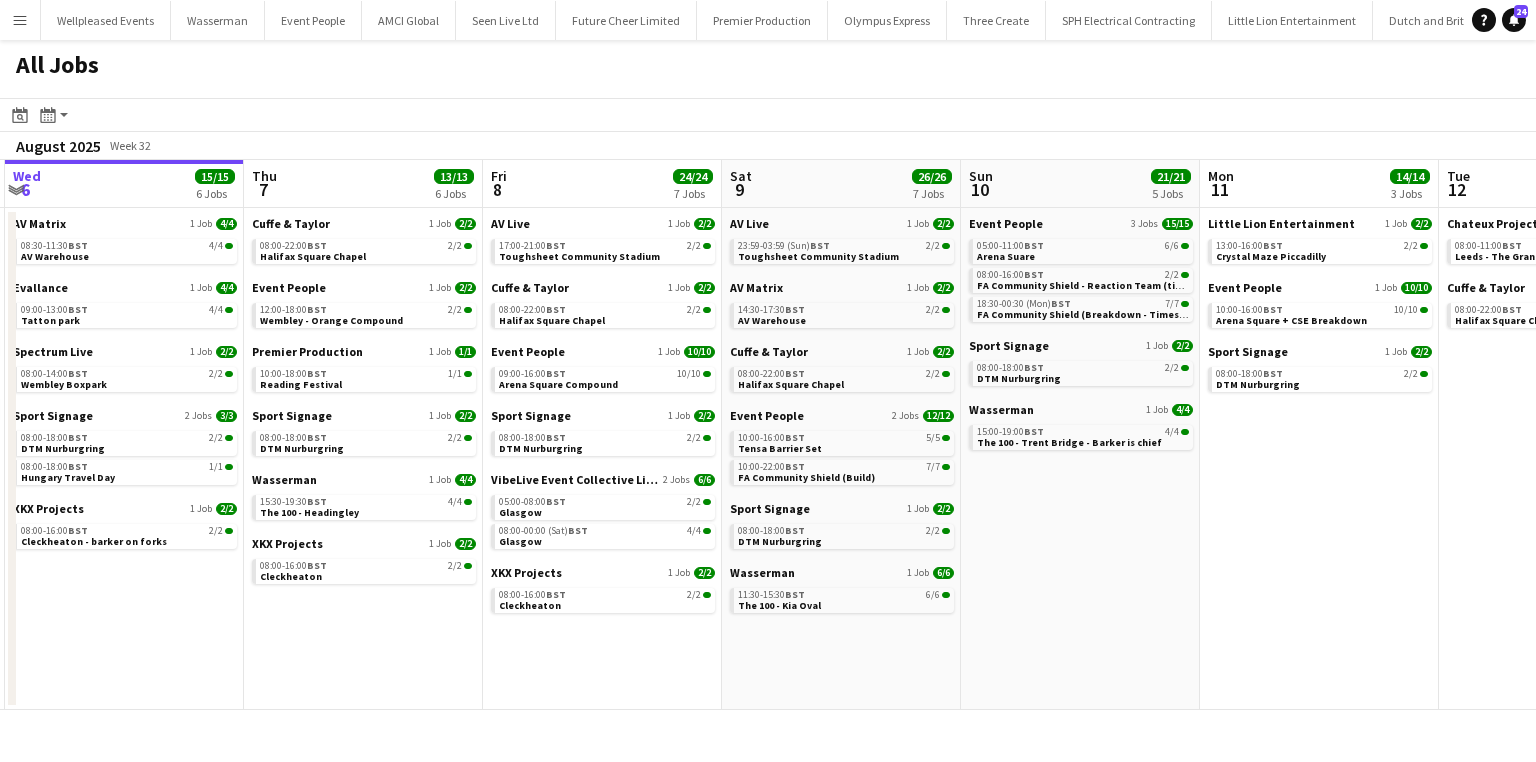 drag, startPoint x: 1094, startPoint y: 628, endPoint x: 1078, endPoint y: 628, distance: 16 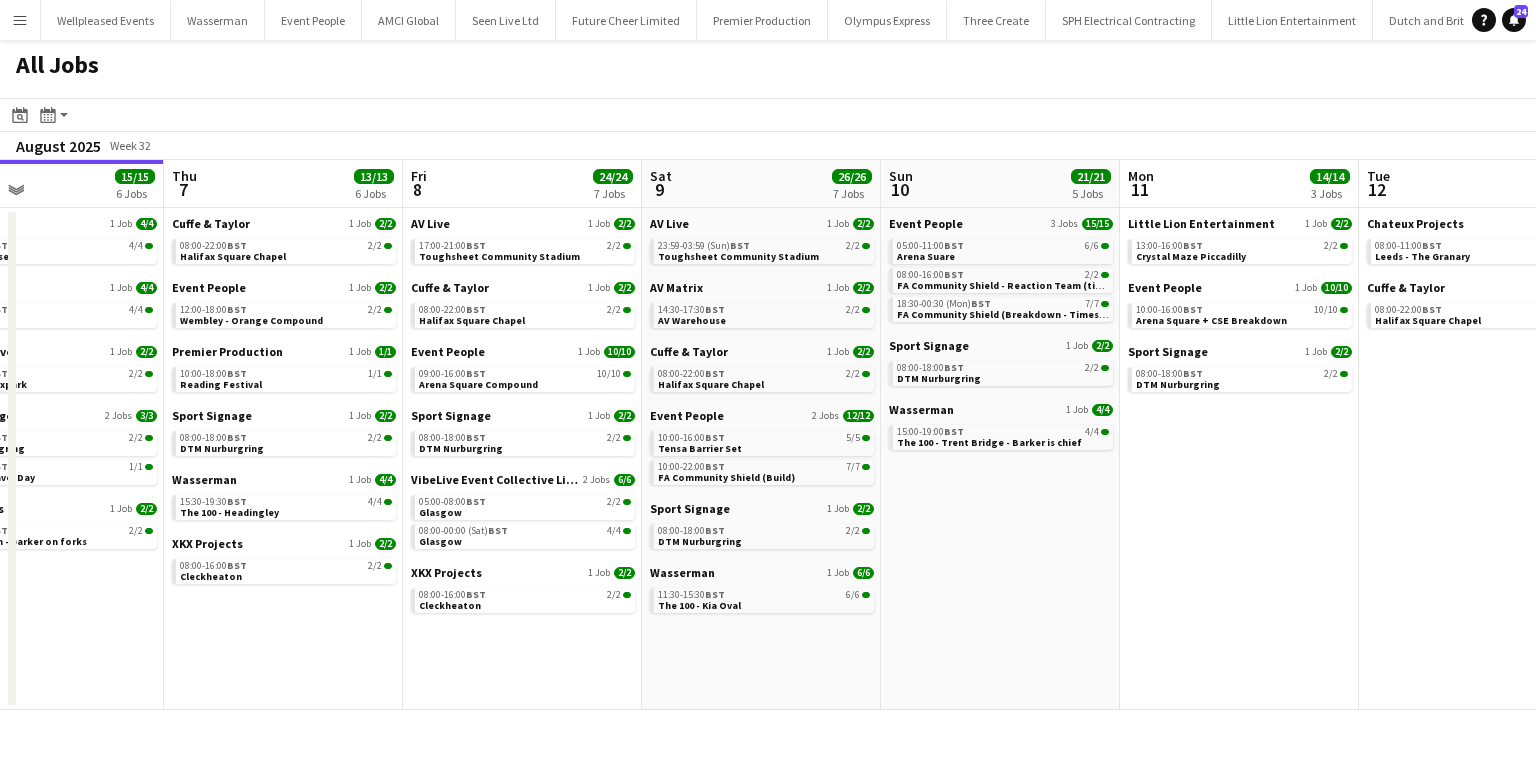 drag, startPoint x: 1296, startPoint y: 569, endPoint x: 1207, endPoint y: 571, distance: 89.02247 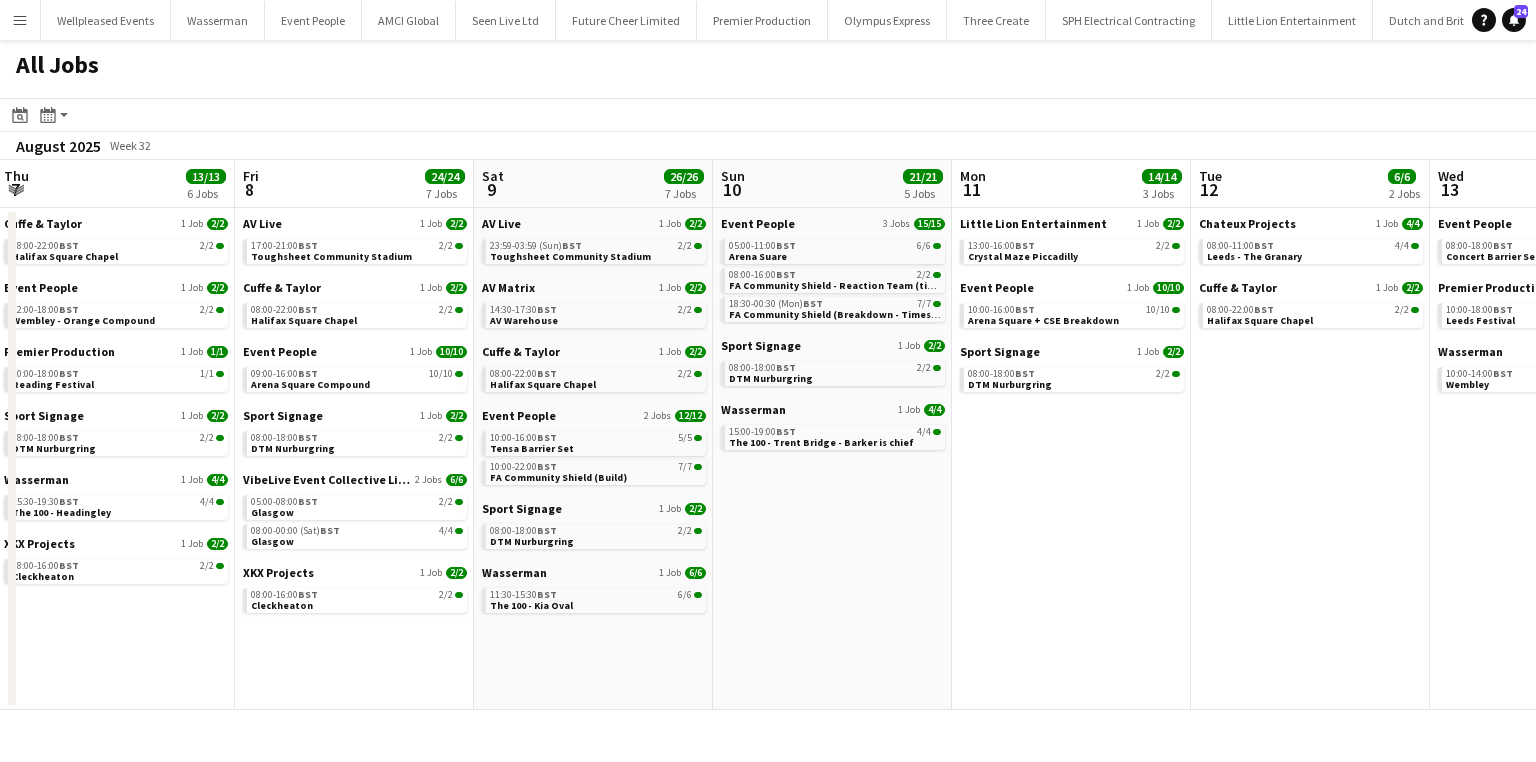 drag, startPoint x: 1233, startPoint y: 556, endPoint x: 1066, endPoint y: 560, distance: 167.0479 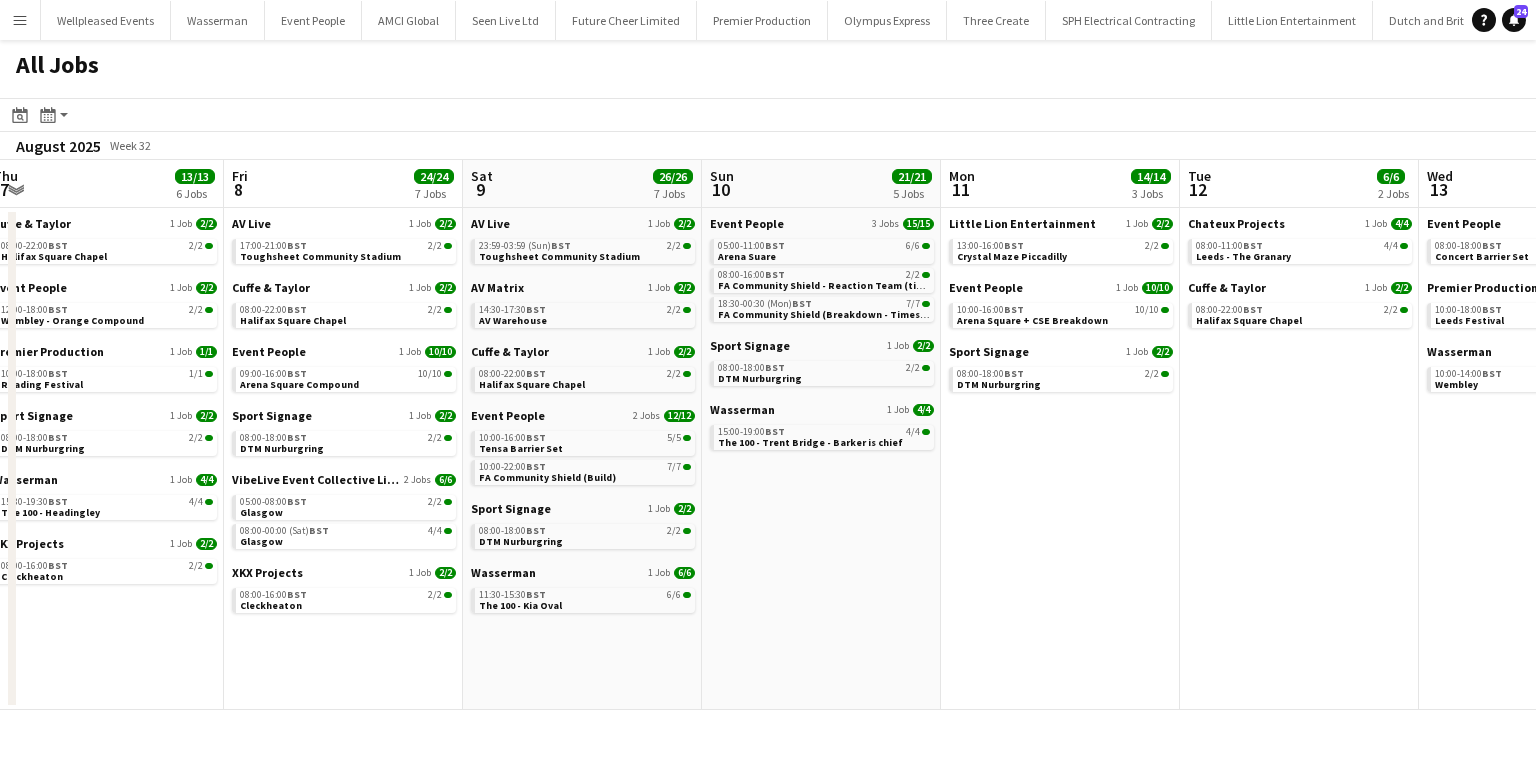 drag, startPoint x: 1186, startPoint y: 532, endPoint x: 946, endPoint y: 540, distance: 240.1333 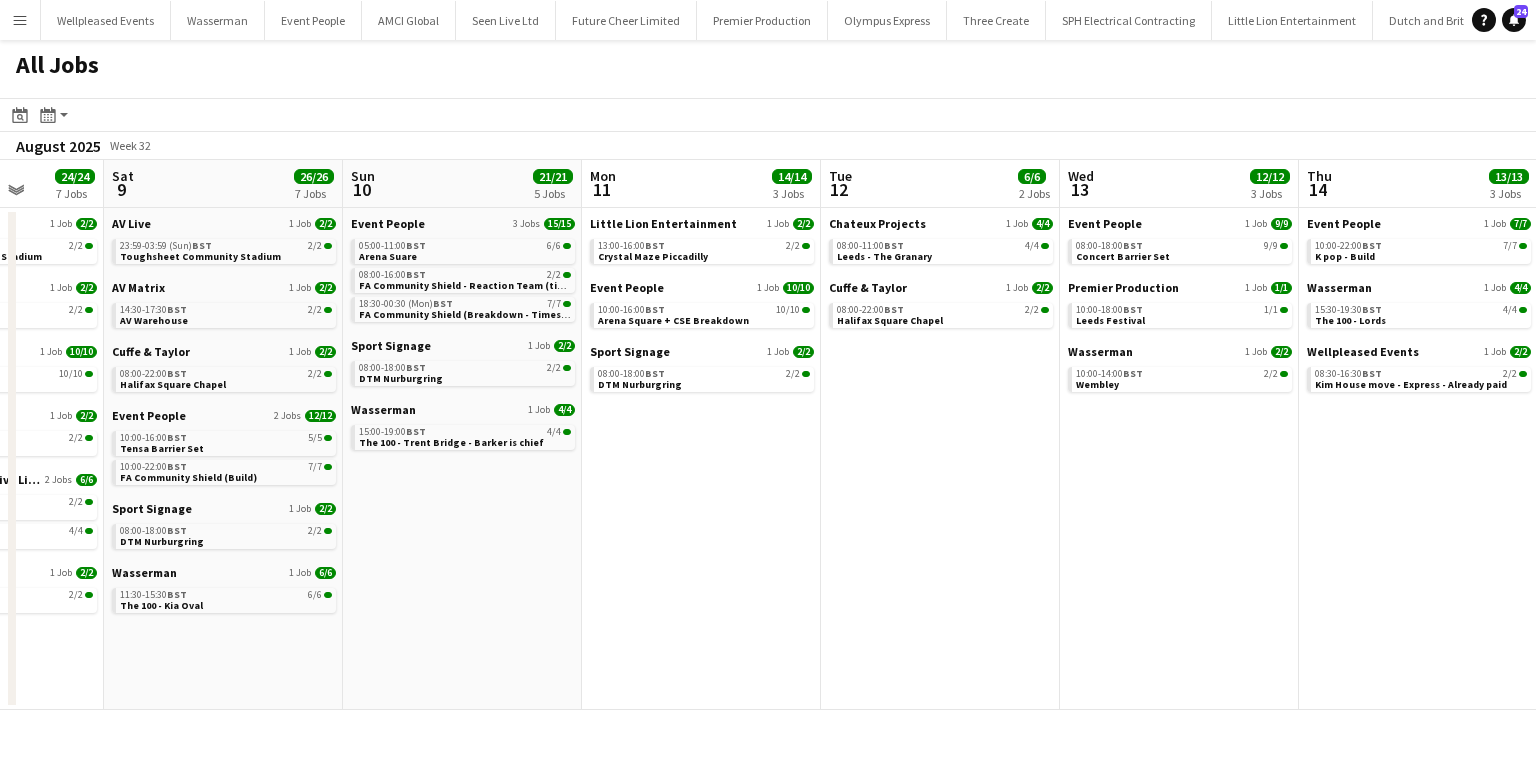 drag, startPoint x: 1212, startPoint y: 476, endPoint x: 1096, endPoint y: 487, distance: 116.520386 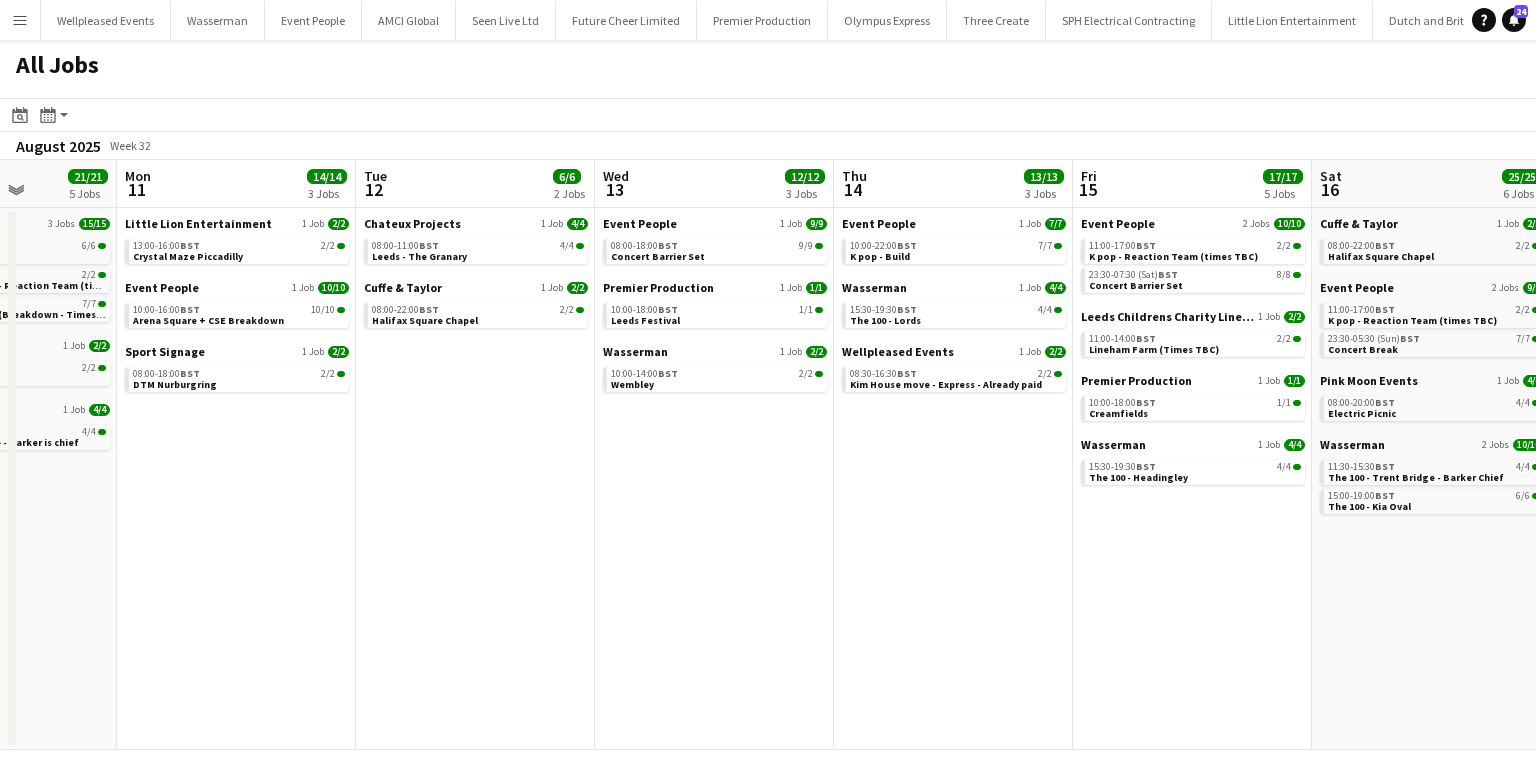 scroll, scrollTop: 0, scrollLeft: 594, axis: horizontal 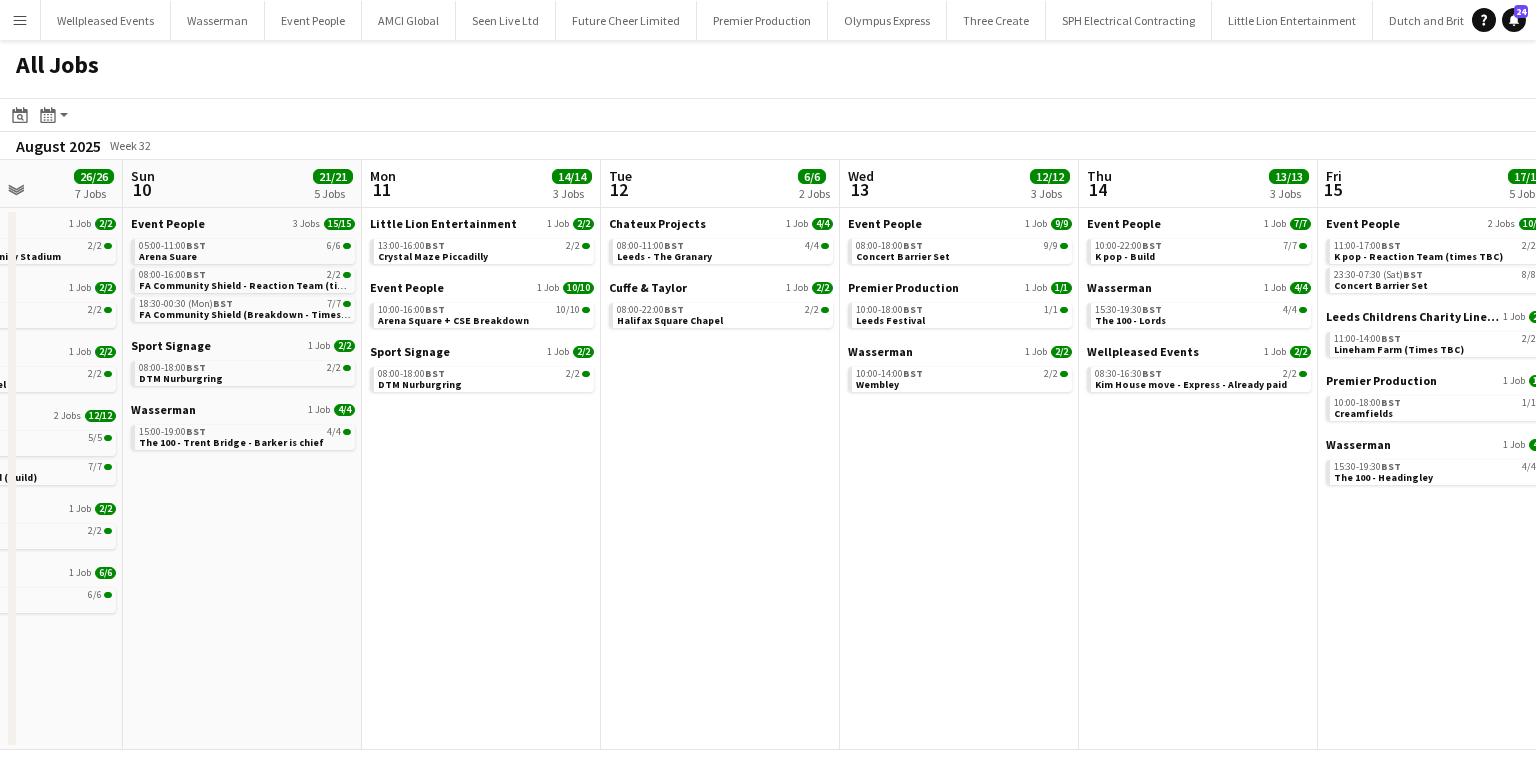 drag, startPoint x: 1185, startPoint y: 479, endPoint x: 965, endPoint y: 500, distance: 221 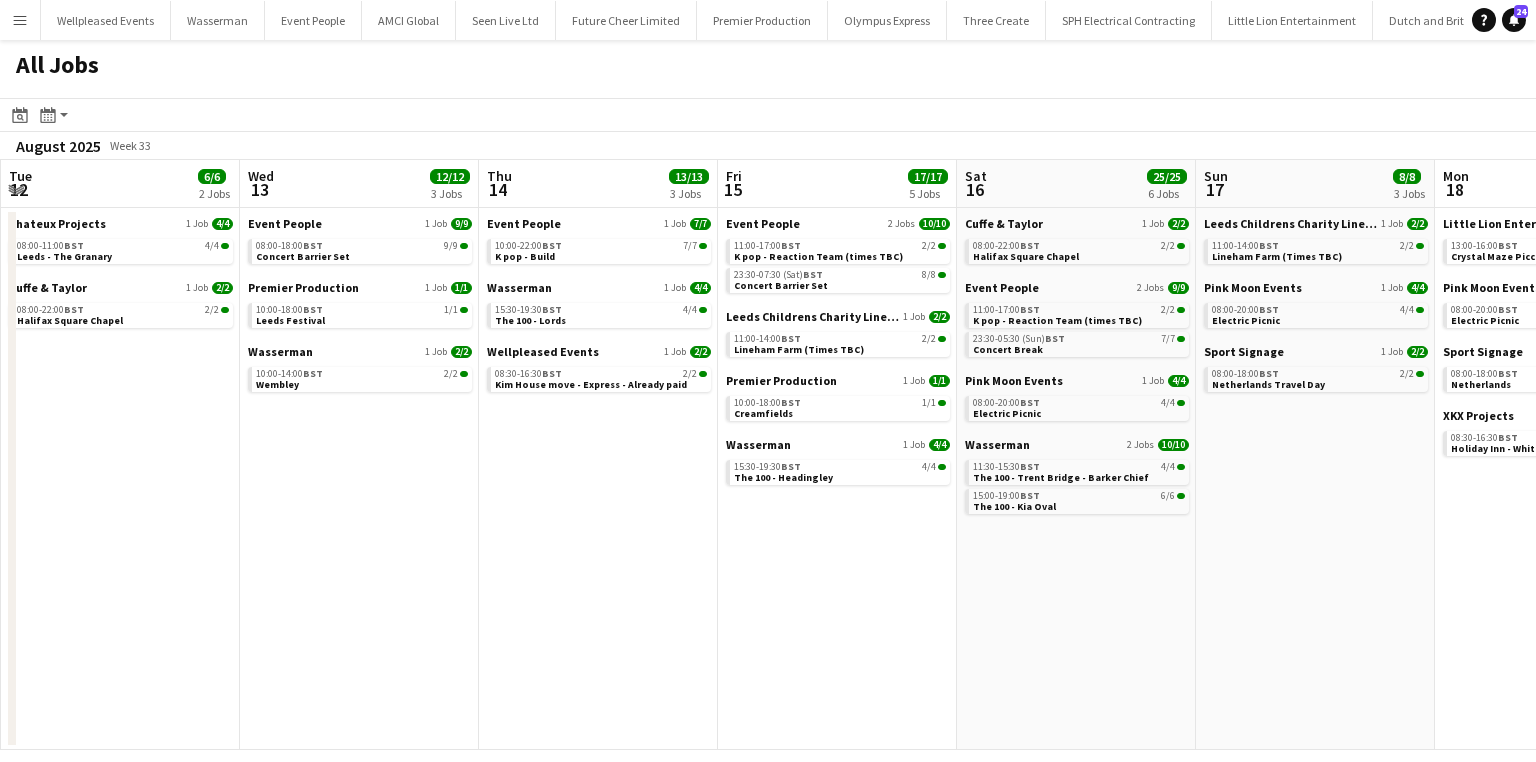drag, startPoint x: 600, startPoint y: 527, endPoint x: 500, endPoint y: 529, distance: 100.02 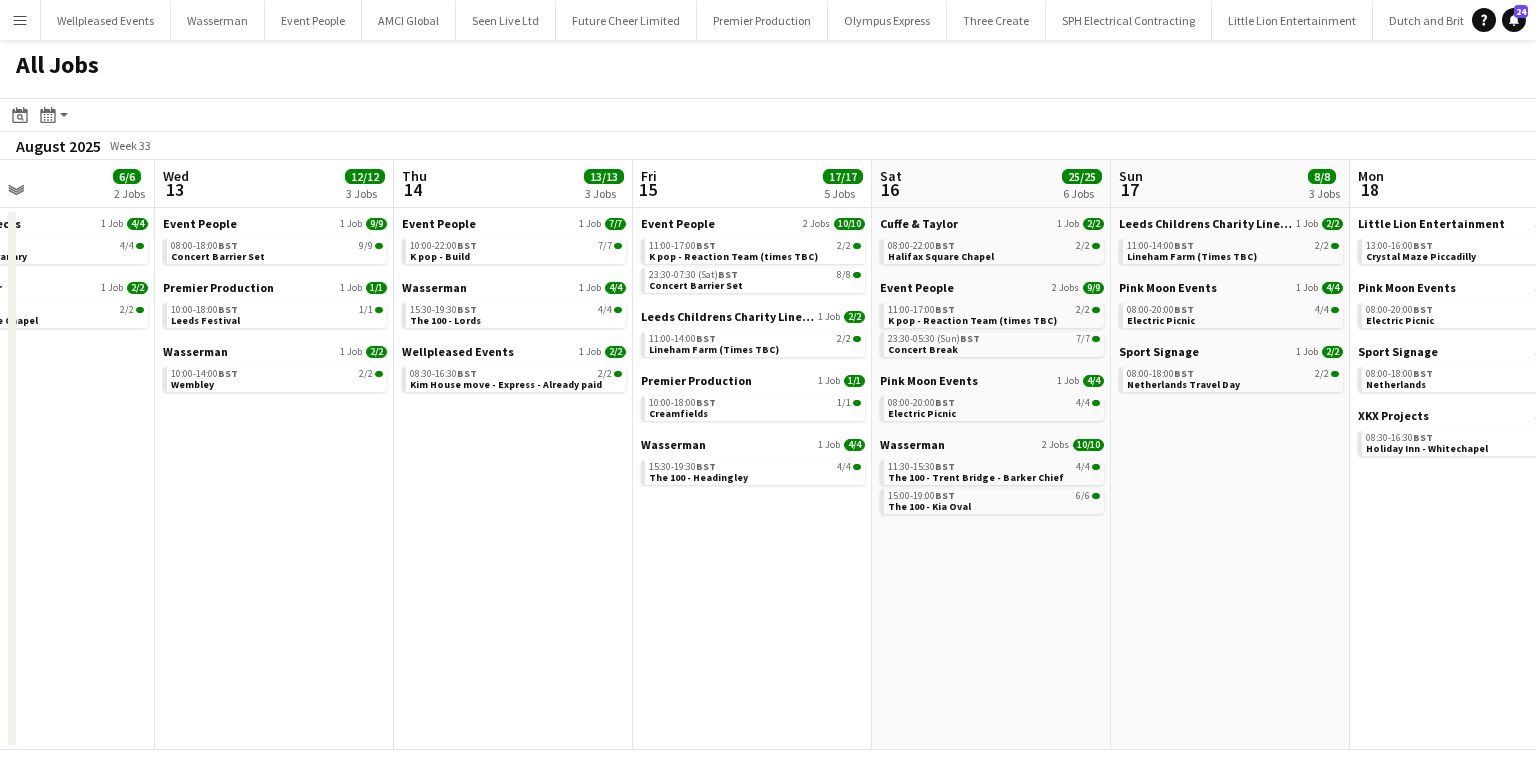 scroll, scrollTop: 0, scrollLeft: 812, axis: horizontal 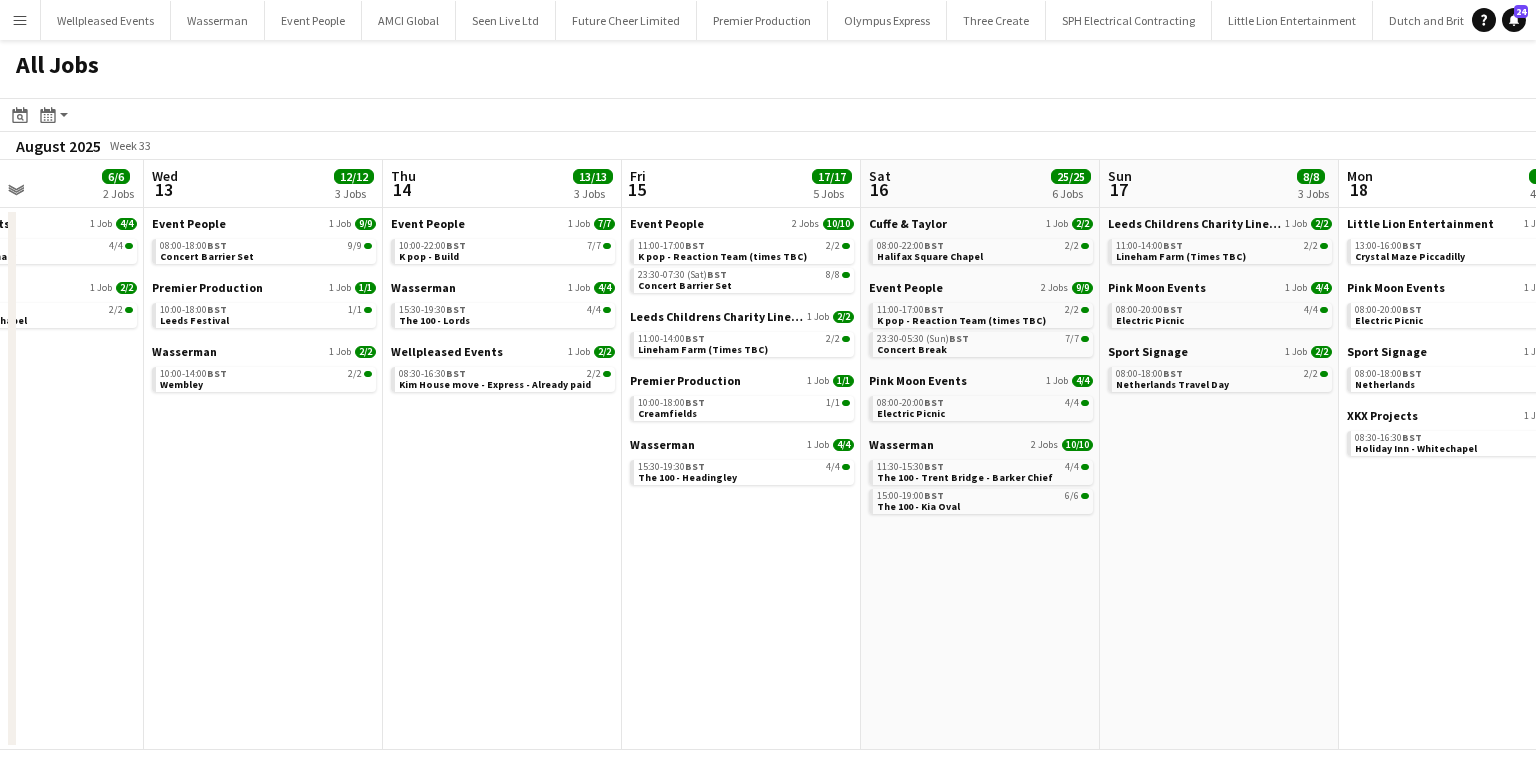 drag, startPoint x: 915, startPoint y: 545, endPoint x: 825, endPoint y: 545, distance: 90 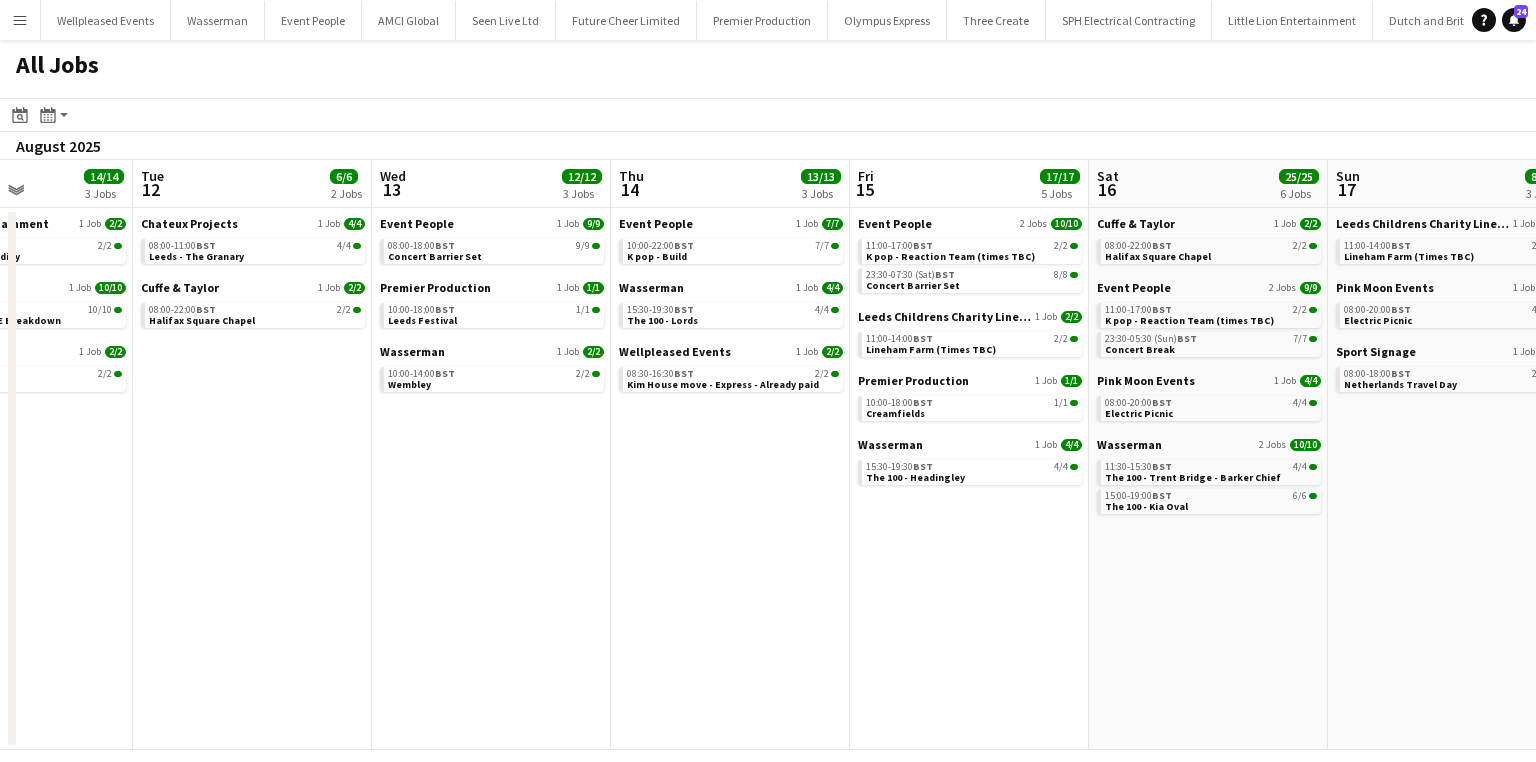 drag, startPoint x: 475, startPoint y: 561, endPoint x: 1163, endPoint y: 548, distance: 688.1228 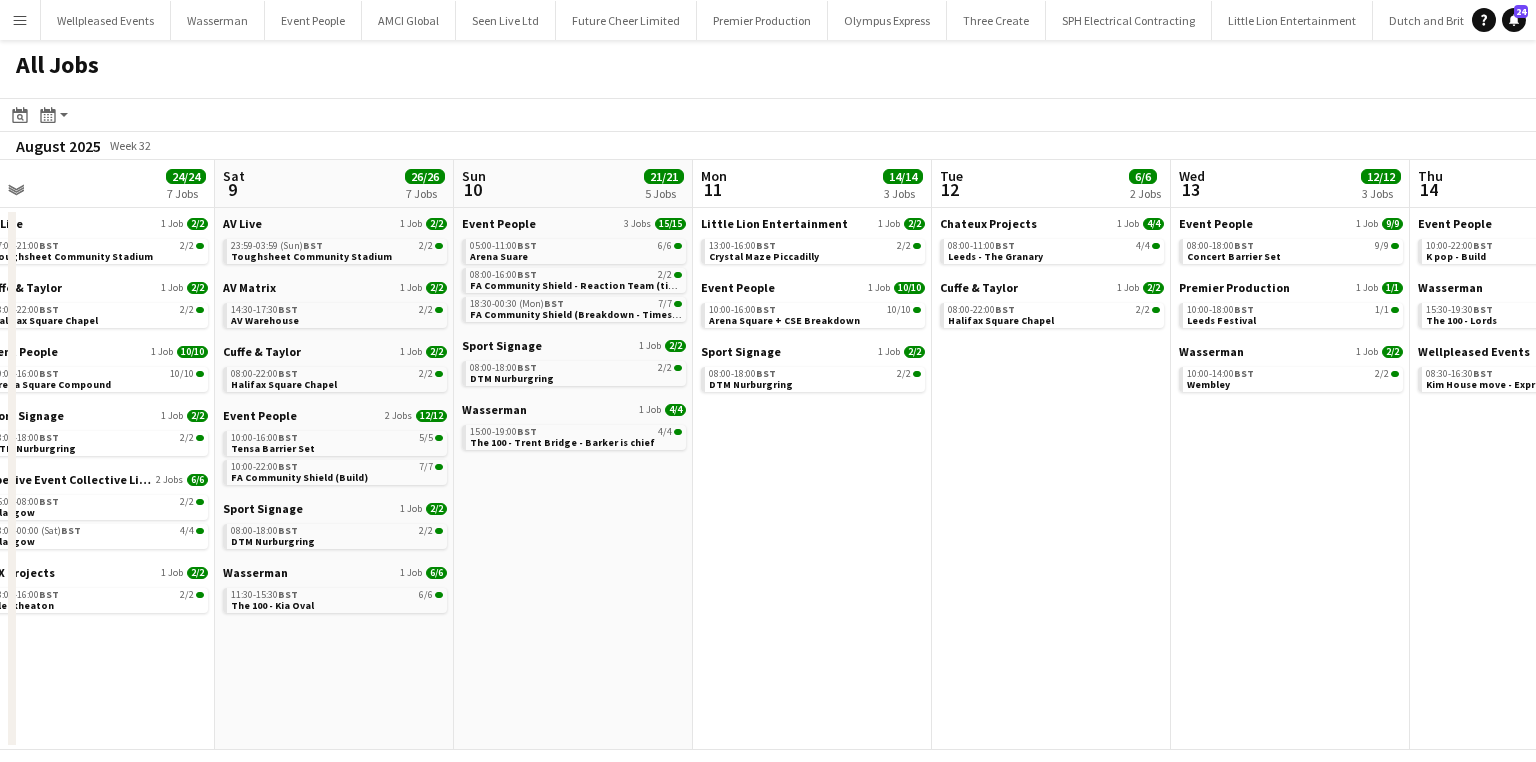 drag, startPoint x: 546, startPoint y: 624, endPoint x: 934, endPoint y: 593, distance: 389.23642 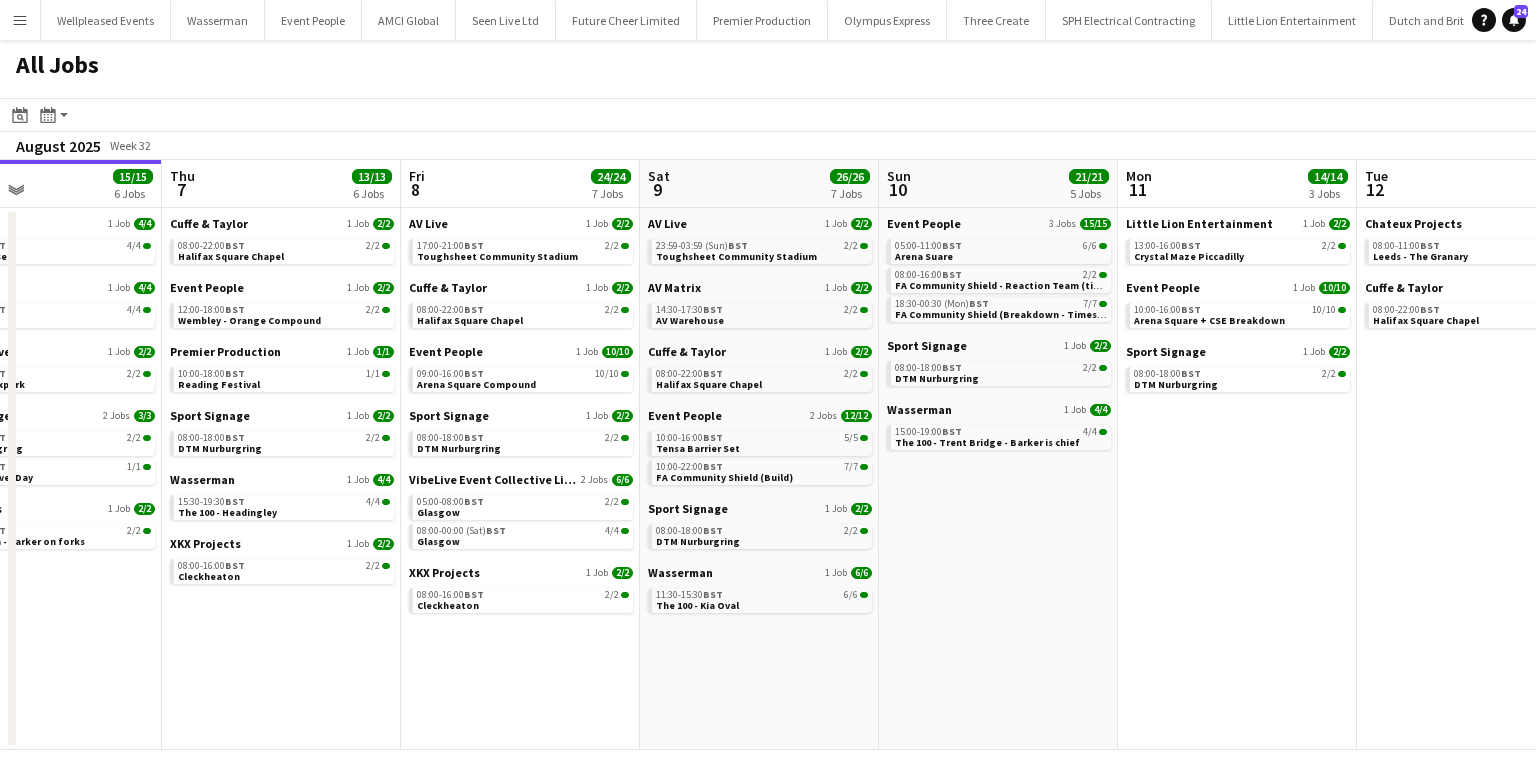 drag, startPoint x: 620, startPoint y: 622, endPoint x: 1000, endPoint y: 588, distance: 381.518 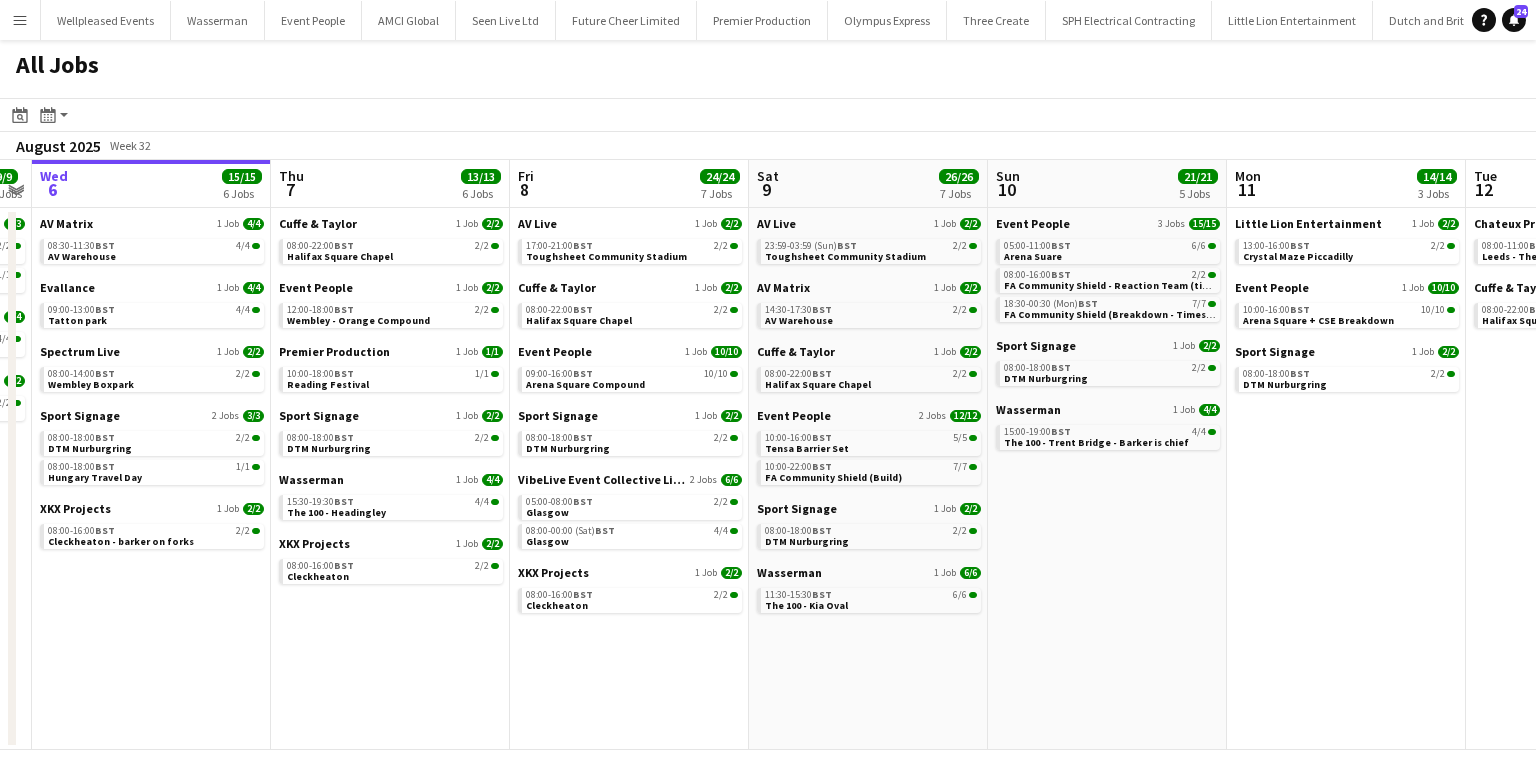 drag, startPoint x: 552, startPoint y: 641, endPoint x: 658, endPoint y: 629, distance: 106.677086 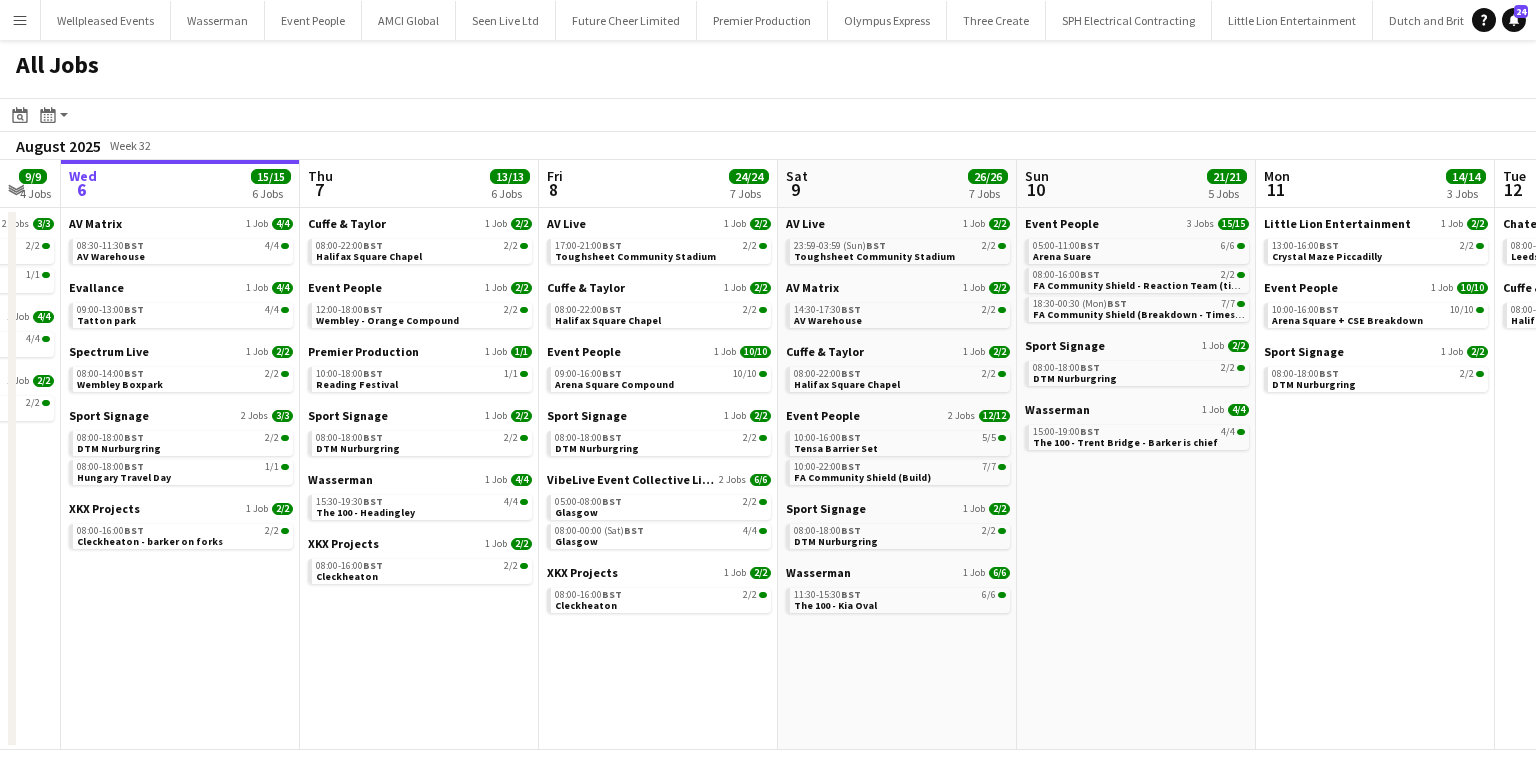 scroll, scrollTop: 0, scrollLeft: 416, axis: horizontal 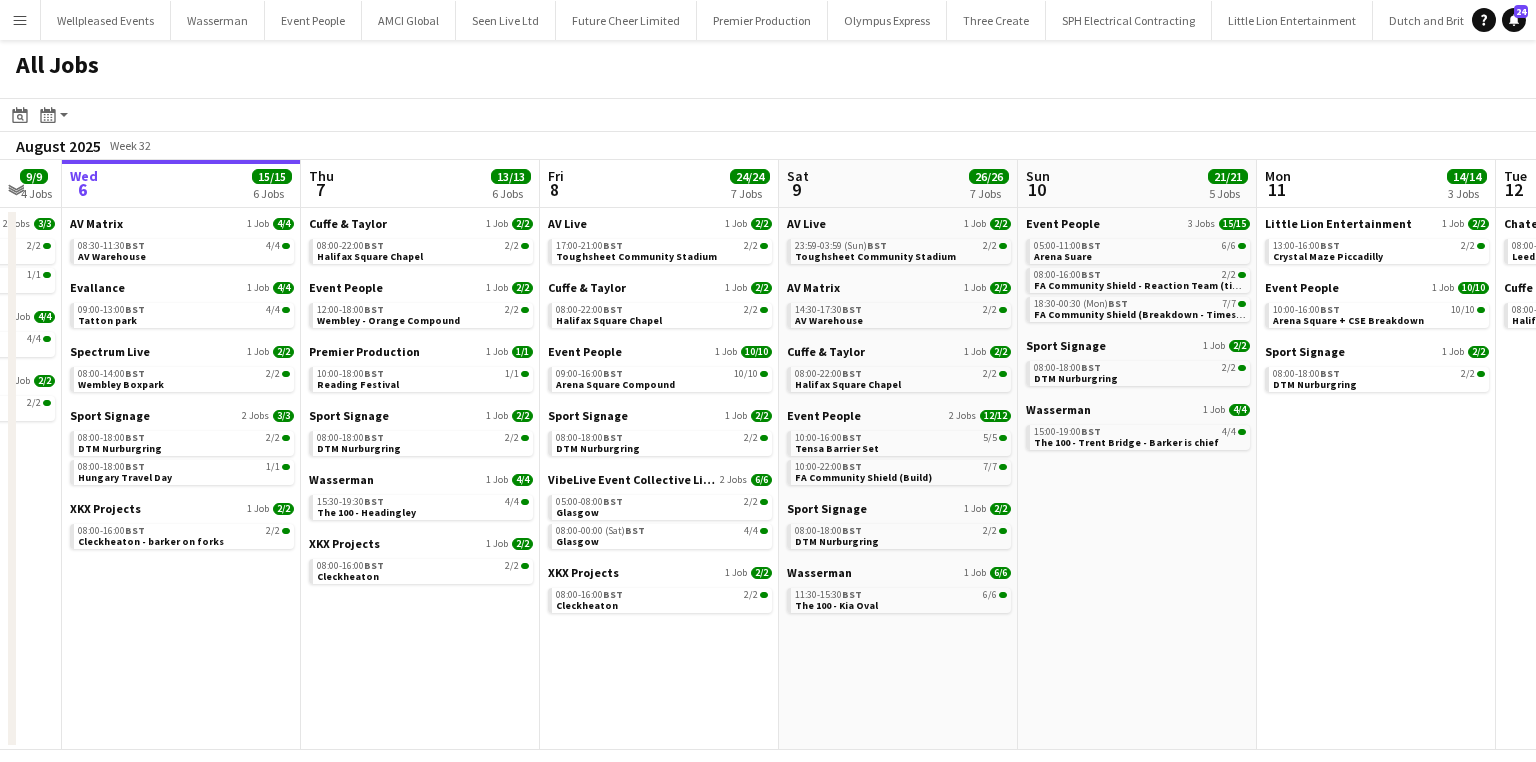 click on "Mon   4   11/11   6 Jobs   Tue   5   9/9   4 Jobs   Wed   6   15/15   6 Jobs   Thu   7   13/13   6 Jobs   Fri   8   24/24   7 Jobs   Sat   9   26/26   7 Jobs   Sun   10   21/21   5 Jobs   Mon   11   14/14   3 Jobs   Tue   12   6/6   2 Jobs   Wed   13   12/12   3 Jobs   Thu   14   13/13   3 Jobs   Fri   15   17/17   5 Jobs    Little Lion Entertainment   1 Job   2/2   13:00-16:00    BST   2/2   Crystal Maze Piccadilly   Evallance   2 Jobs   4/4   08:00-12:00    BST   2/2   Rudding park   23:59-03:59 (Tue)   BST   2/2   Rudding park   Sport Signage   1 Job   1/1   08:00-18:00    BST   1/1   Hungary   Three Create   1 Job   2/2   08:30-11:30    BST   2/2   Dulwich Picture Gallery   XKX Projects   1 Job   2/2   08:00-16:00    BST   2/2   Cleckheaton    Sport Signage   2 Jobs   3/3   08:00-18:00    BST   2/2   DTM Nurburgring   08:00-18:00    BST   1/1   Hungary   Wasserman   1 Job   4/4   15:15-19:15    BST   4/4   The 100 - Lords   XKX Projects   1 Job   2/2   08:00-16:00    BST   2/2   AV Matrix   1 Job   4/4" at bounding box center (768, 455) 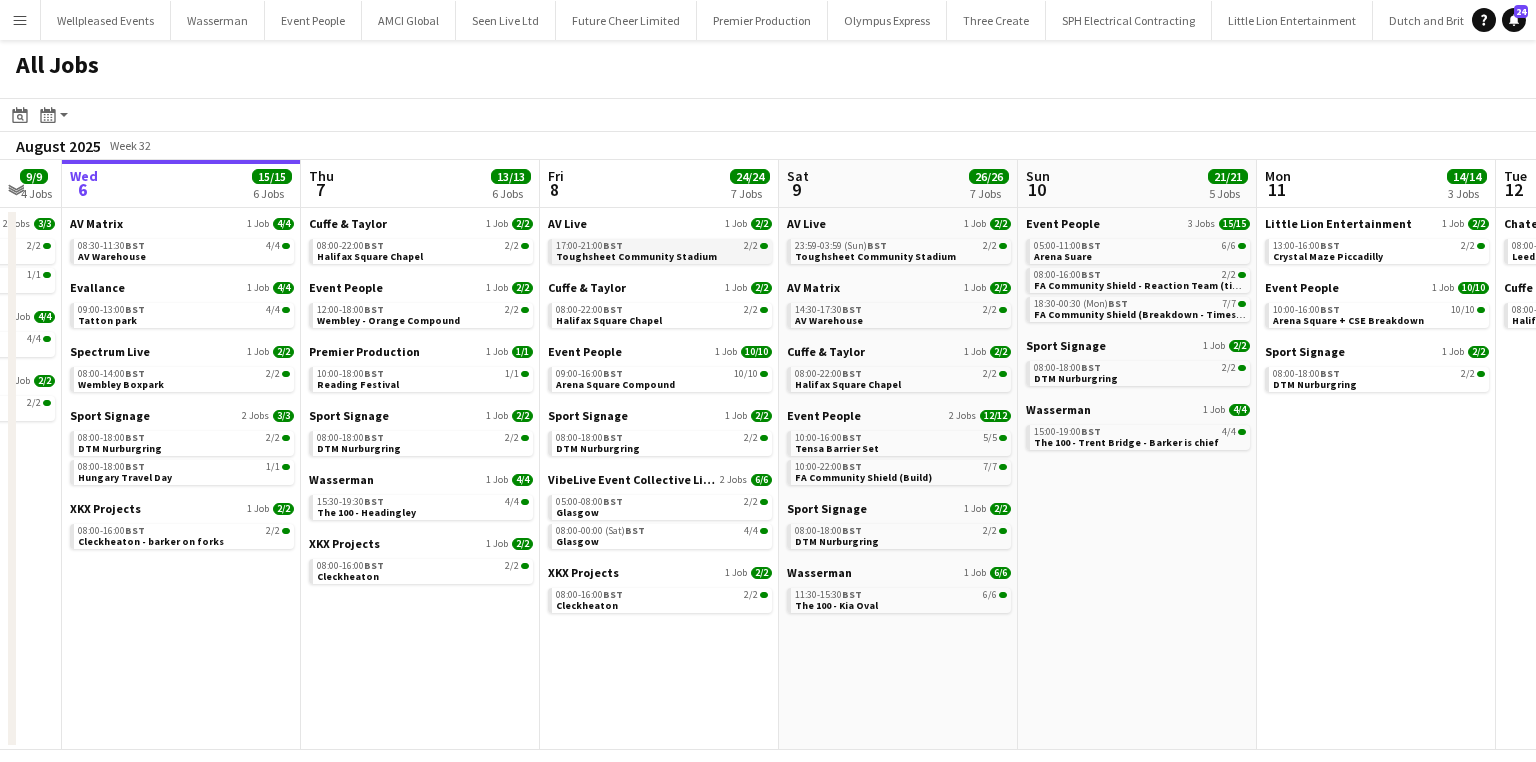click on "17:00-21:00    BST   2/2" at bounding box center [662, 246] 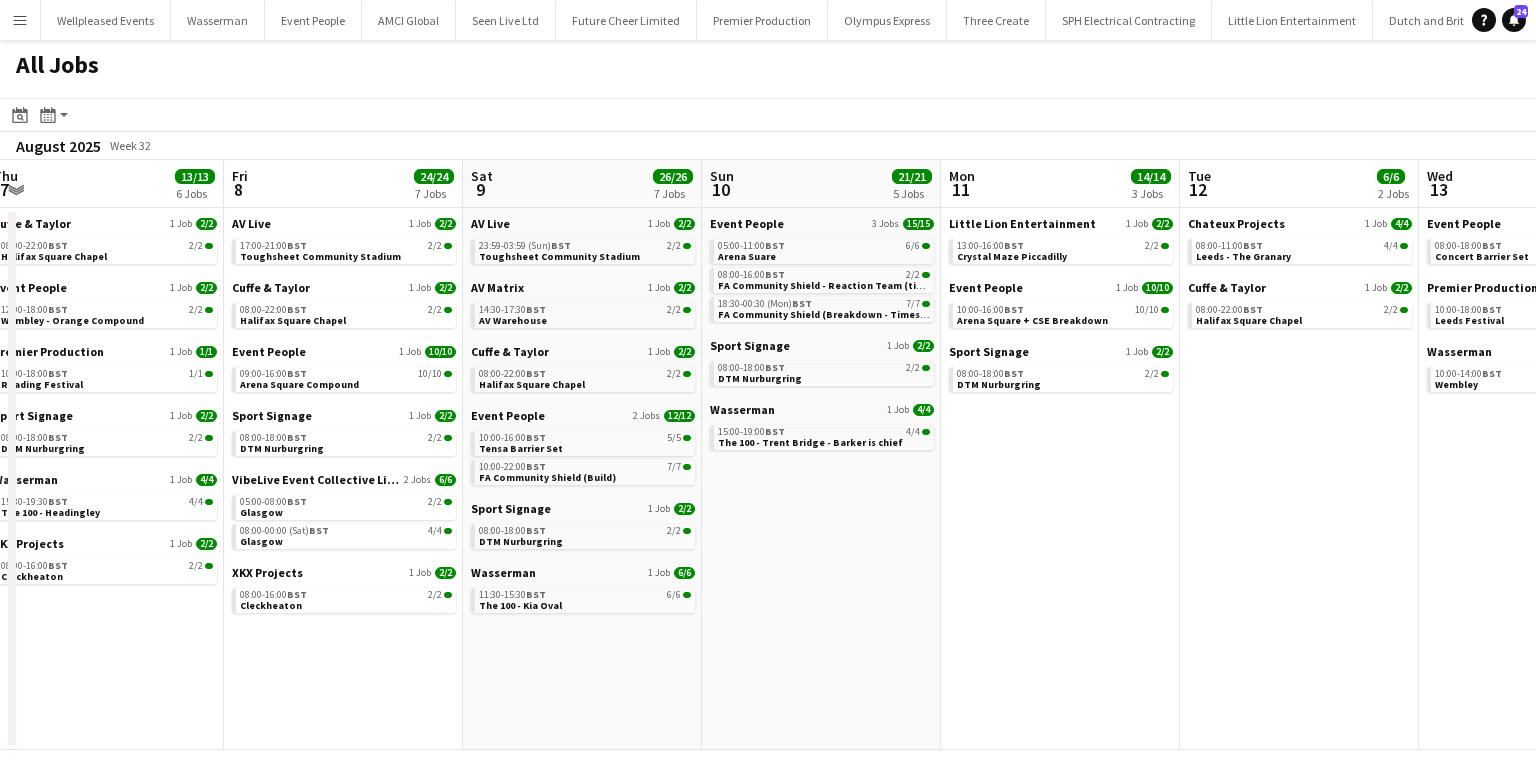 drag, startPoint x: 1155, startPoint y: 578, endPoint x: 740, endPoint y: 479, distance: 426.64505 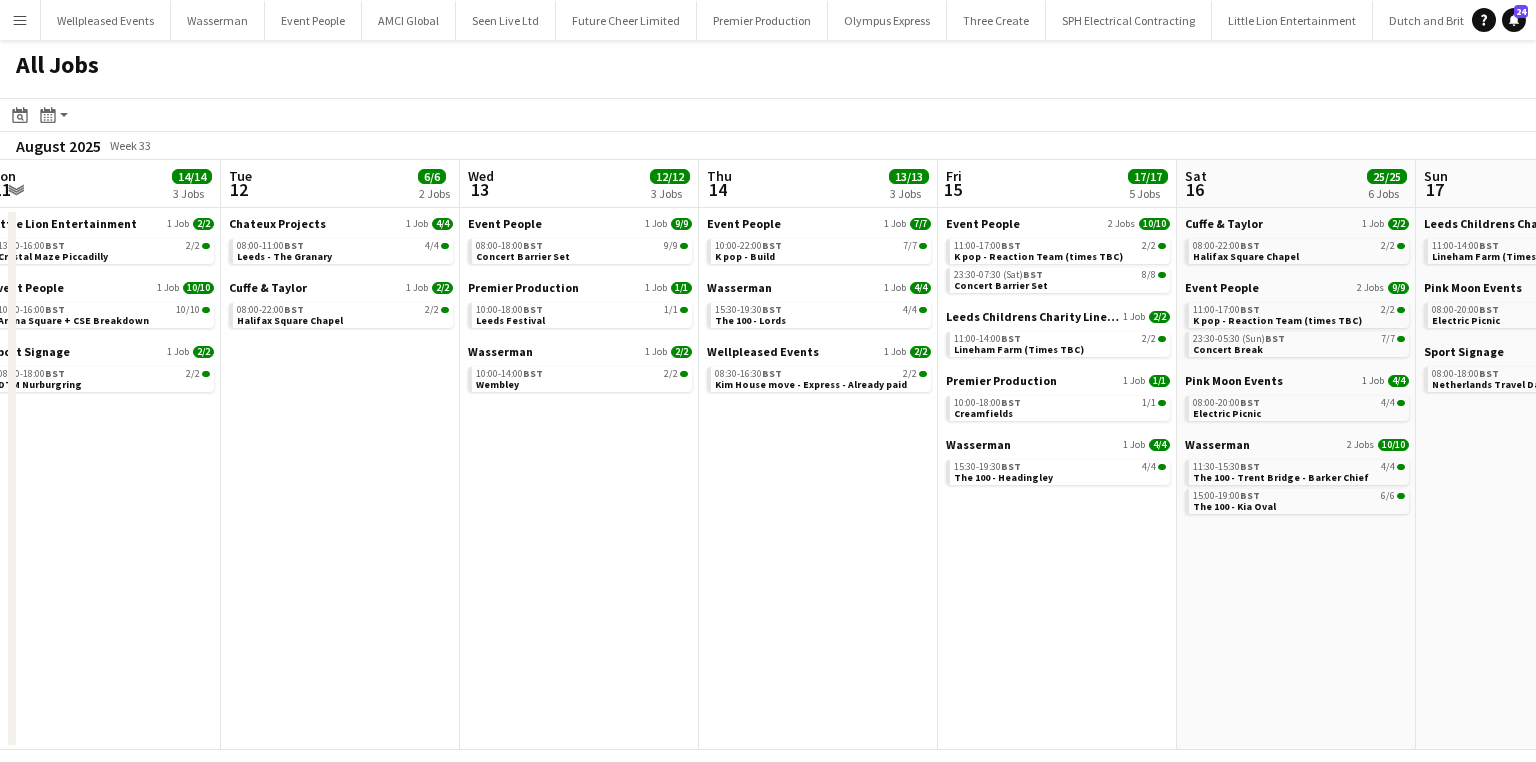 drag, startPoint x: 553, startPoint y: 519, endPoint x: 342, endPoint y: 492, distance: 212.72047 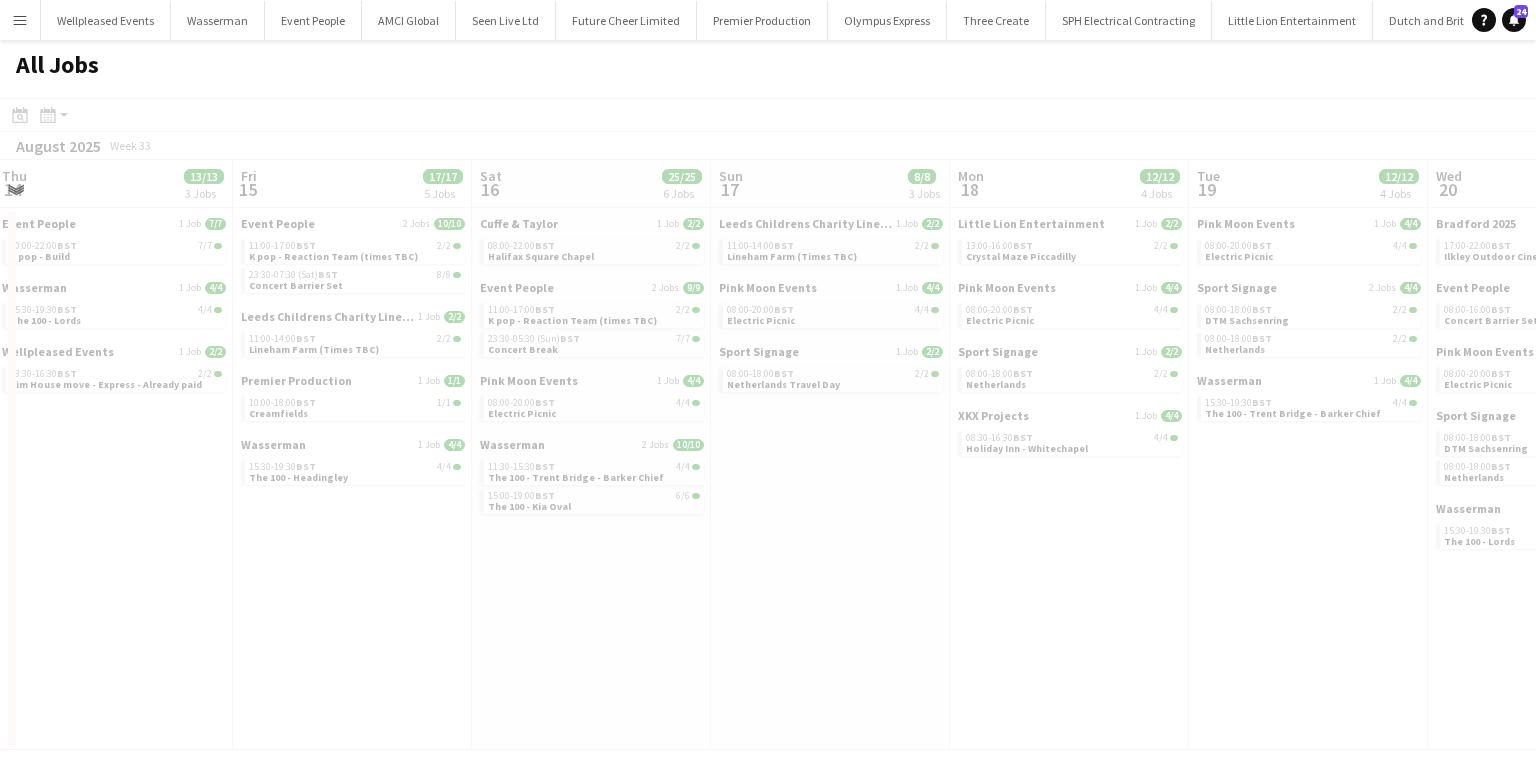 drag, startPoint x: 970, startPoint y: 534, endPoint x: 415, endPoint y: 504, distance: 555.81024 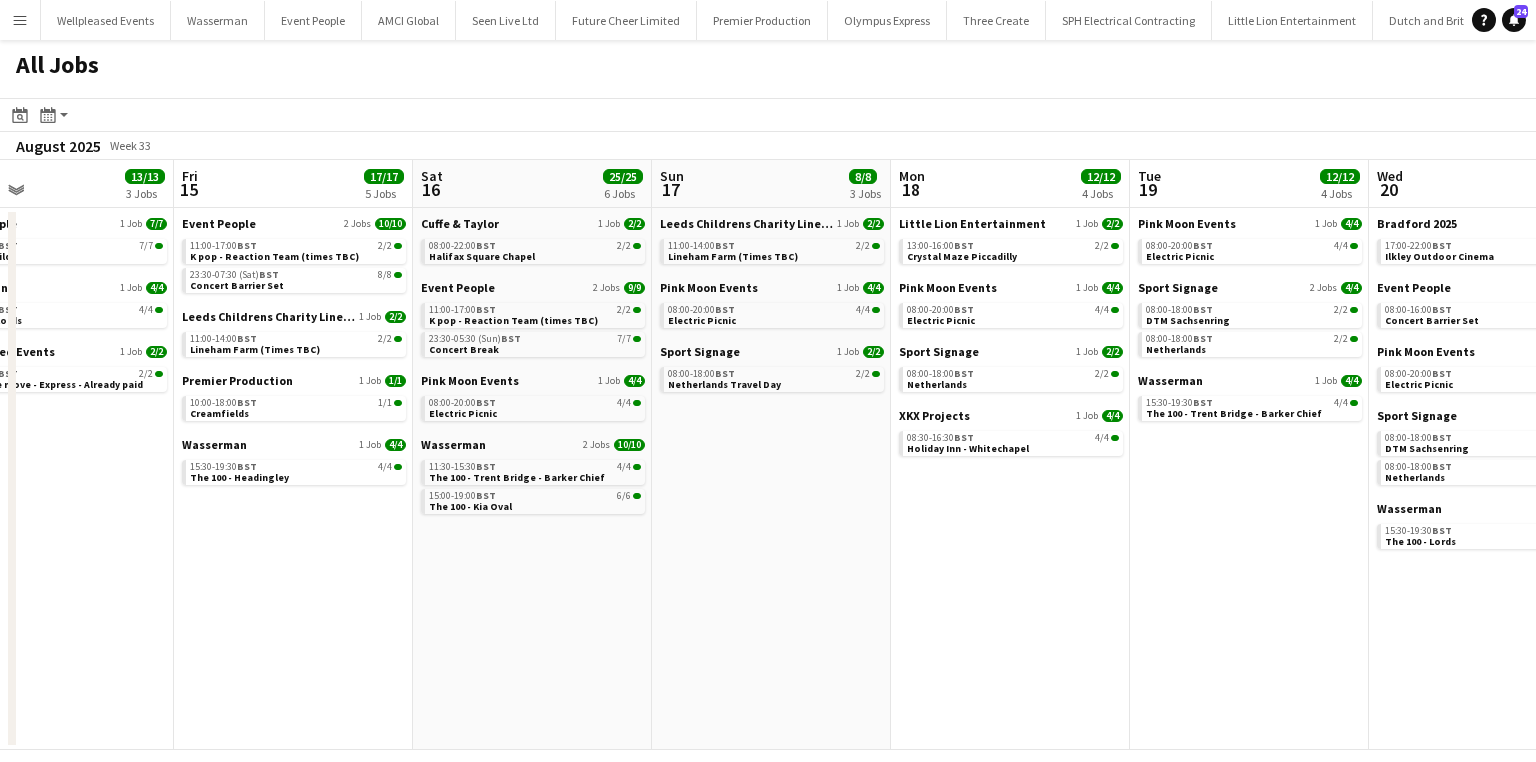 click on "Tue   12   6/6   2 Jobs   Wed   13   12/12   3 Jobs   Thu   14   13/13   3 Jobs   Fri   15   17/17   5 Jobs   Sat   16   25/25   6 Jobs   Sun   17   8/8   3 Jobs   Mon   18   12/12   4 Jobs   Tue   19   12/12   4 Jobs   Wed   20   22/22   6 Jobs   Thu   21   23/23   6 Jobs   Fri   22   28/28   9 Jobs   Sat   23   22/22   8 Jobs   Chateux Projects   1 Job   4/4   08:00-11:00    BST   4/4   Leeds - The Granary   Cuffe & Taylor   1 Job   2/2   08:00-22:00    BST   2/2   Halifax Square Chapel   Event People   1 Job   9/9   08:00-18:00    BST   9/9   Concert Barrier Set   Premier Production   1 Job   1/1   10:00-18:00    BST   1/1   Leeds Festival   Wasserman   1 Job   2/2   10:00-14:00    BST   2/2   Wembley   Event People   1 Job   7/7   10:00-22:00    BST   7/7   K pop - Build   Wasserman   1 Job   4/4   15:30-19:30    BST   4/4   The 100 - Lords    Wellpleased Events   1 Job   2/2   08:30-16:30    BST   2/2   Kim House move - Express - Already paid   Event People   2 Jobs   10/10   11:00-17:00    BST   2/2" at bounding box center [768, 455] 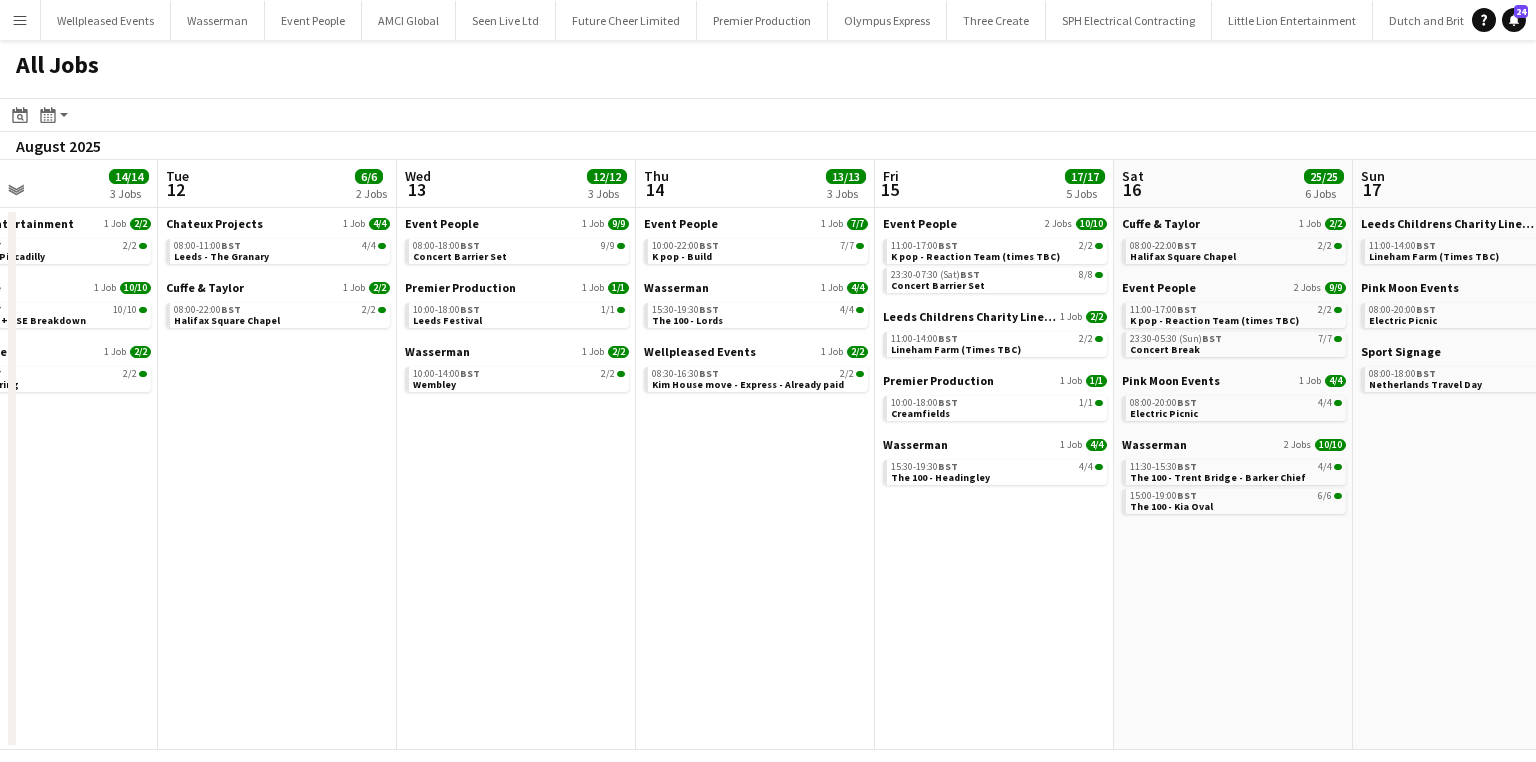 drag, startPoint x: 463, startPoint y: 578, endPoint x: 1020, endPoint y: 604, distance: 557.6065 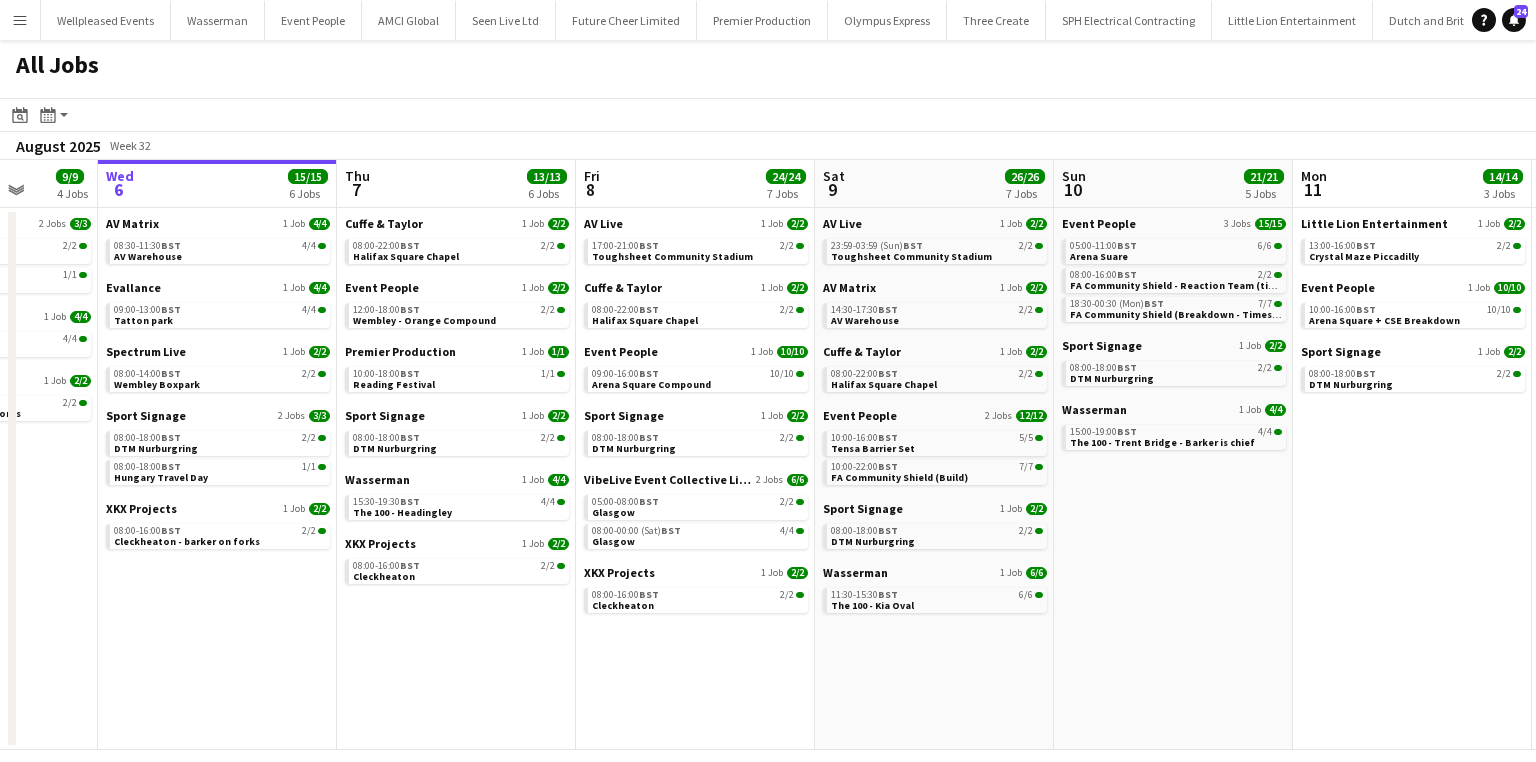 drag, startPoint x: 891, startPoint y: 613, endPoint x: 971, endPoint y: 627, distance: 81.21576 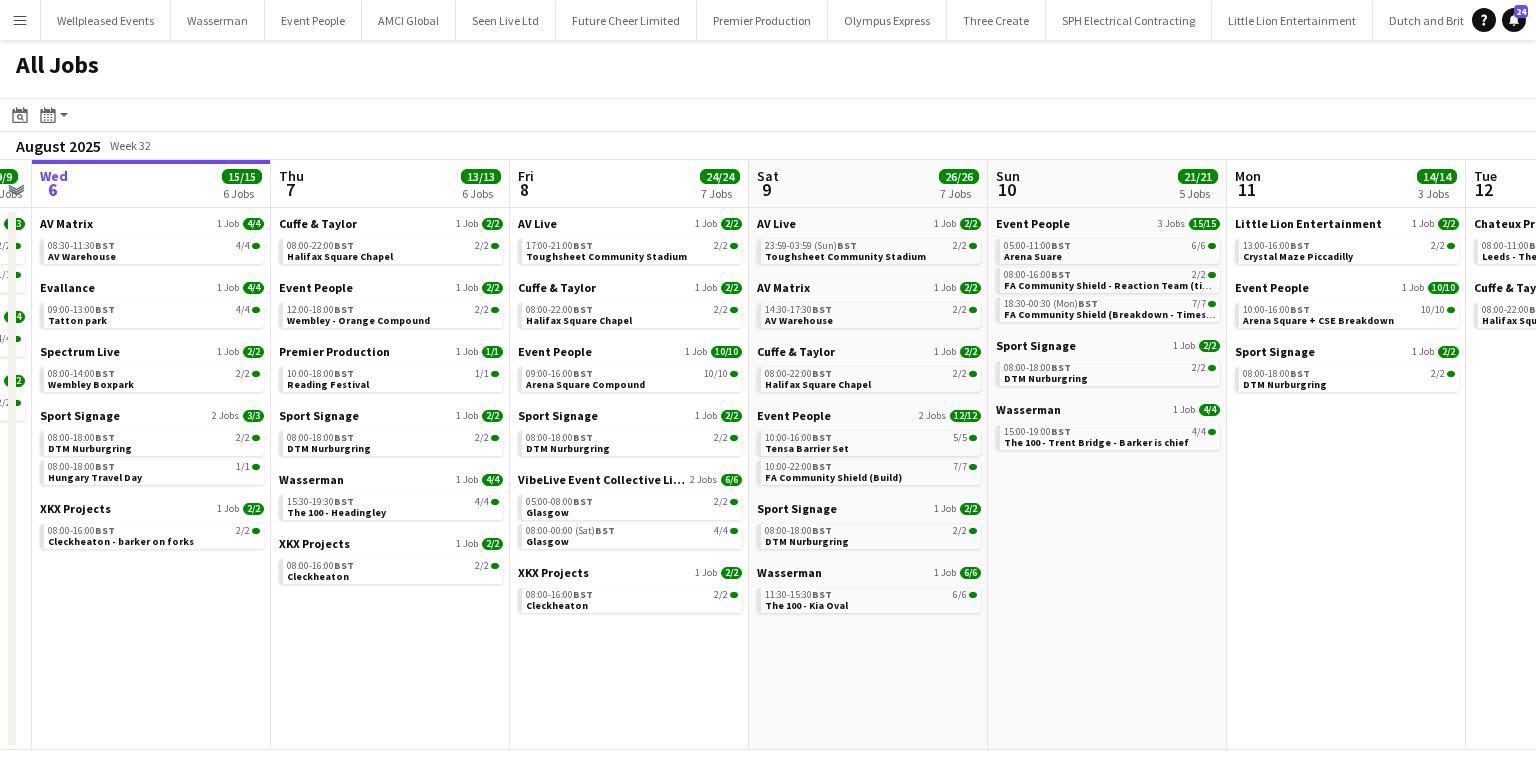 drag, startPoint x: 719, startPoint y: 652, endPoint x: 1103, endPoint y: 655, distance: 384.01172 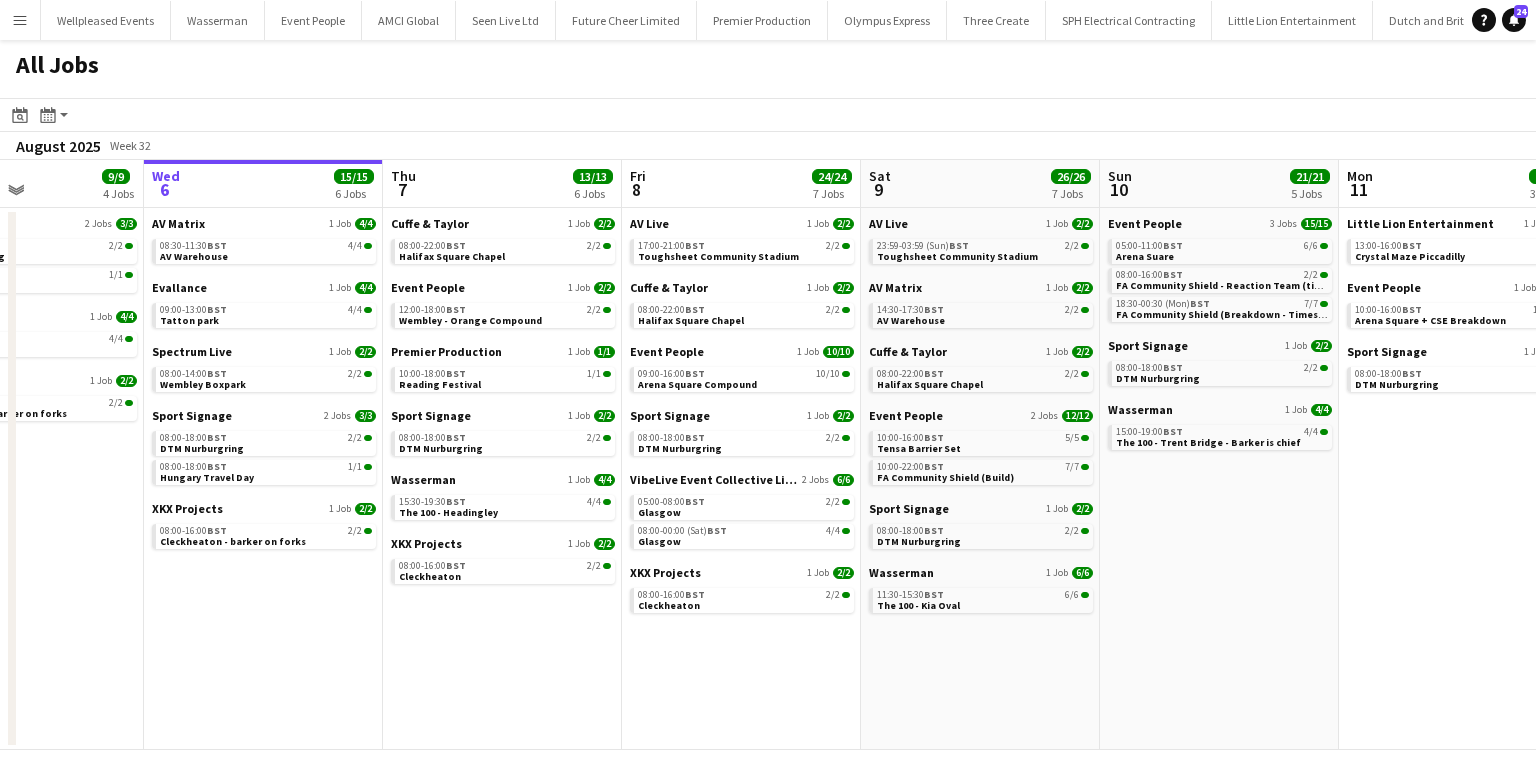 drag, startPoint x: 1039, startPoint y: 671, endPoint x: 875, endPoint y: 668, distance: 164.02744 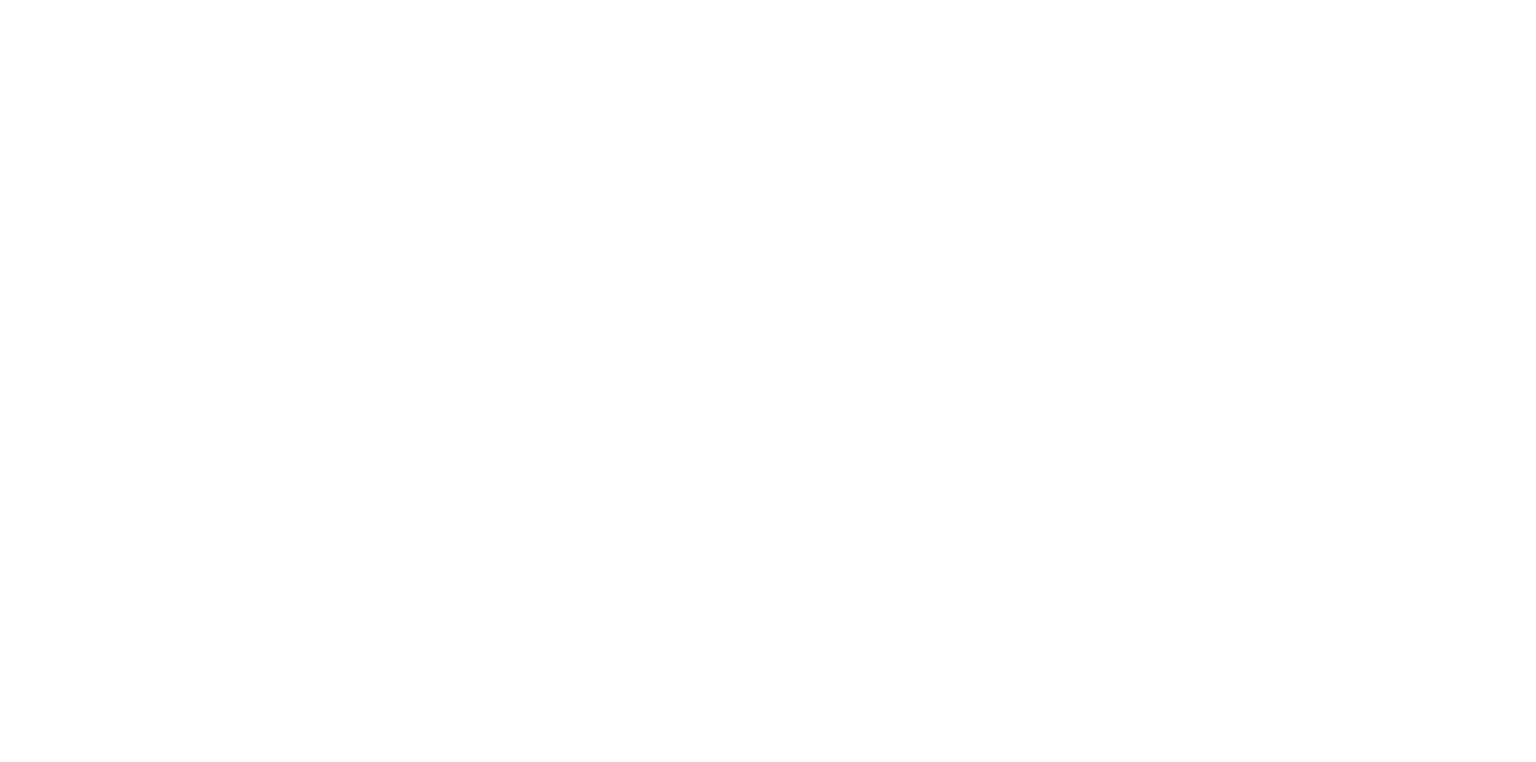 scroll, scrollTop: 0, scrollLeft: 0, axis: both 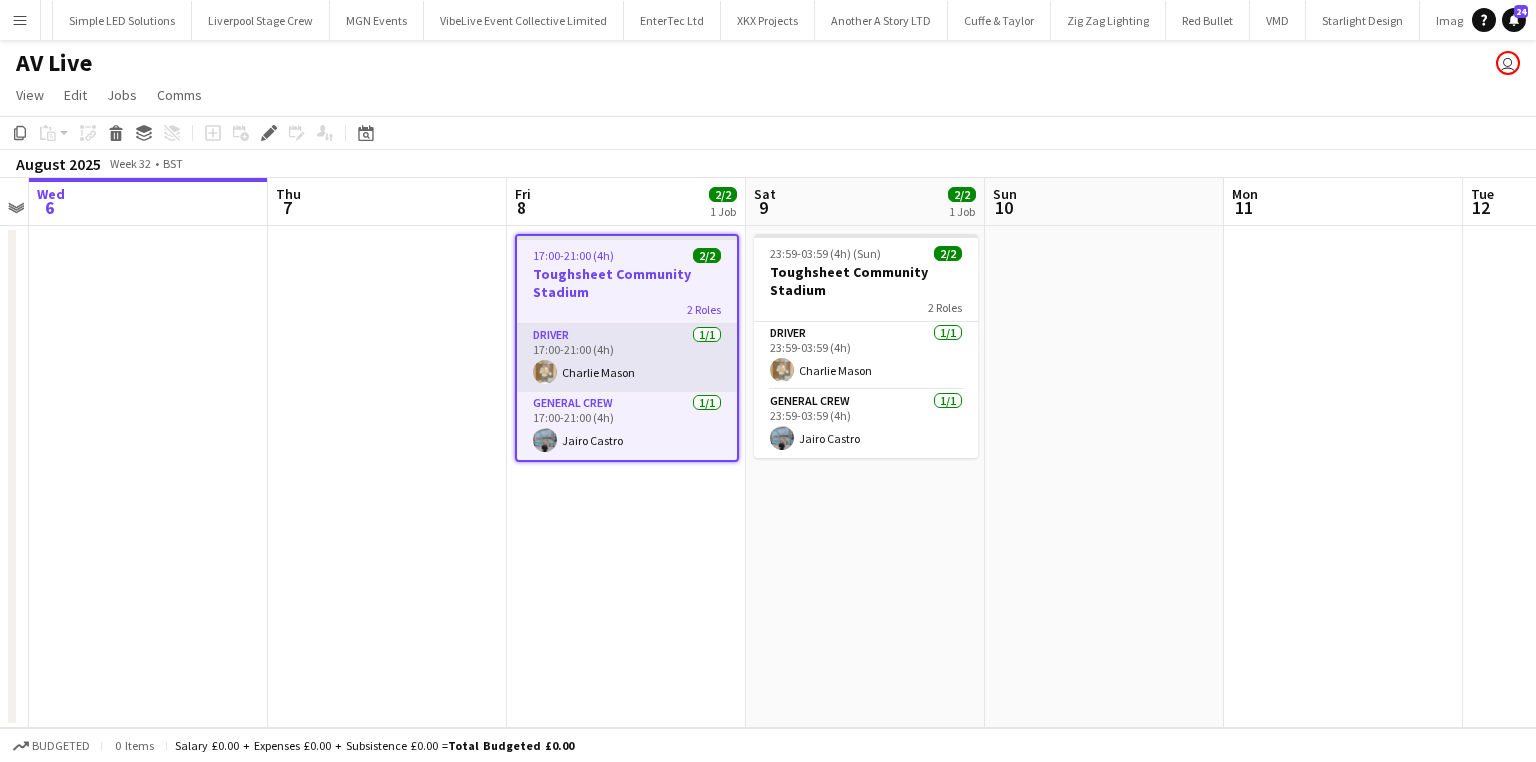 click on "Driver   1/1   17:00-21:00 (4h)
Charlie Mason" at bounding box center (627, 358) 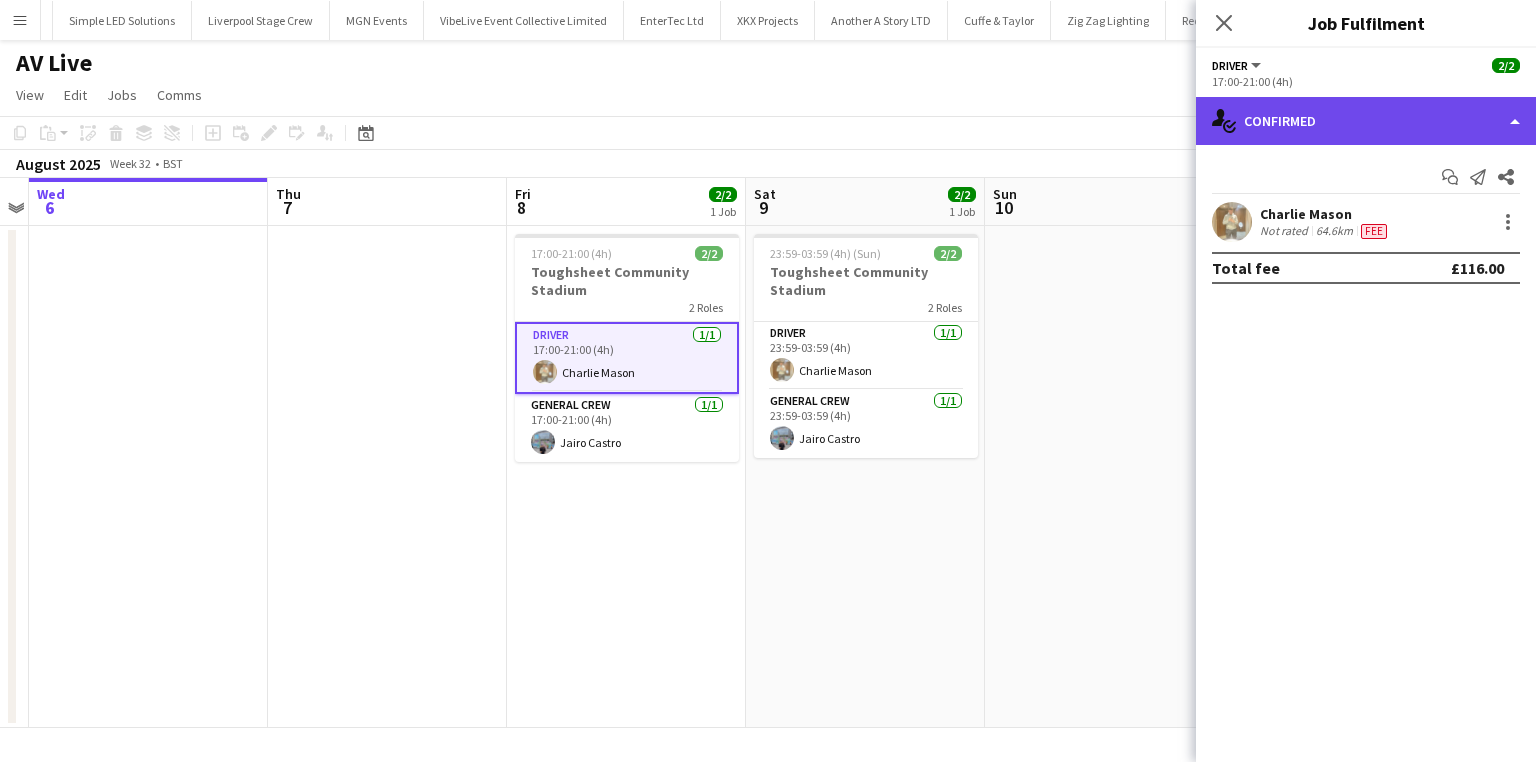 click on "single-neutral-actions-check-2
Confirmed" 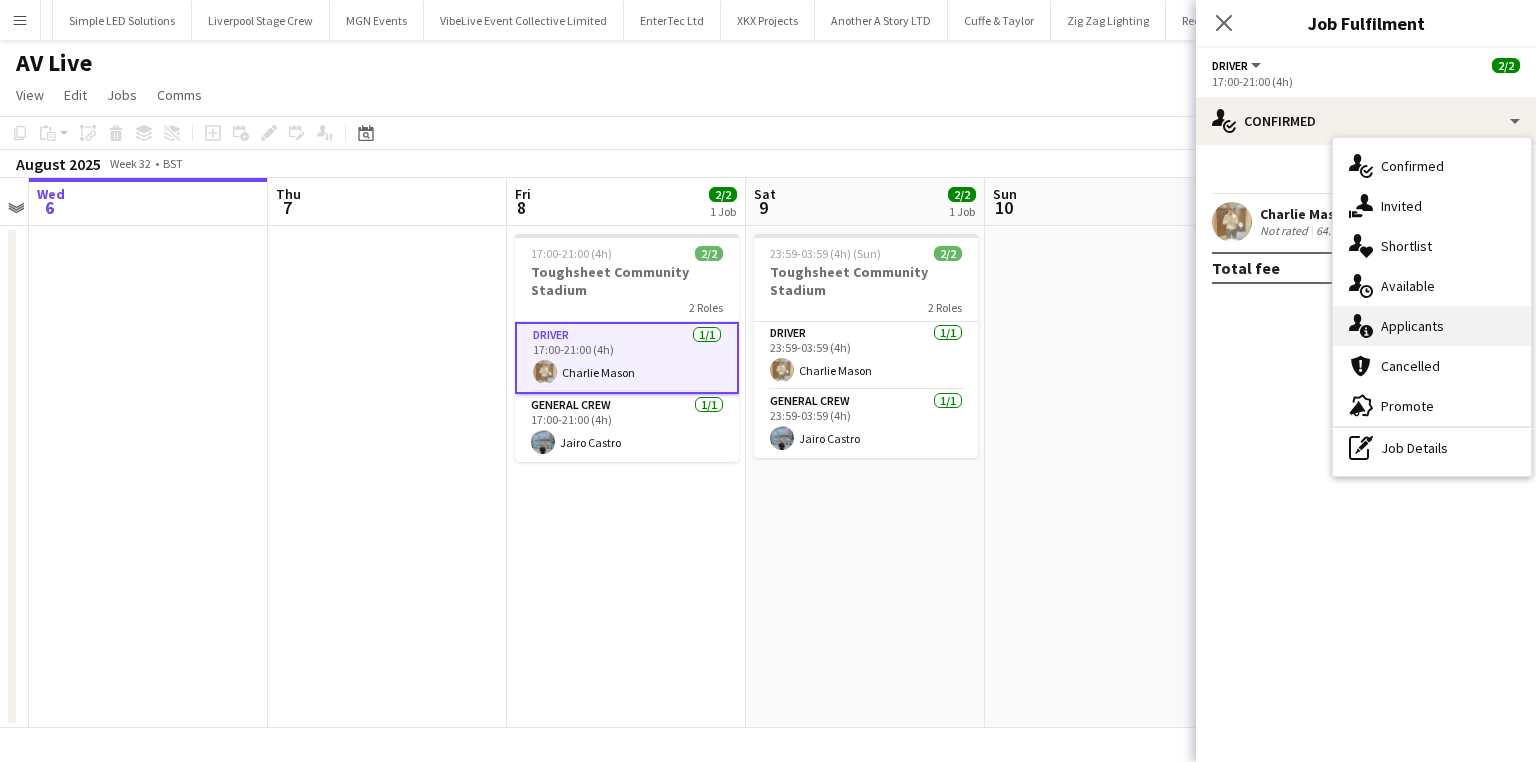 click on "single-neutral-actions-information
Applicants" at bounding box center [1432, 326] 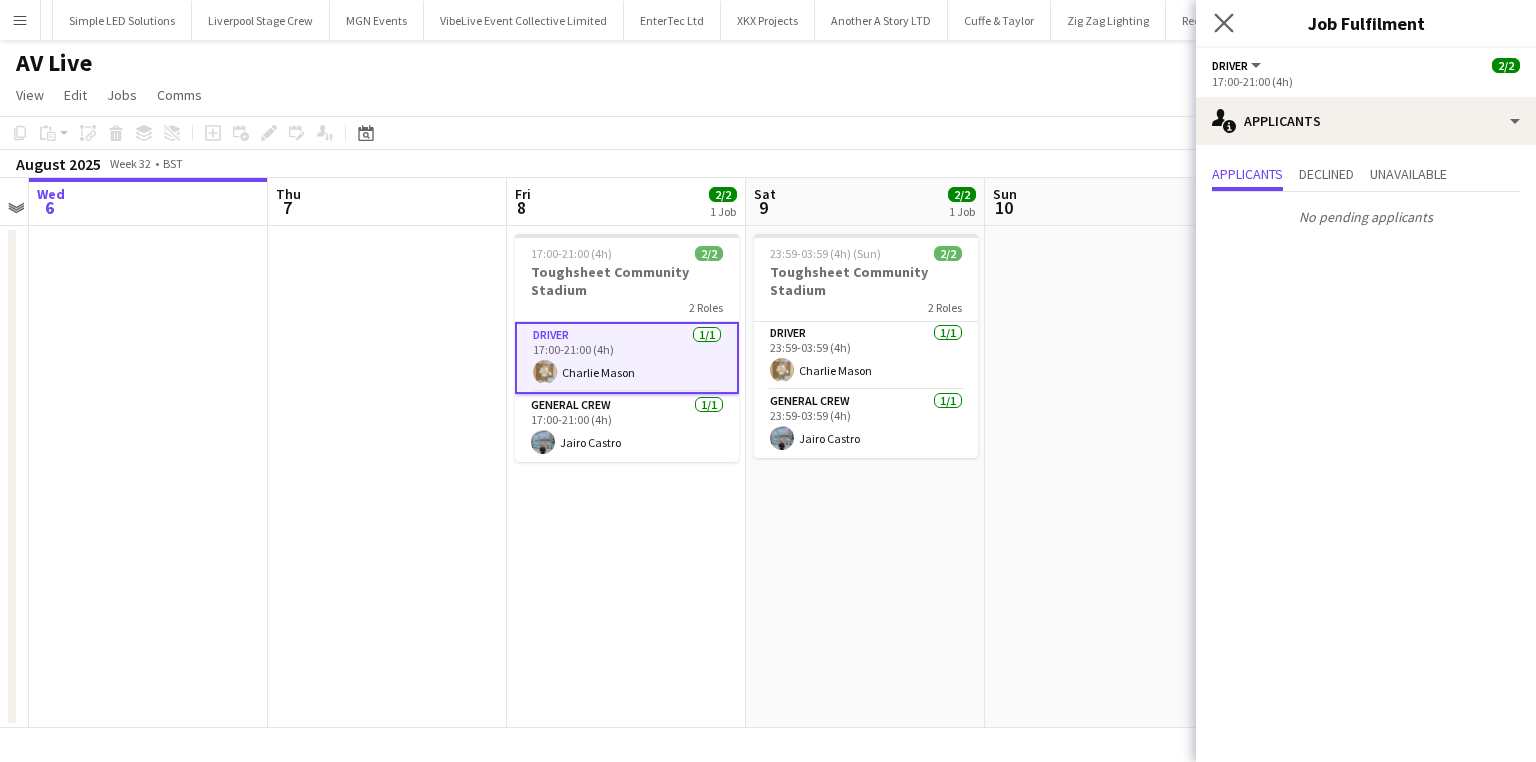 click on "Close pop-in" 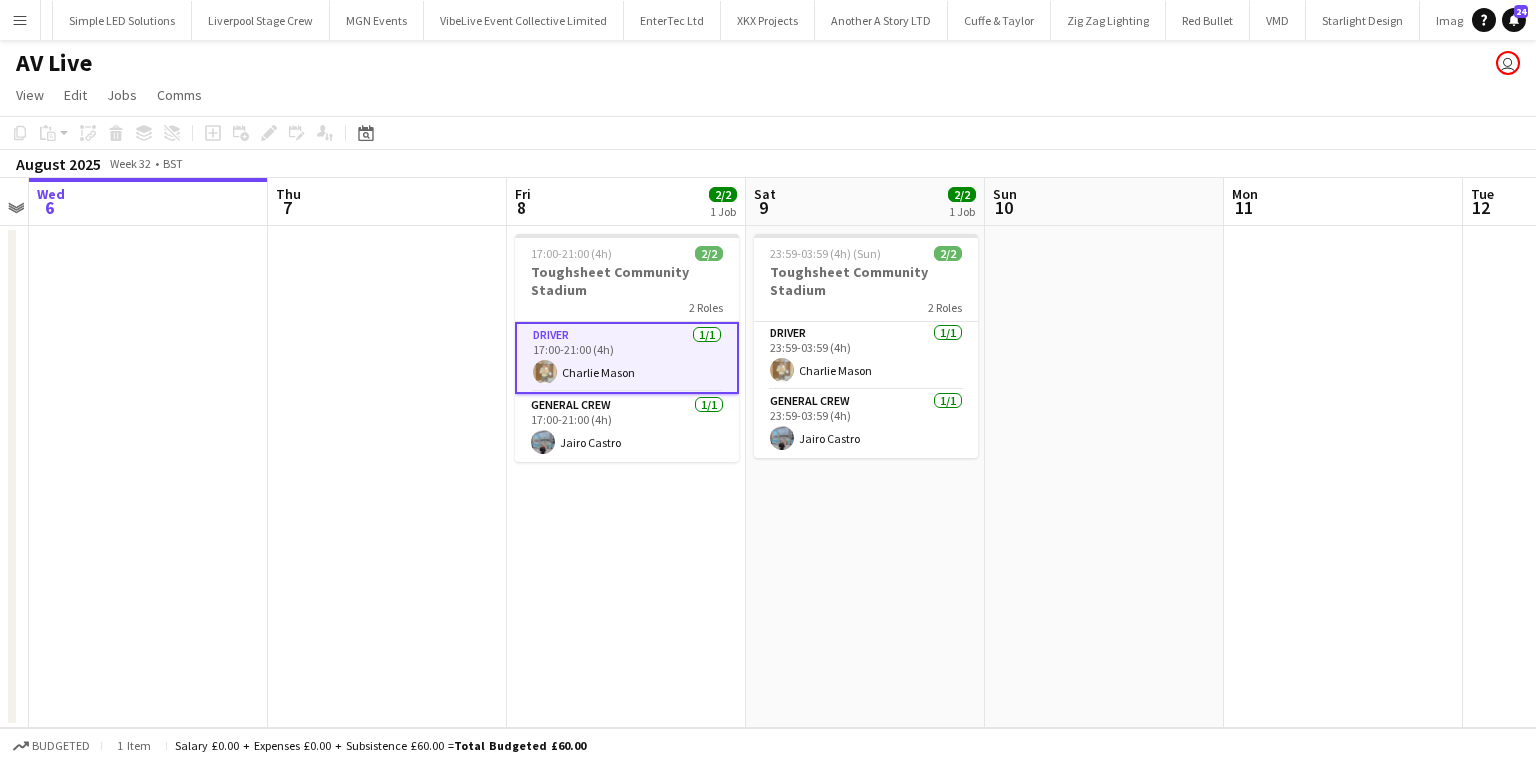 click on "Driver   1/1   17:00-21:00 (4h)
Charlie Mason" at bounding box center [627, 358] 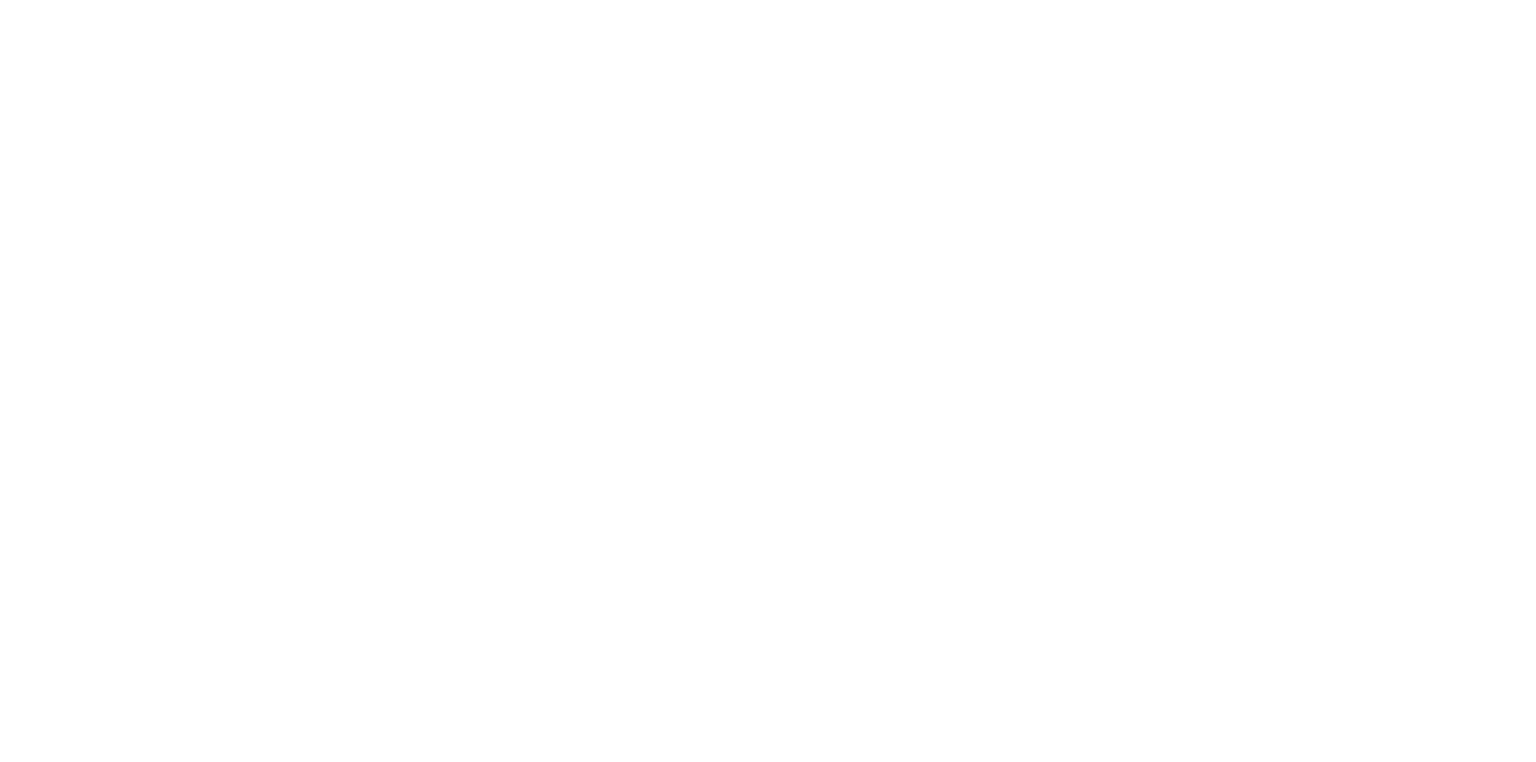 scroll, scrollTop: 0, scrollLeft: 0, axis: both 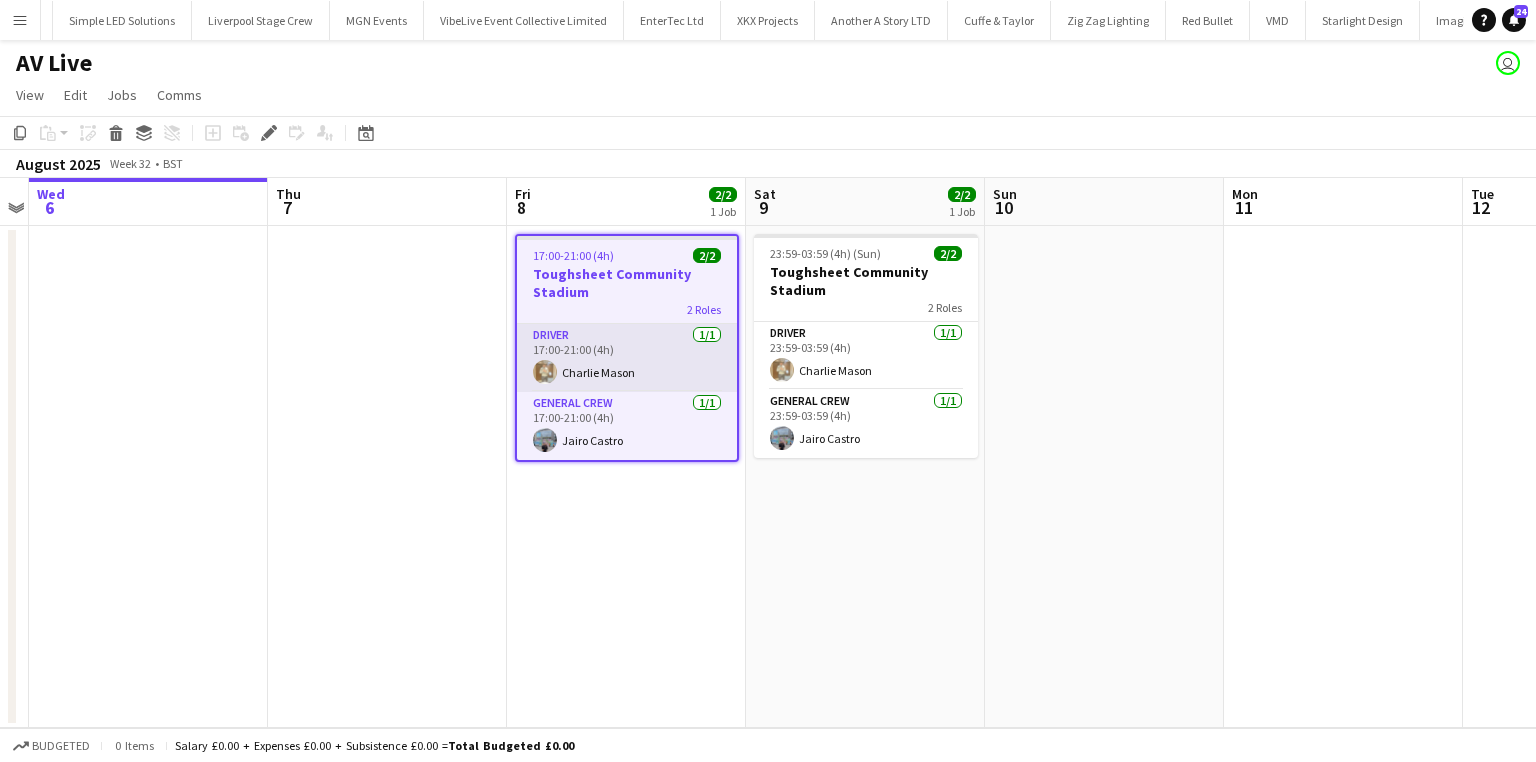 click on "Driver   1/1   17:00-21:00 (4h)
Charlie Mason" at bounding box center (627, 358) 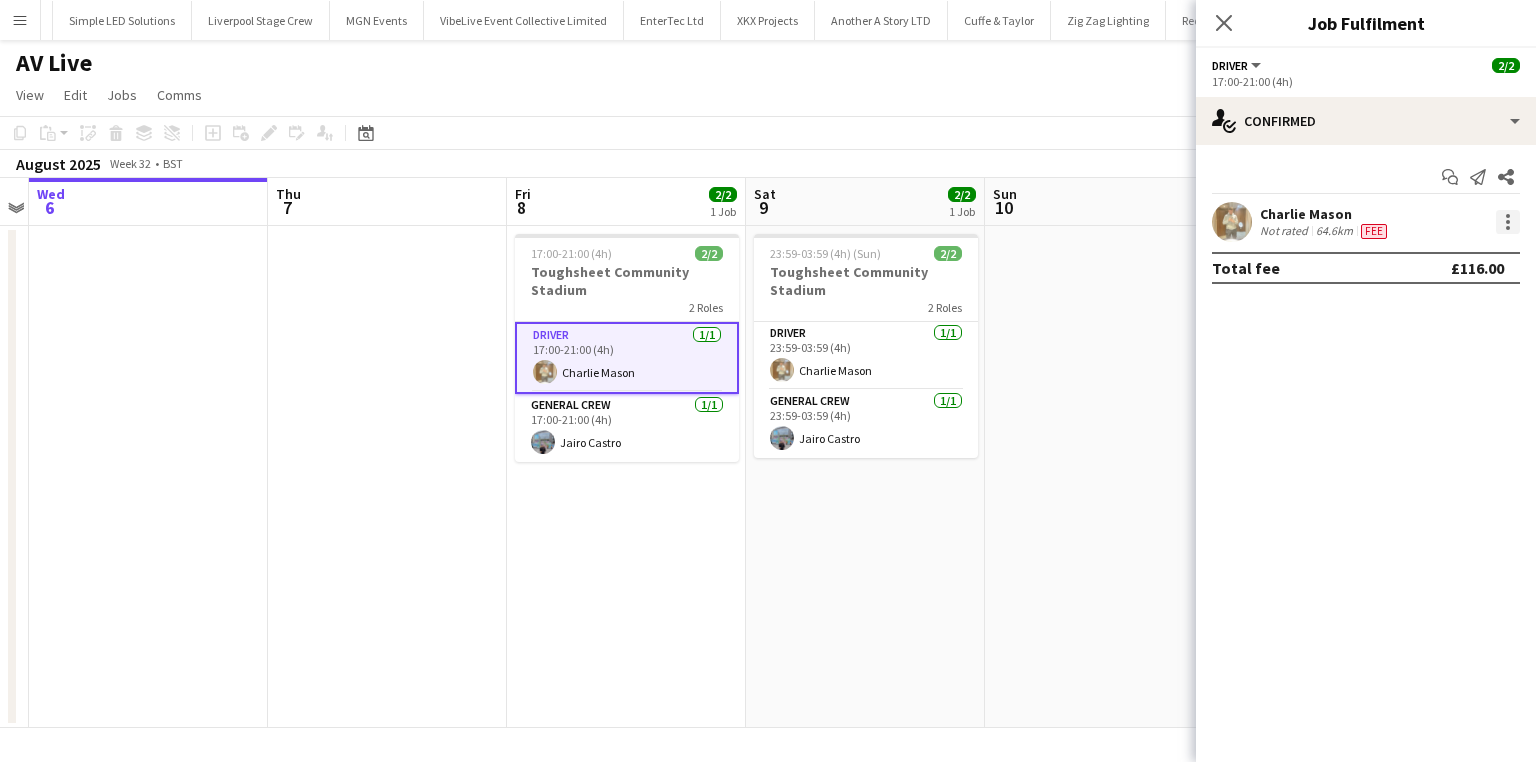 click at bounding box center (1508, 222) 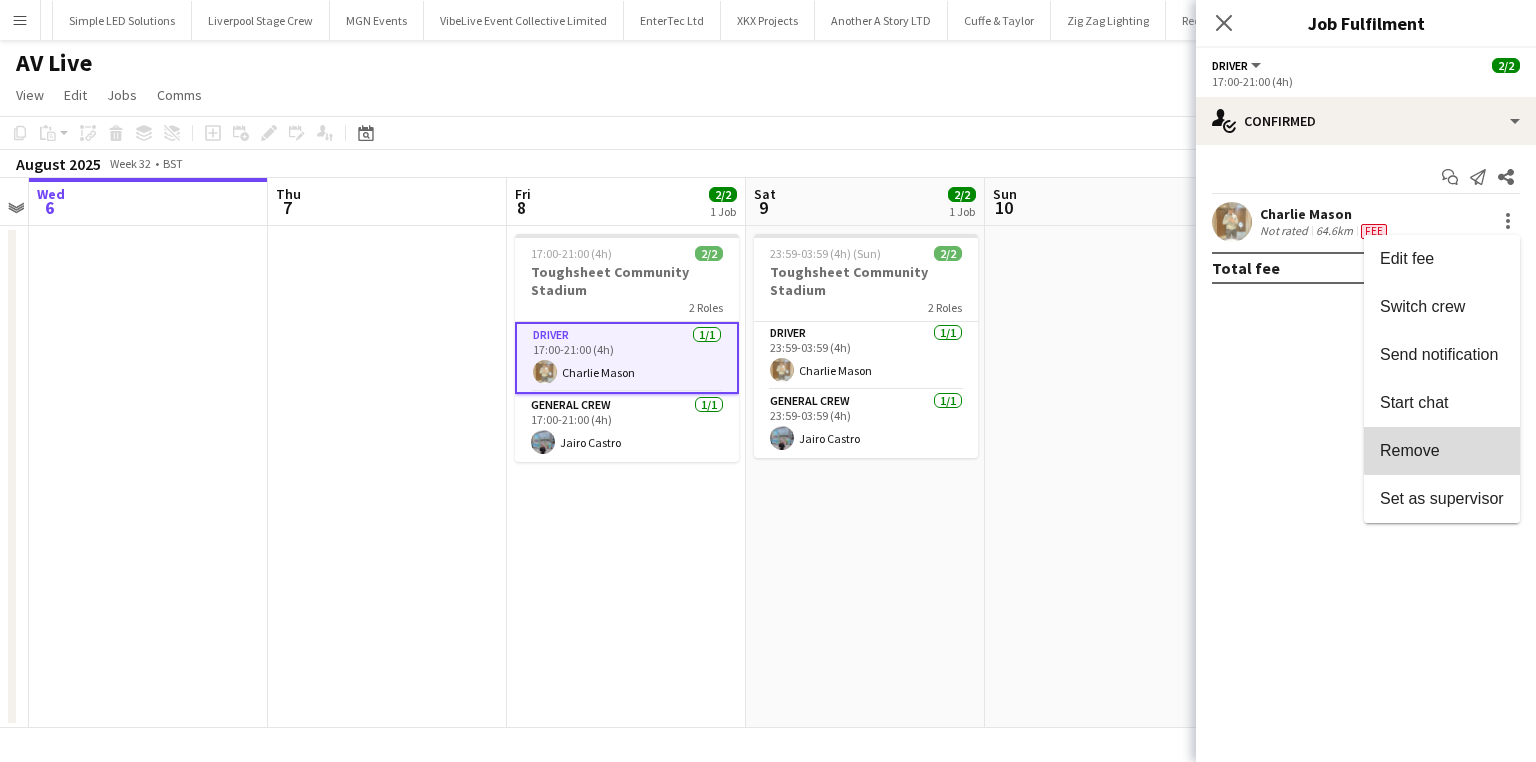click on "Remove" at bounding box center (1442, 451) 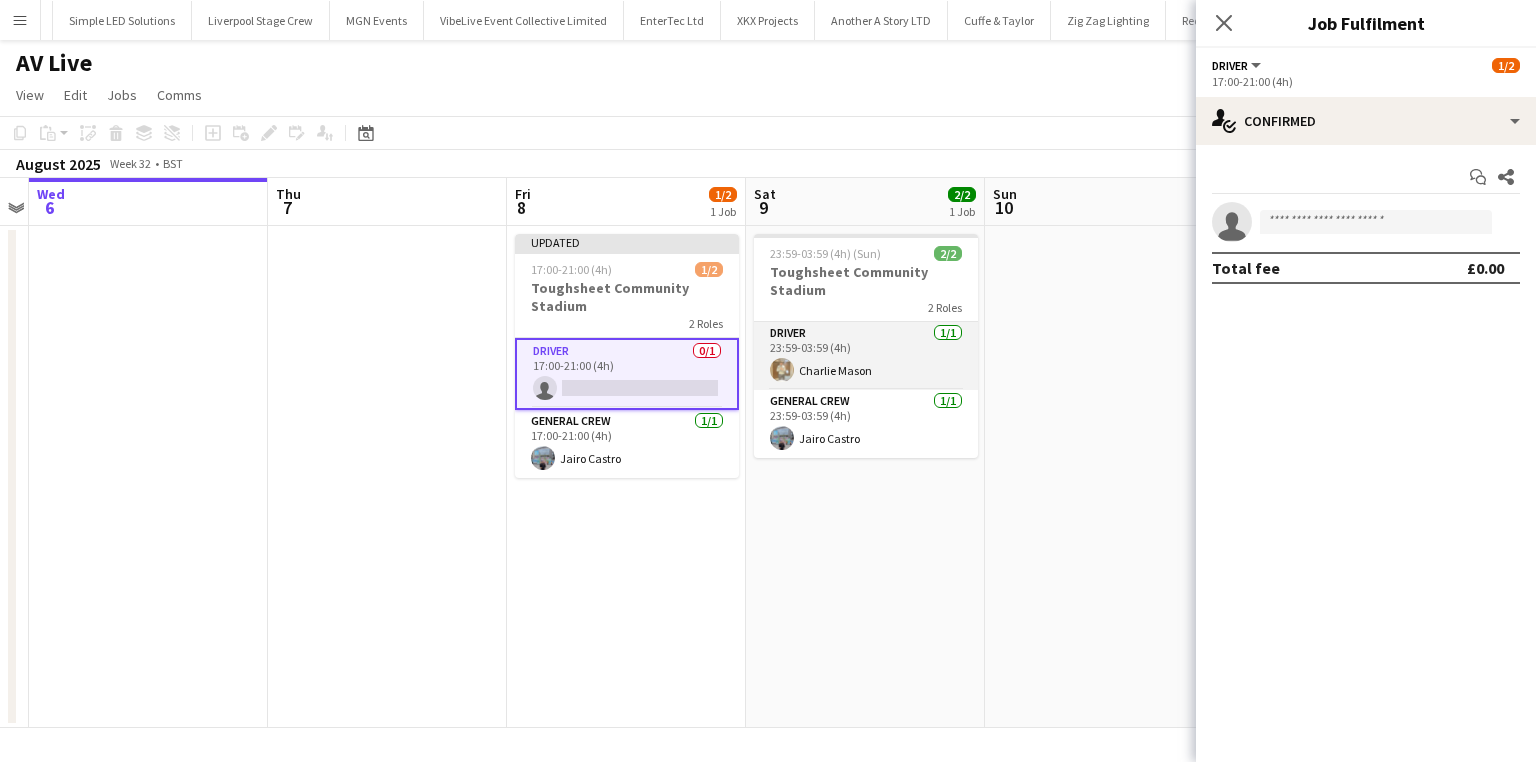 click on "Driver   1/1   23:59-03:59 (4h)
Charlie Mason" at bounding box center (866, 356) 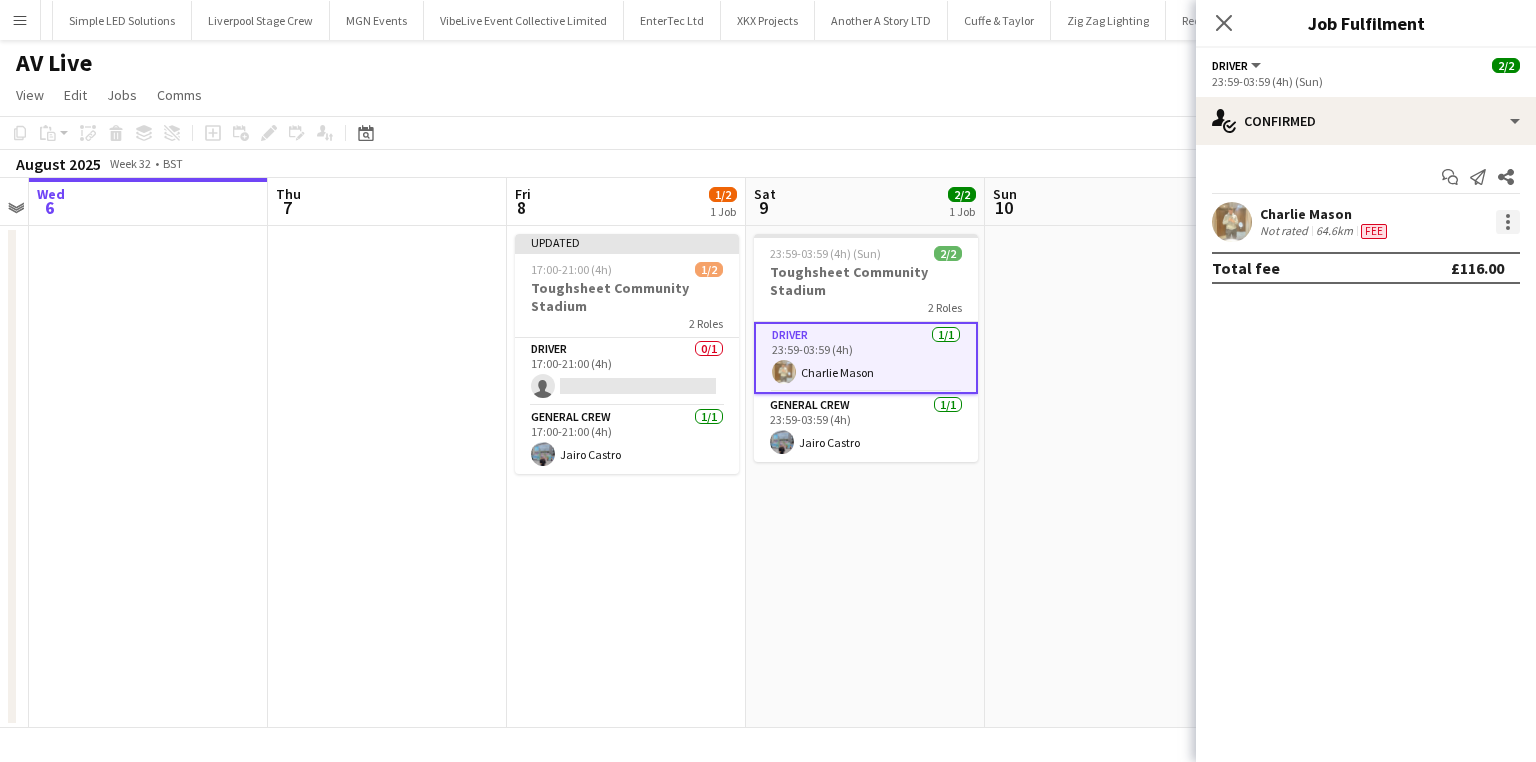 click at bounding box center [1508, 222] 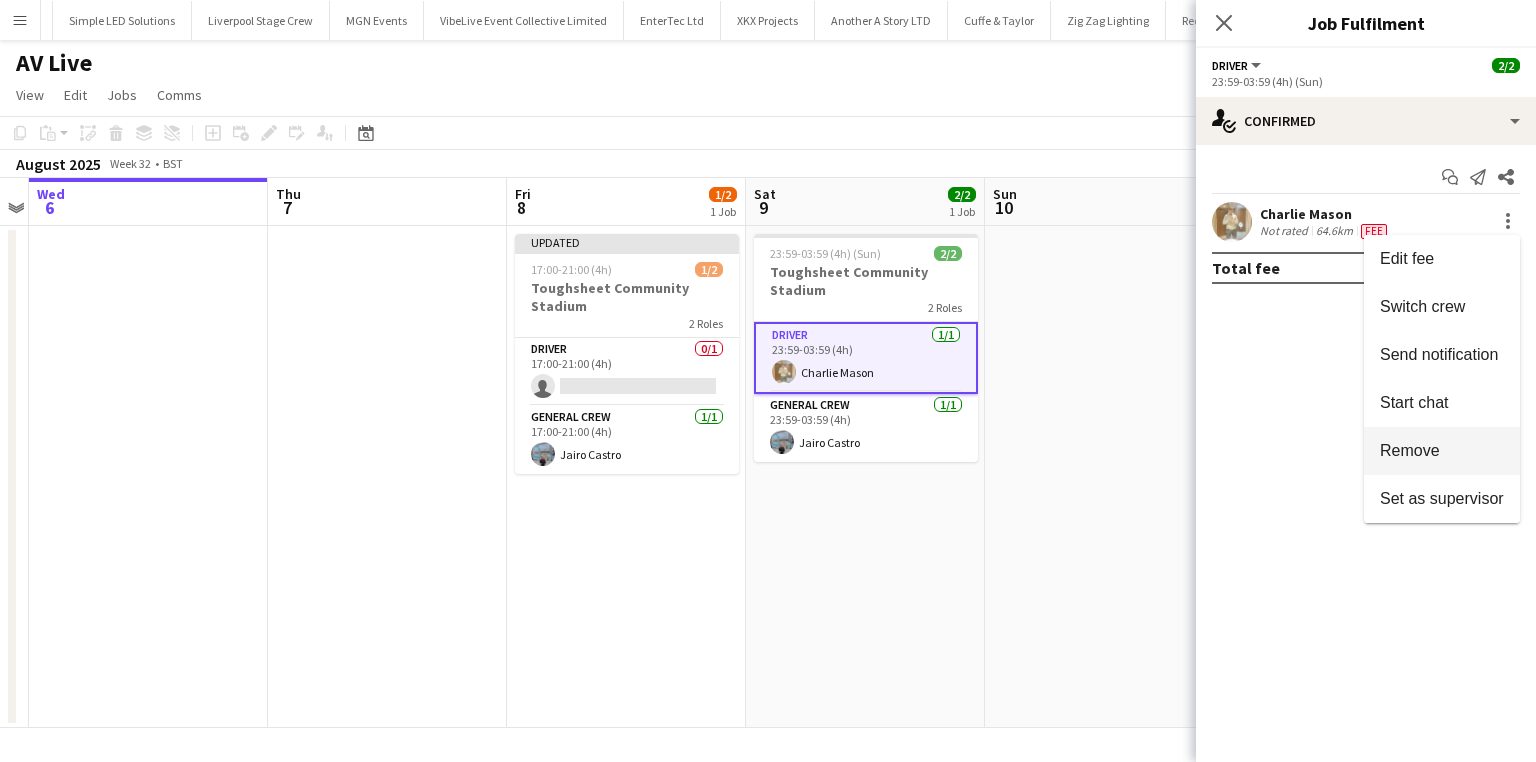 click on "Remove" at bounding box center [1442, 451] 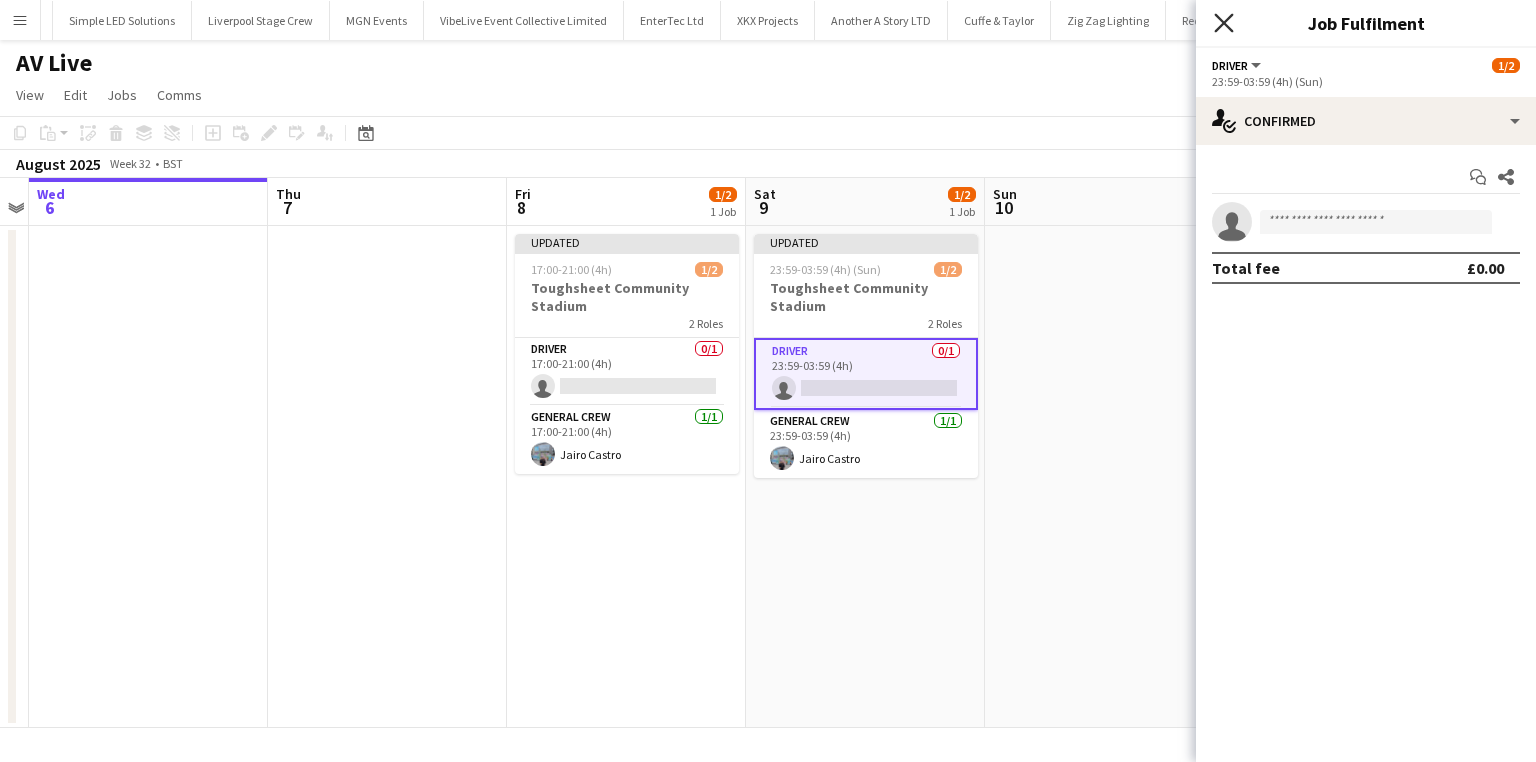 click 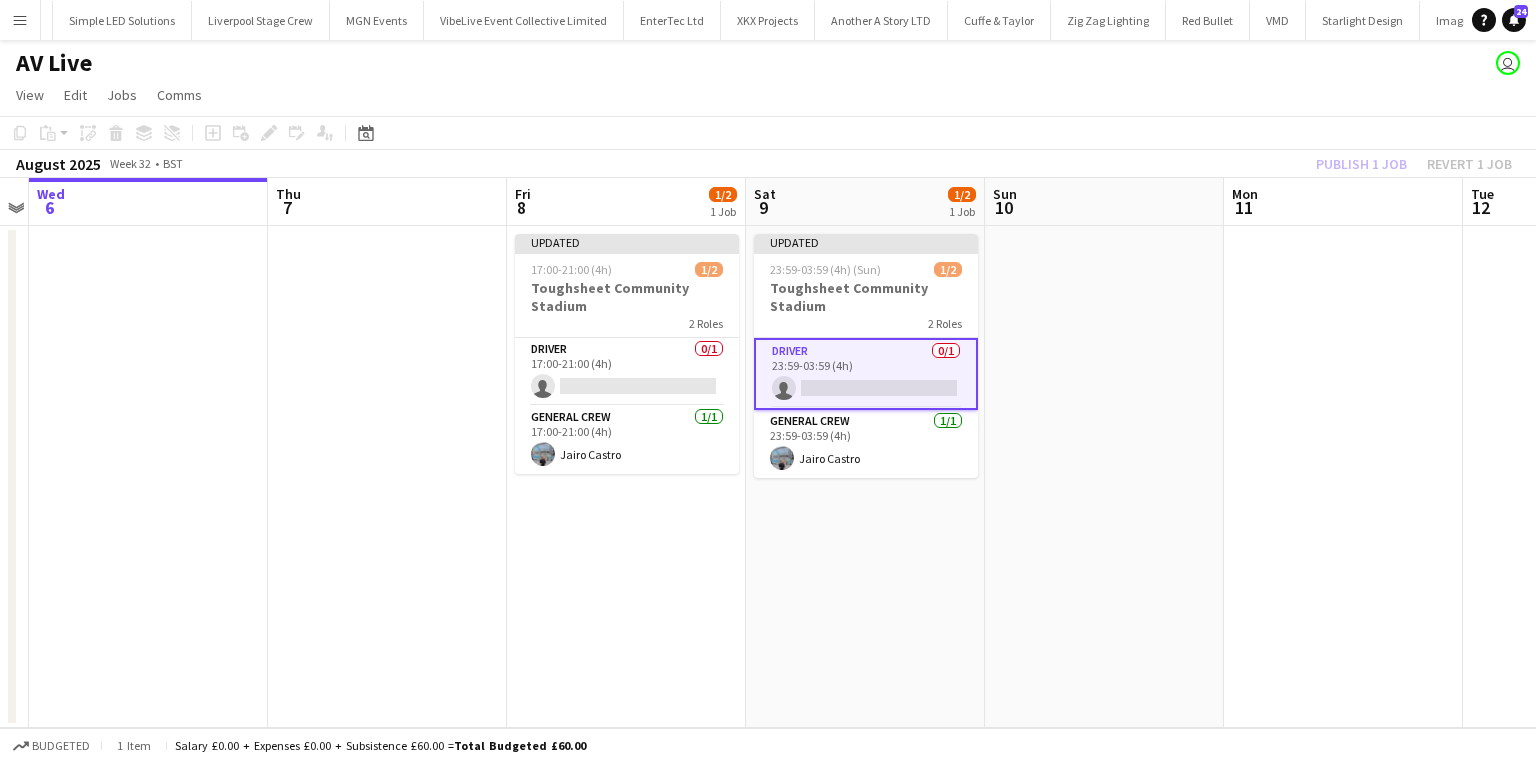 click on "Publish 1 job   Revert 1 job" 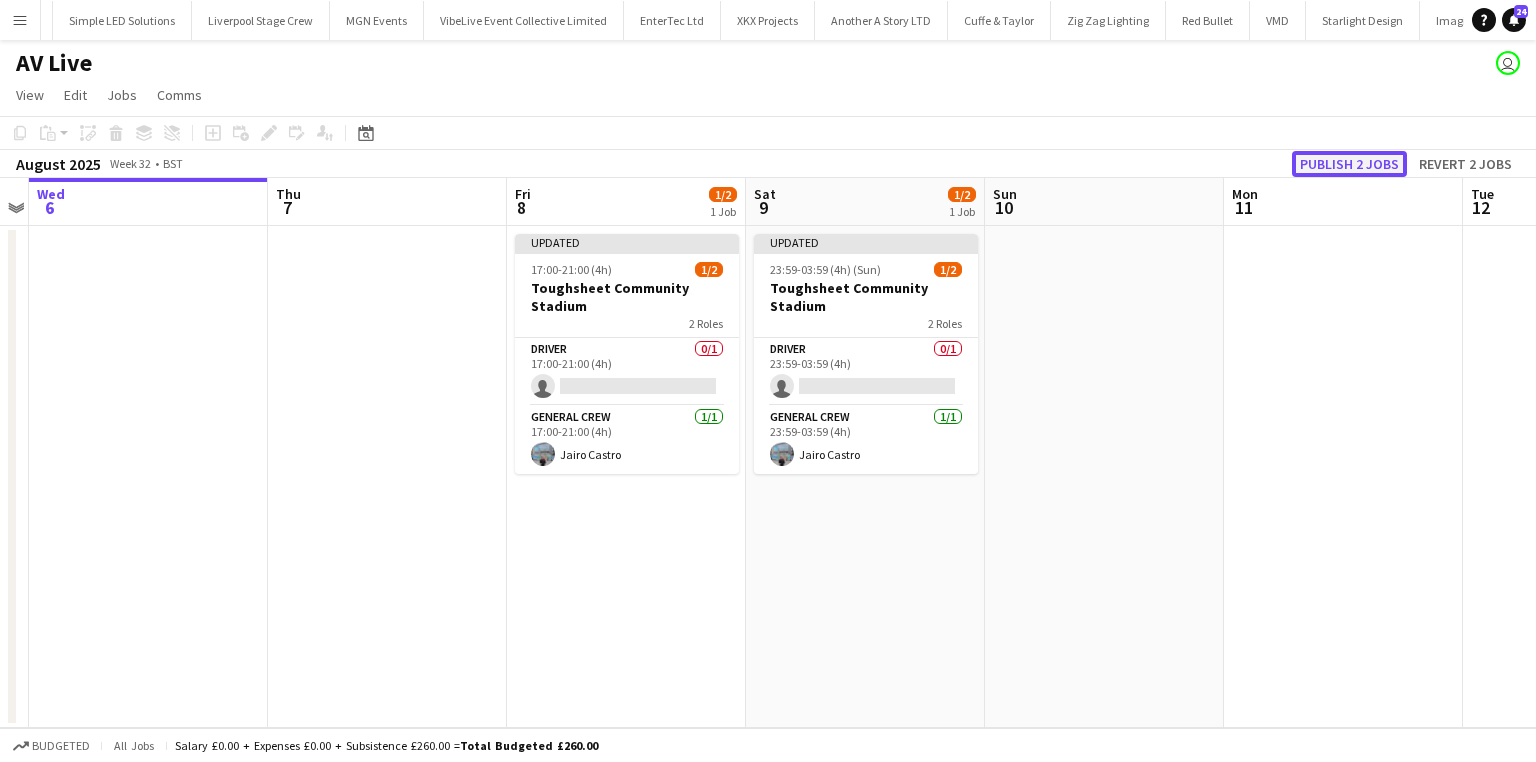 click on "Publish 2 jobs" 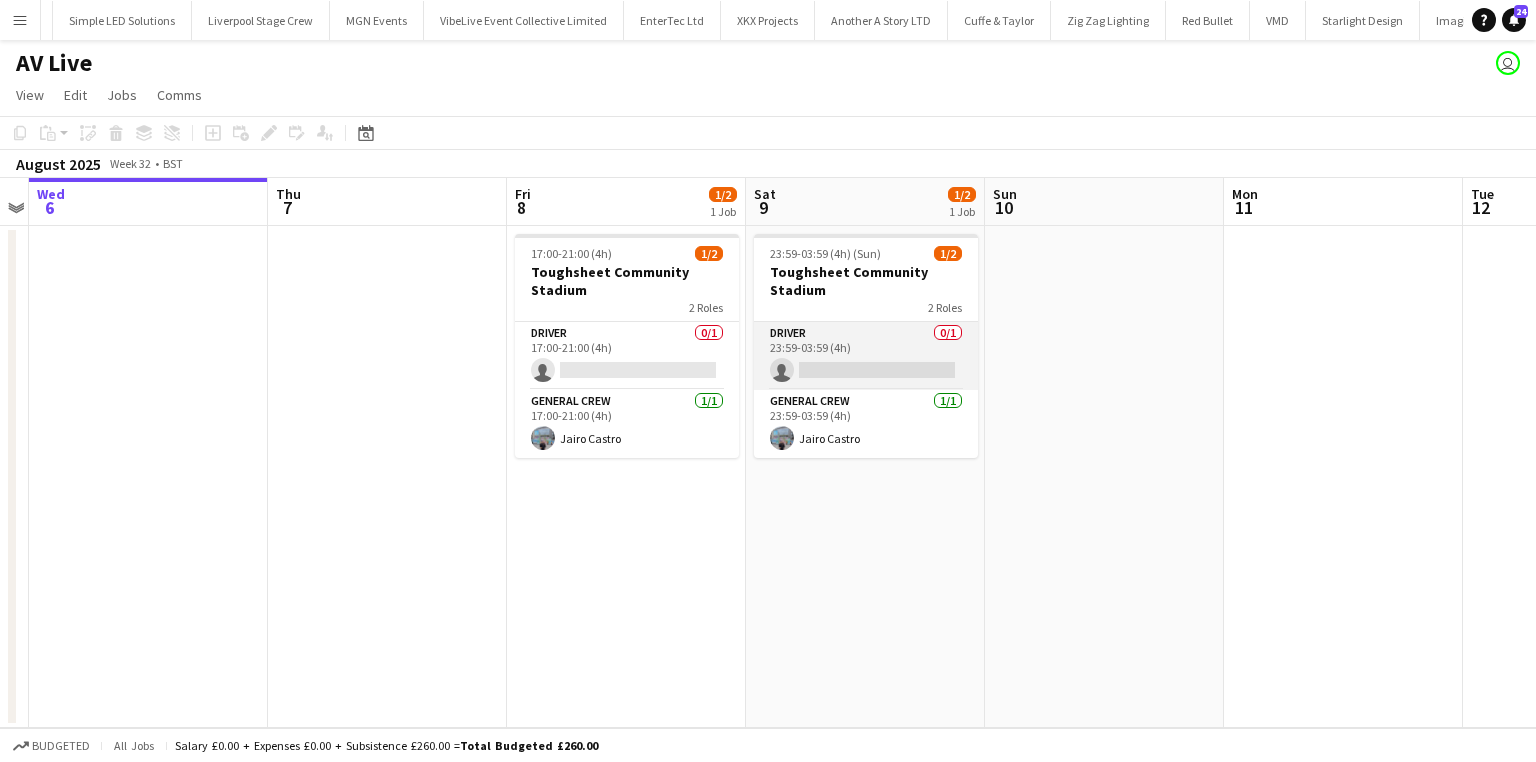 click on "Driver   0/1   23:59-03:59 (4h)
single-neutral-actions" at bounding box center [866, 356] 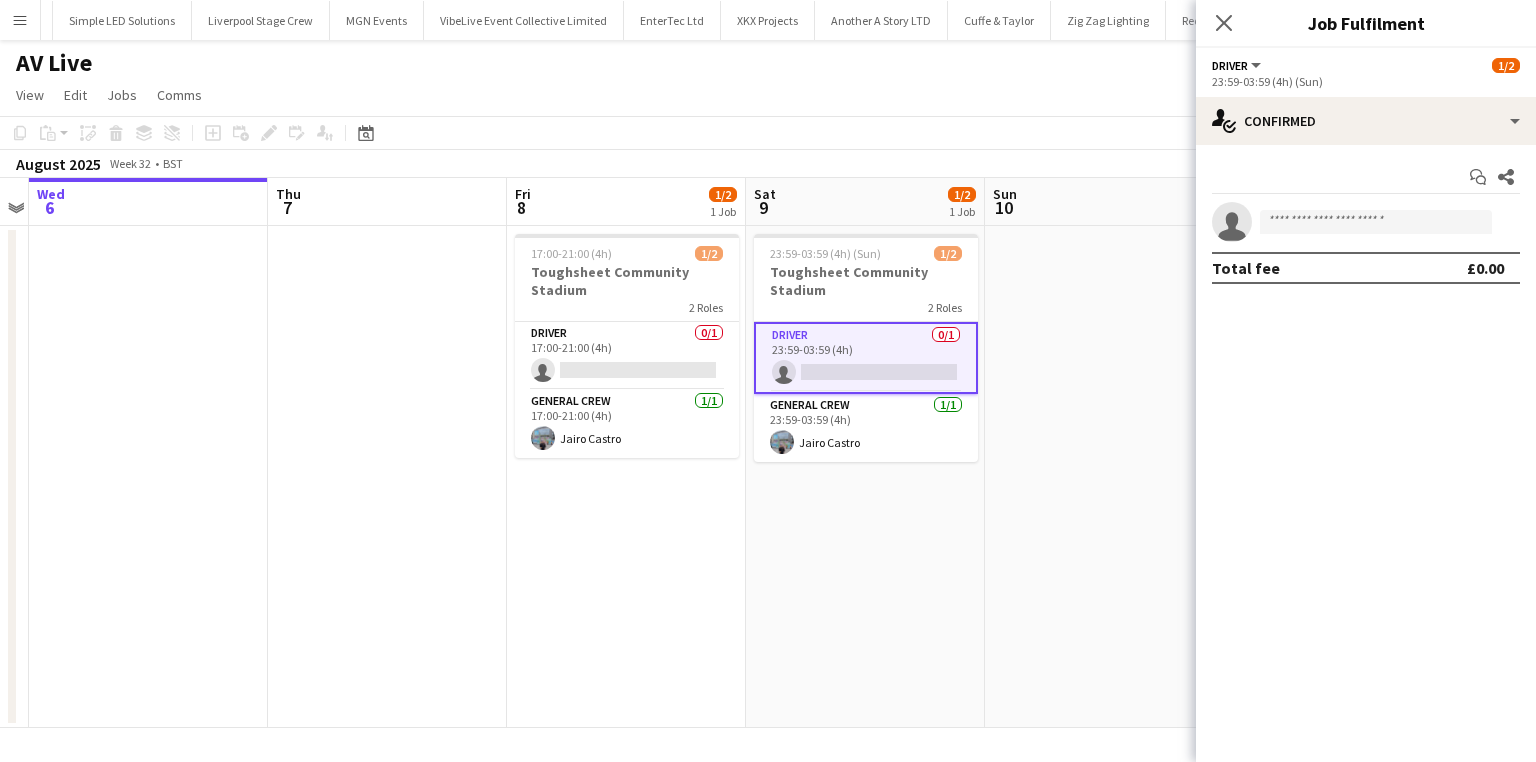 click on "Start chat
Share
single-neutral-actions
Total fee   £0.00" at bounding box center (1366, 222) 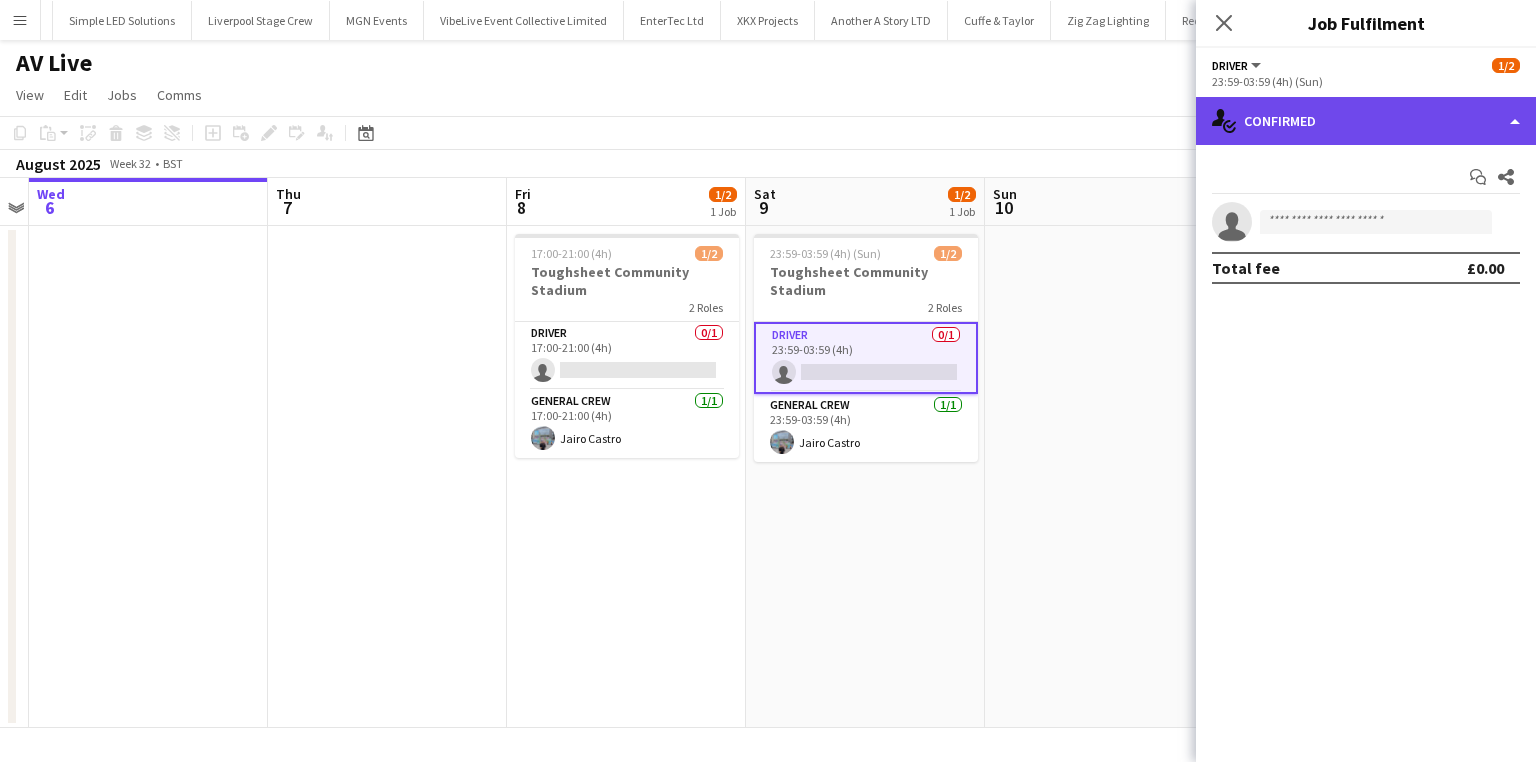 click on "single-neutral-actions-check-2
Confirmed" 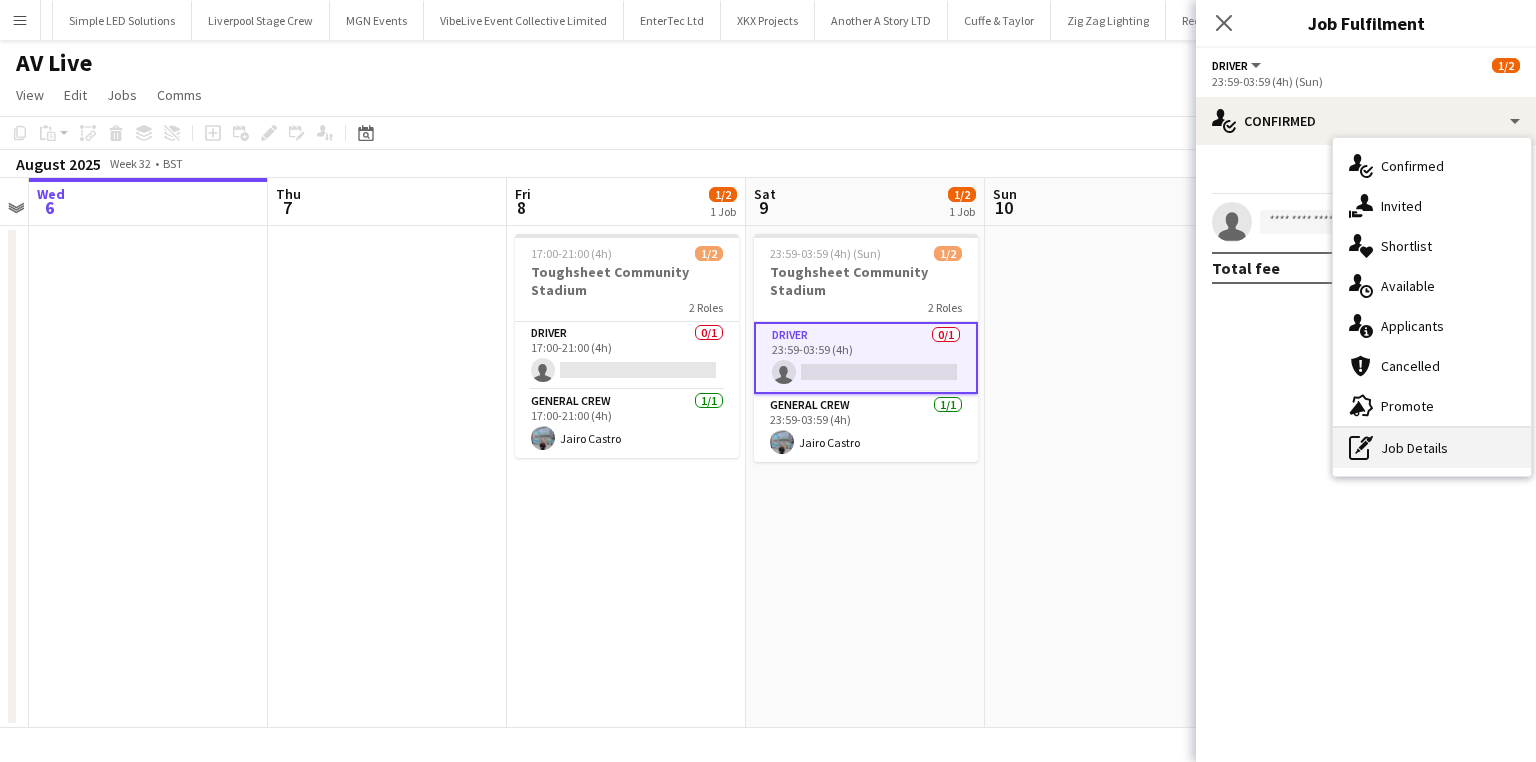 click on "pen-write" 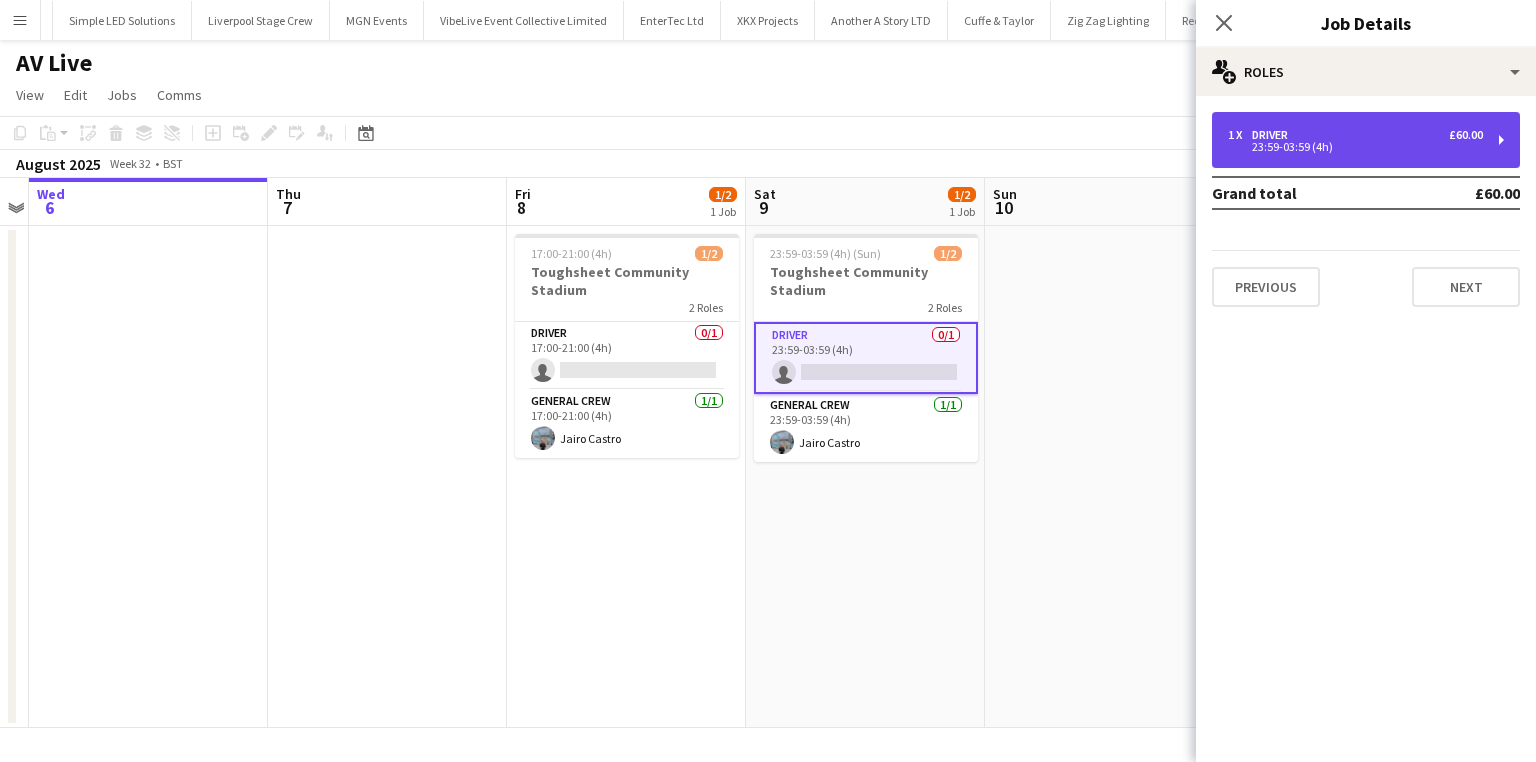 click on "1 x   Driver   £60.00" at bounding box center [1355, 135] 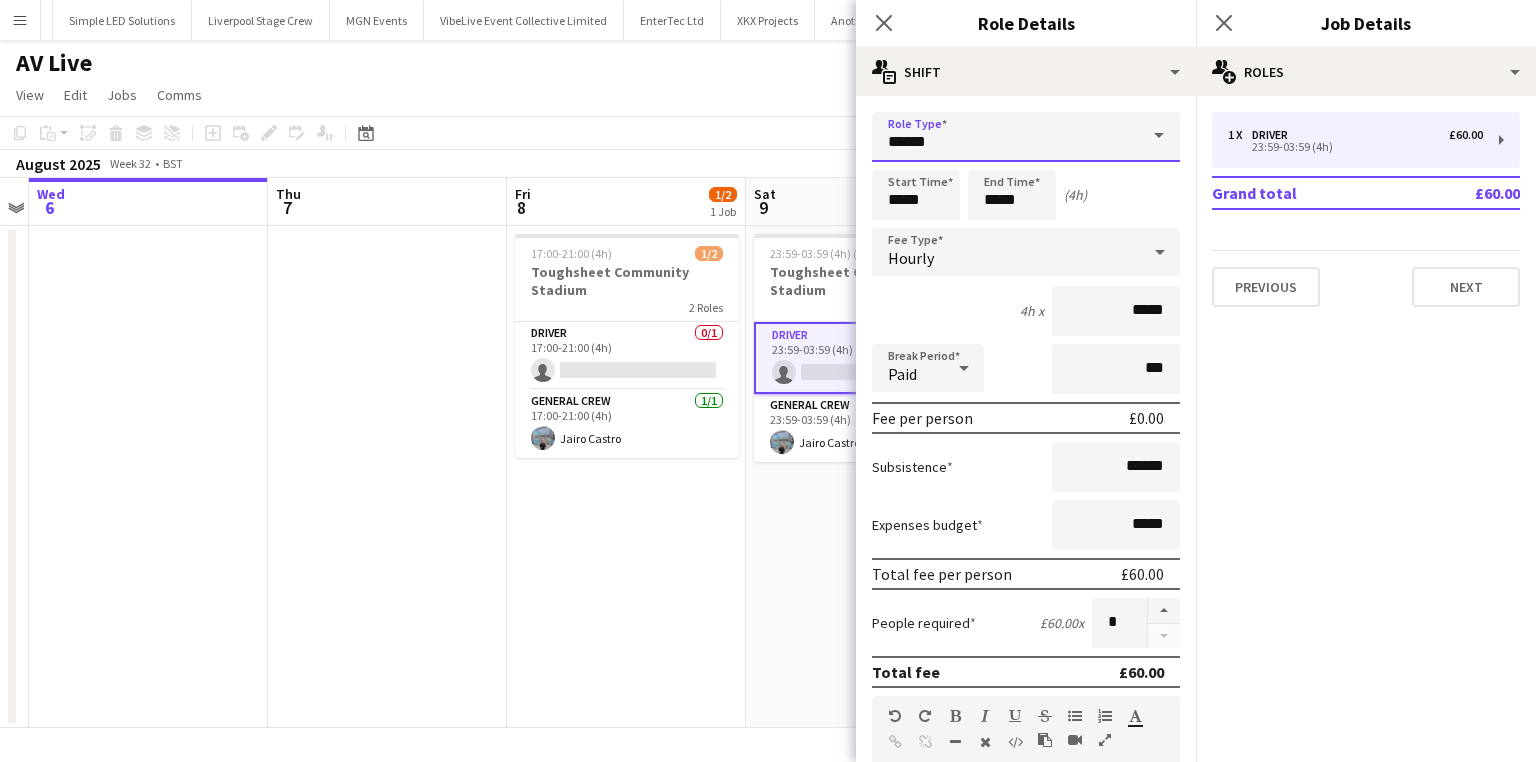 click on "******" at bounding box center (1026, 137) 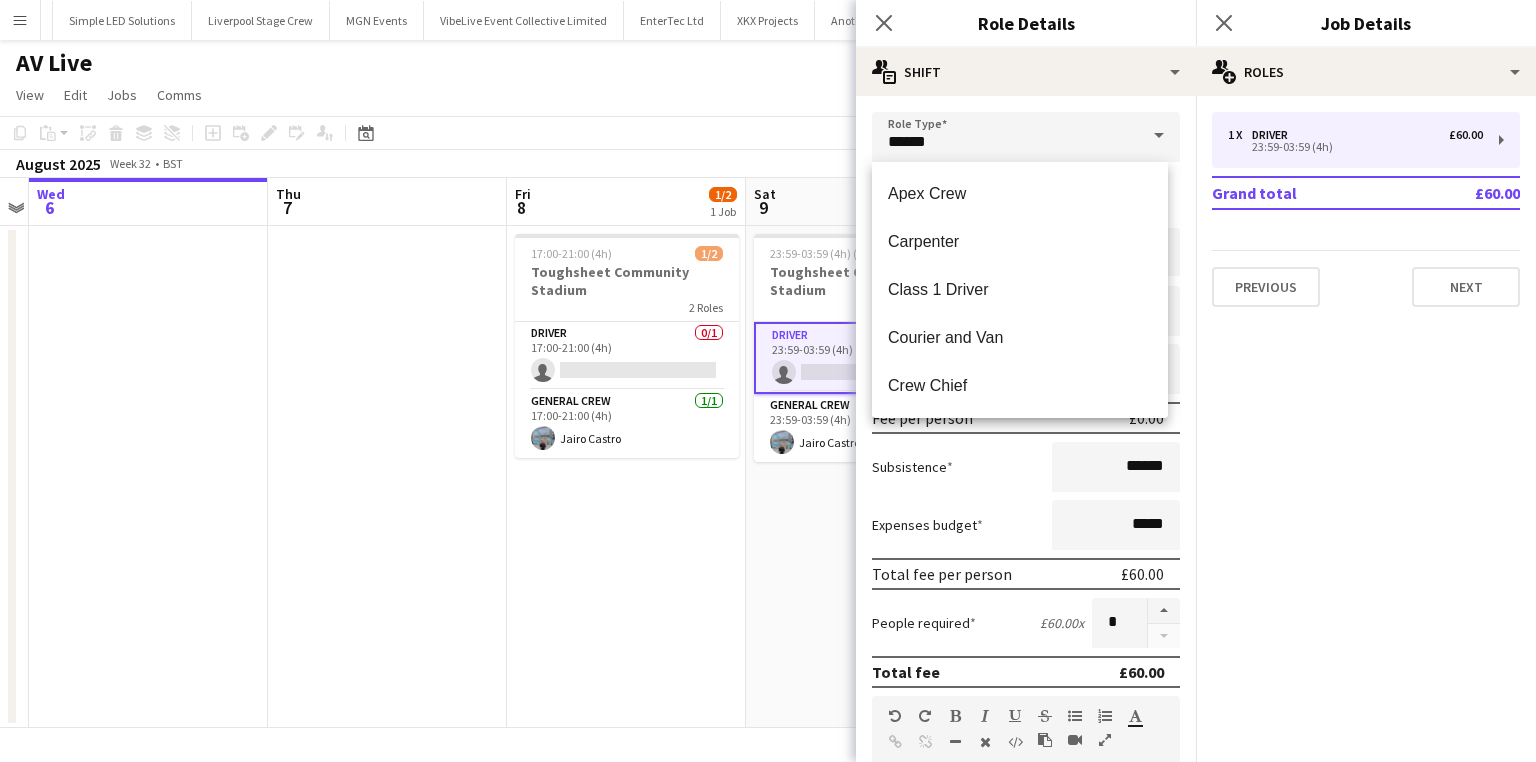 click on "Total fee per person" at bounding box center [942, 574] 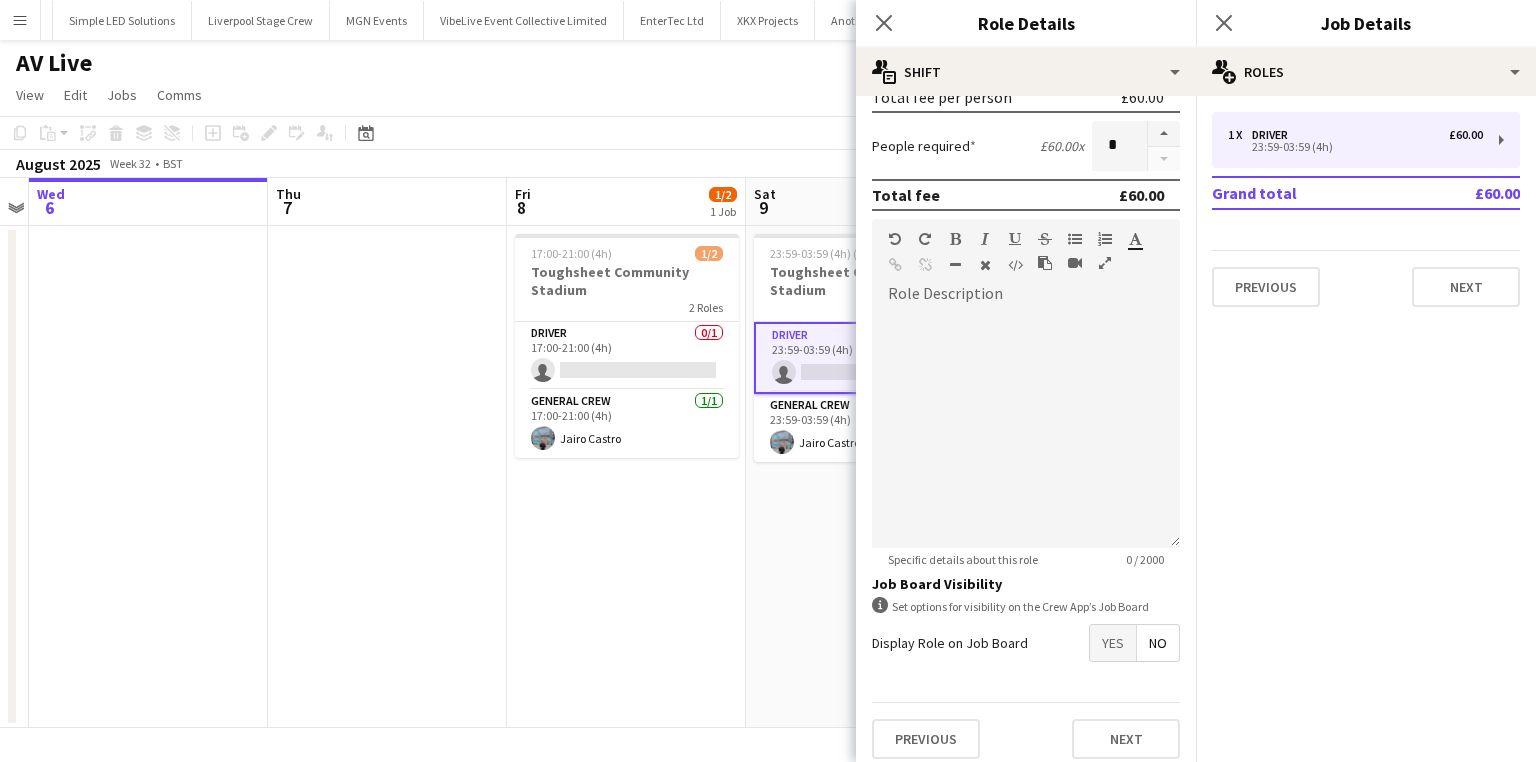 scroll, scrollTop: 480, scrollLeft: 0, axis: vertical 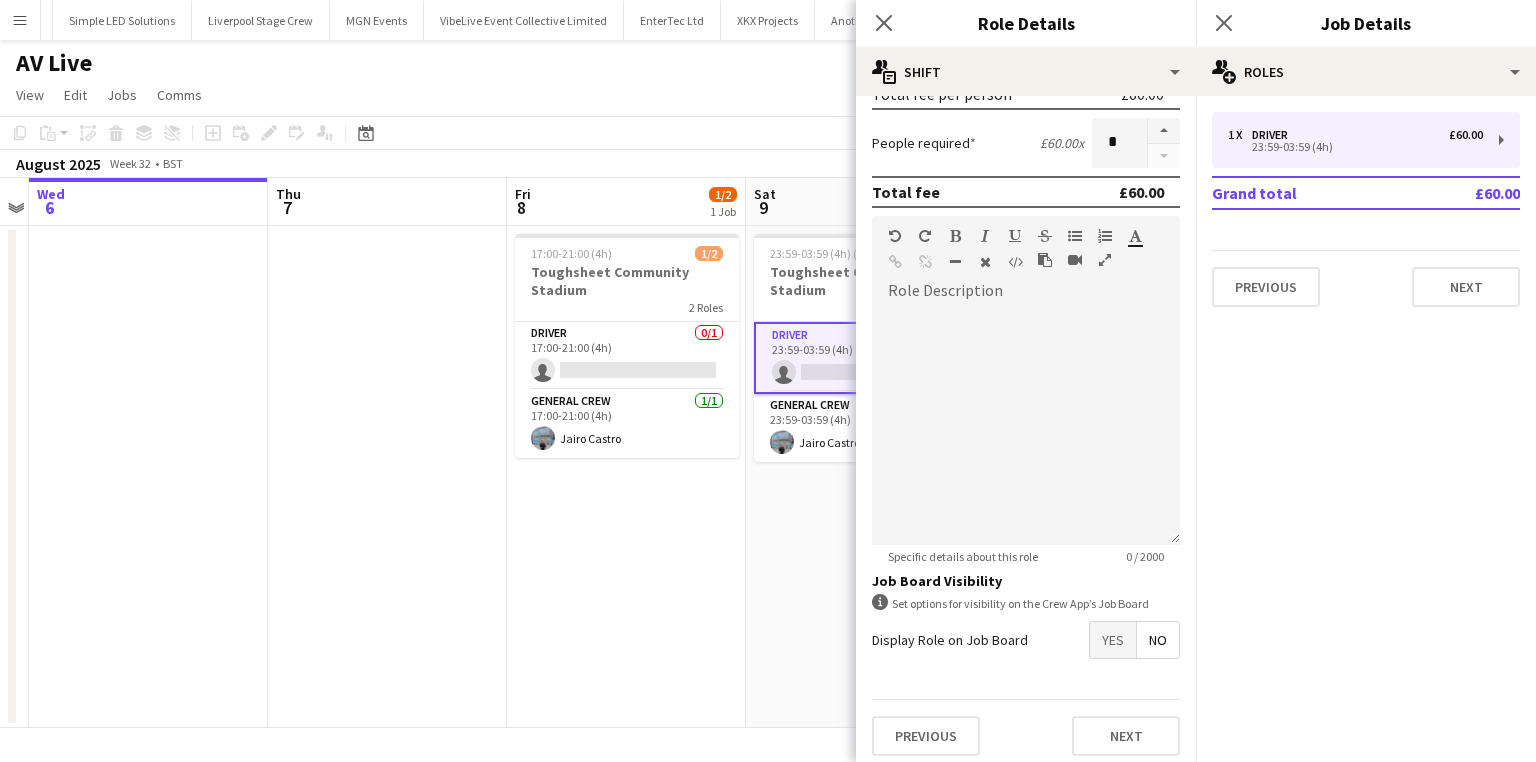 click on "Yes" at bounding box center [1113, 640] 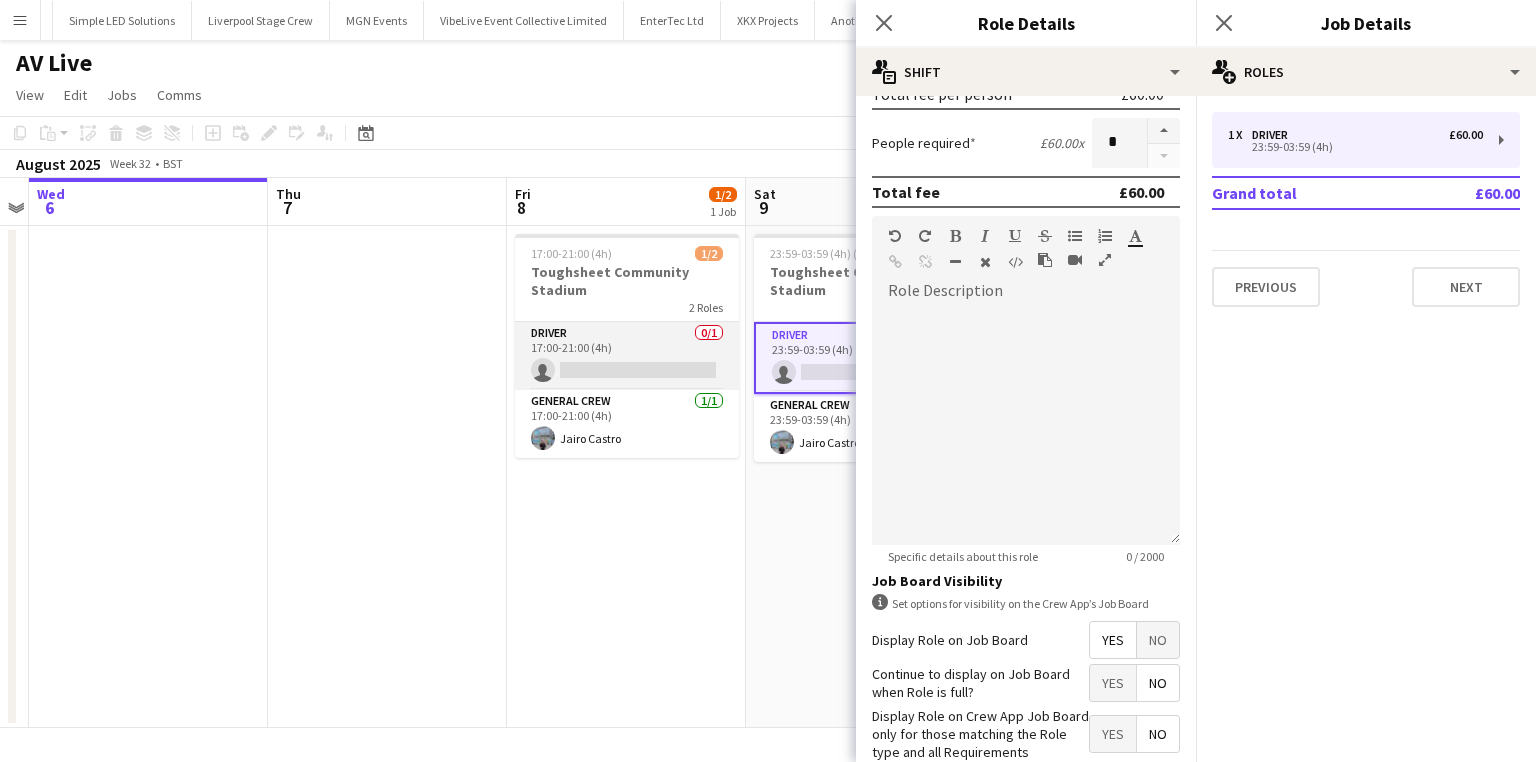 click on "Driver   0/1   17:00-21:00 (4h)
single-neutral-actions" at bounding box center [627, 356] 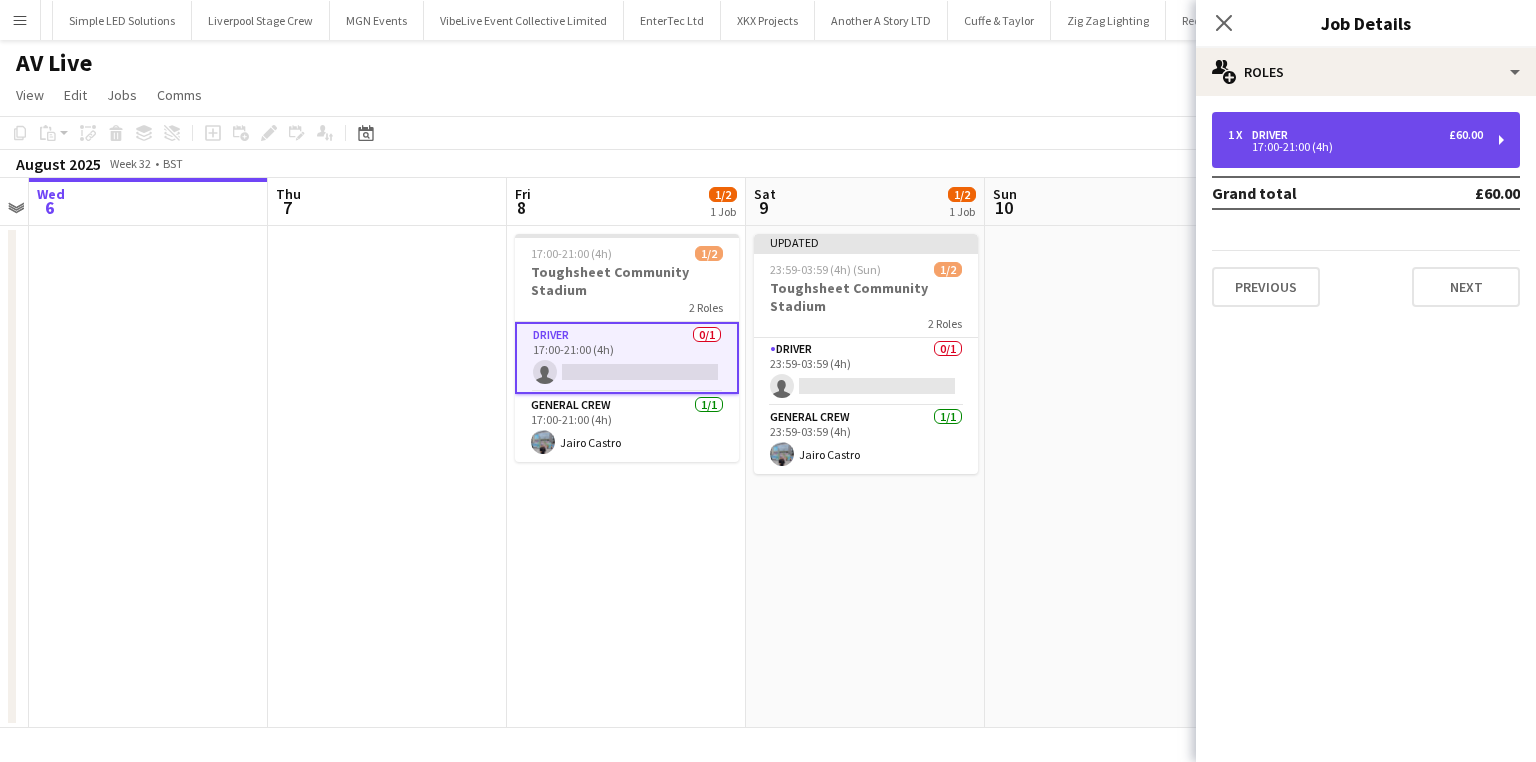 click on "Driver" at bounding box center (1274, 135) 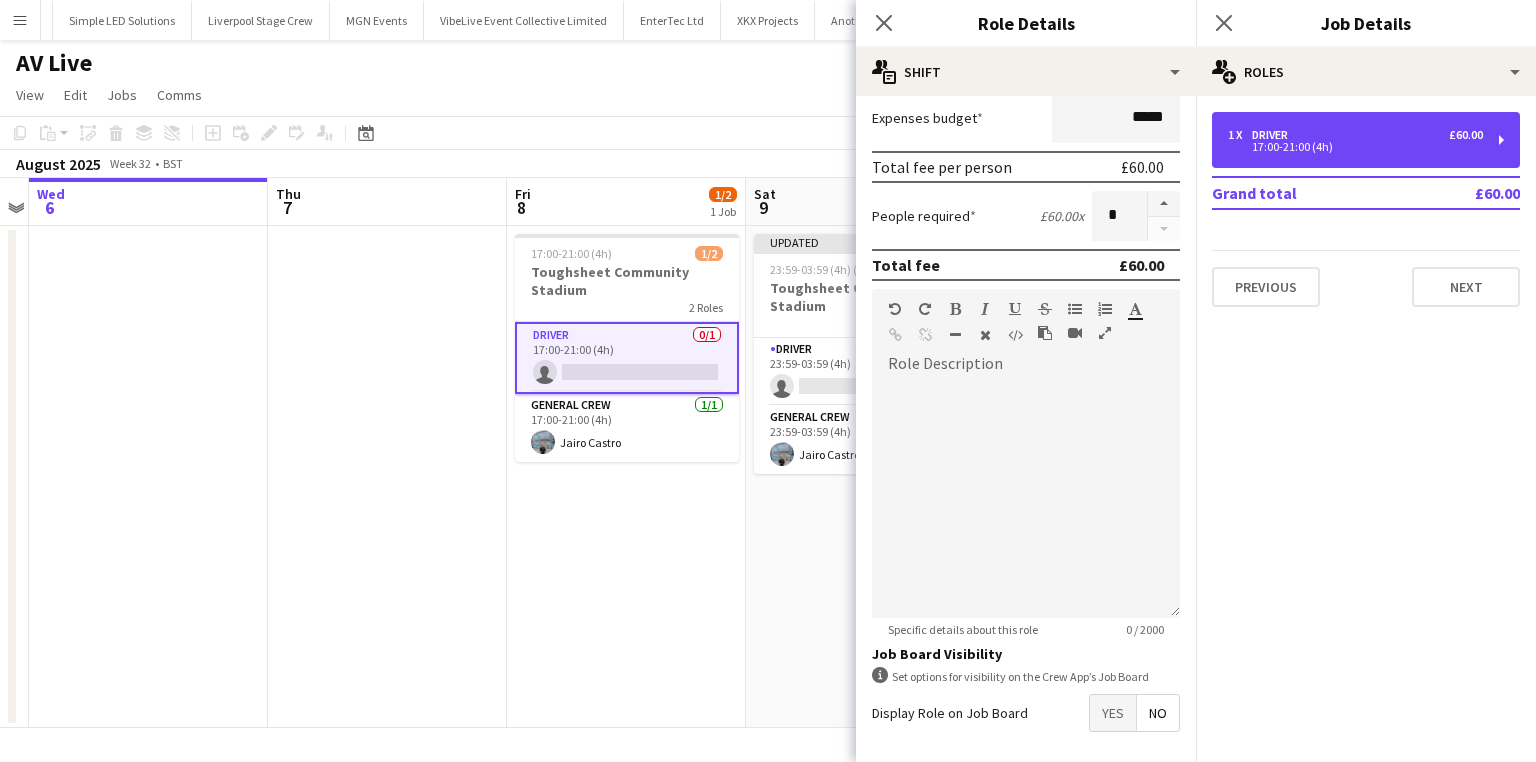 scroll, scrollTop: 485, scrollLeft: 0, axis: vertical 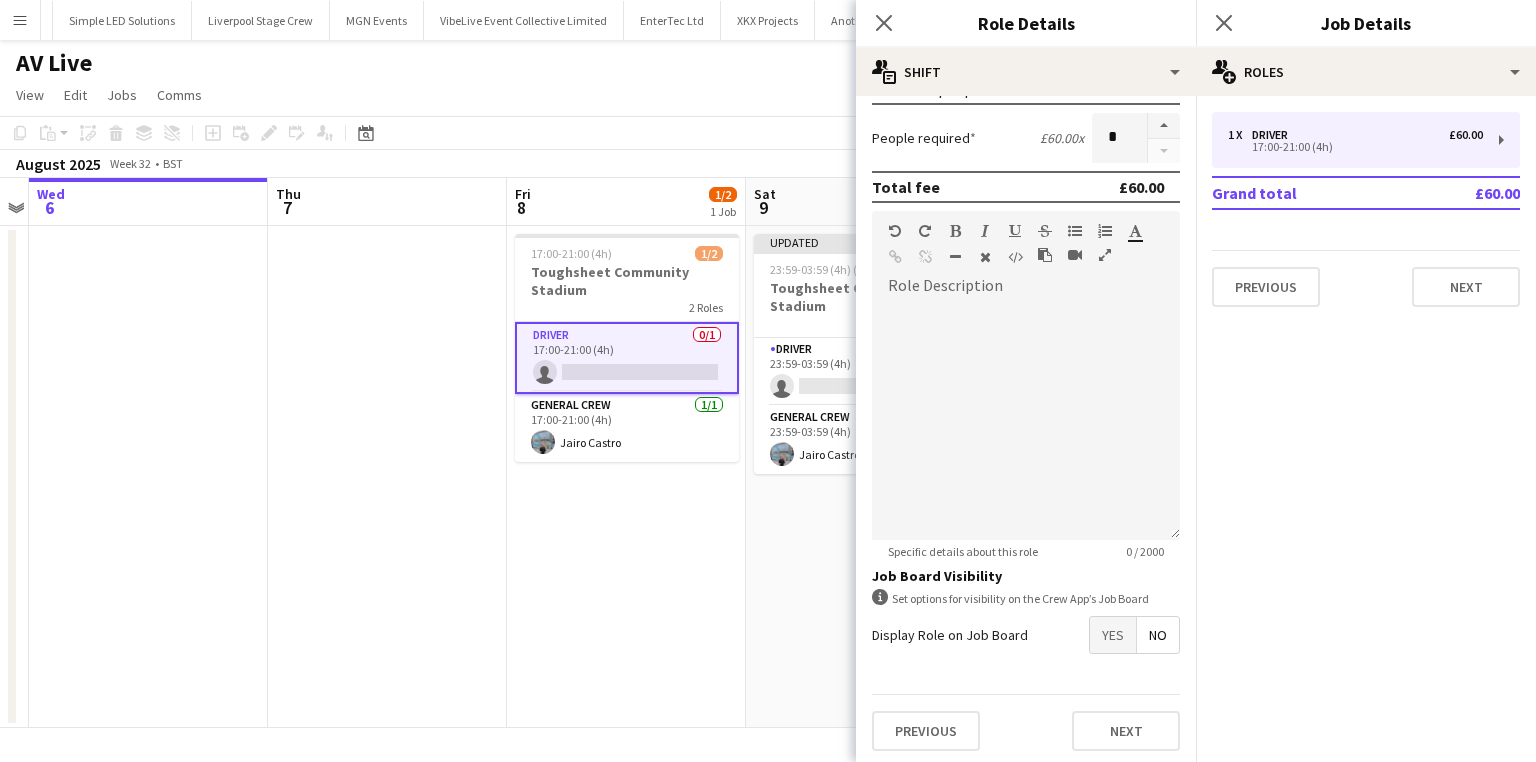 click on "Yes" at bounding box center (1113, 635) 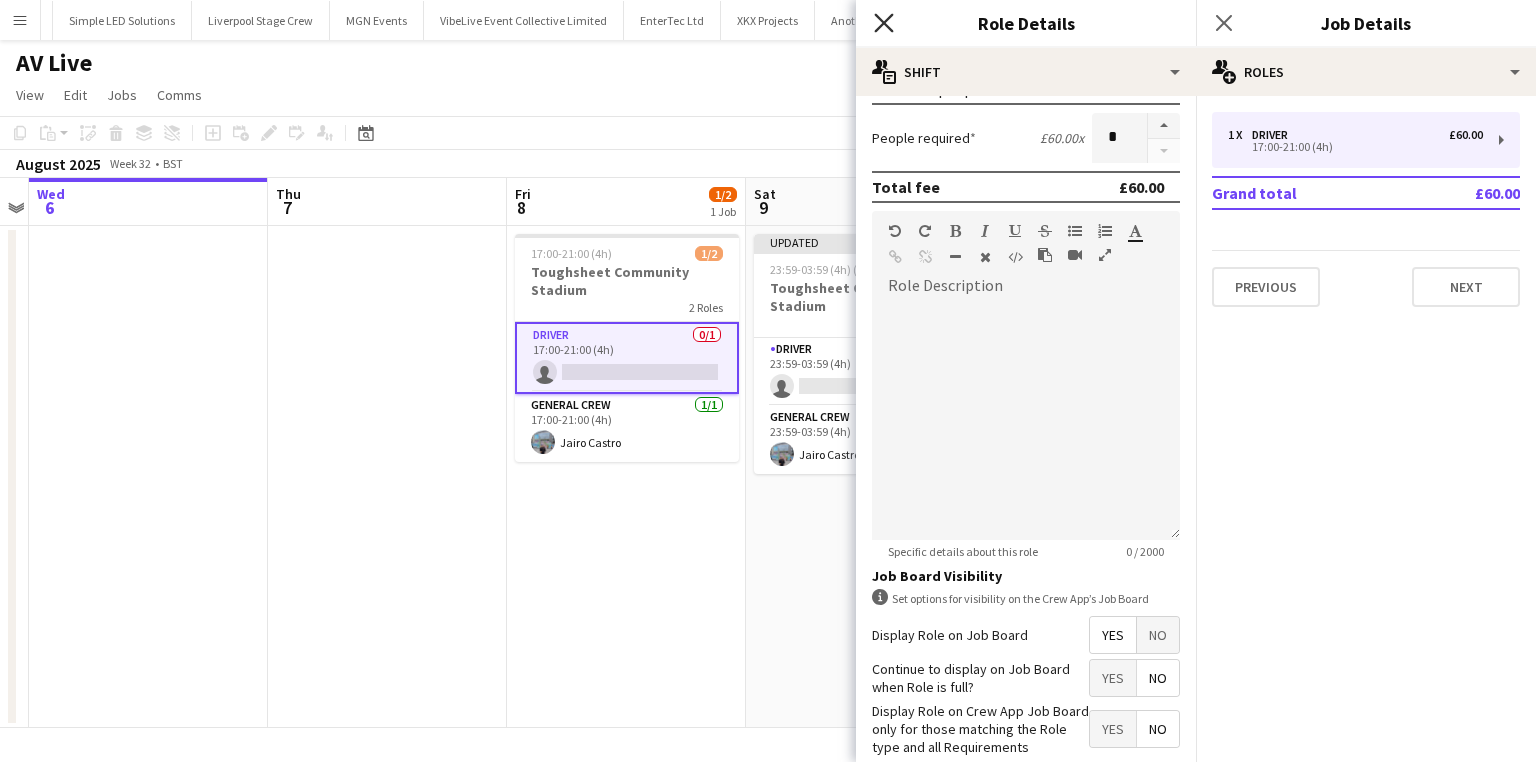 click 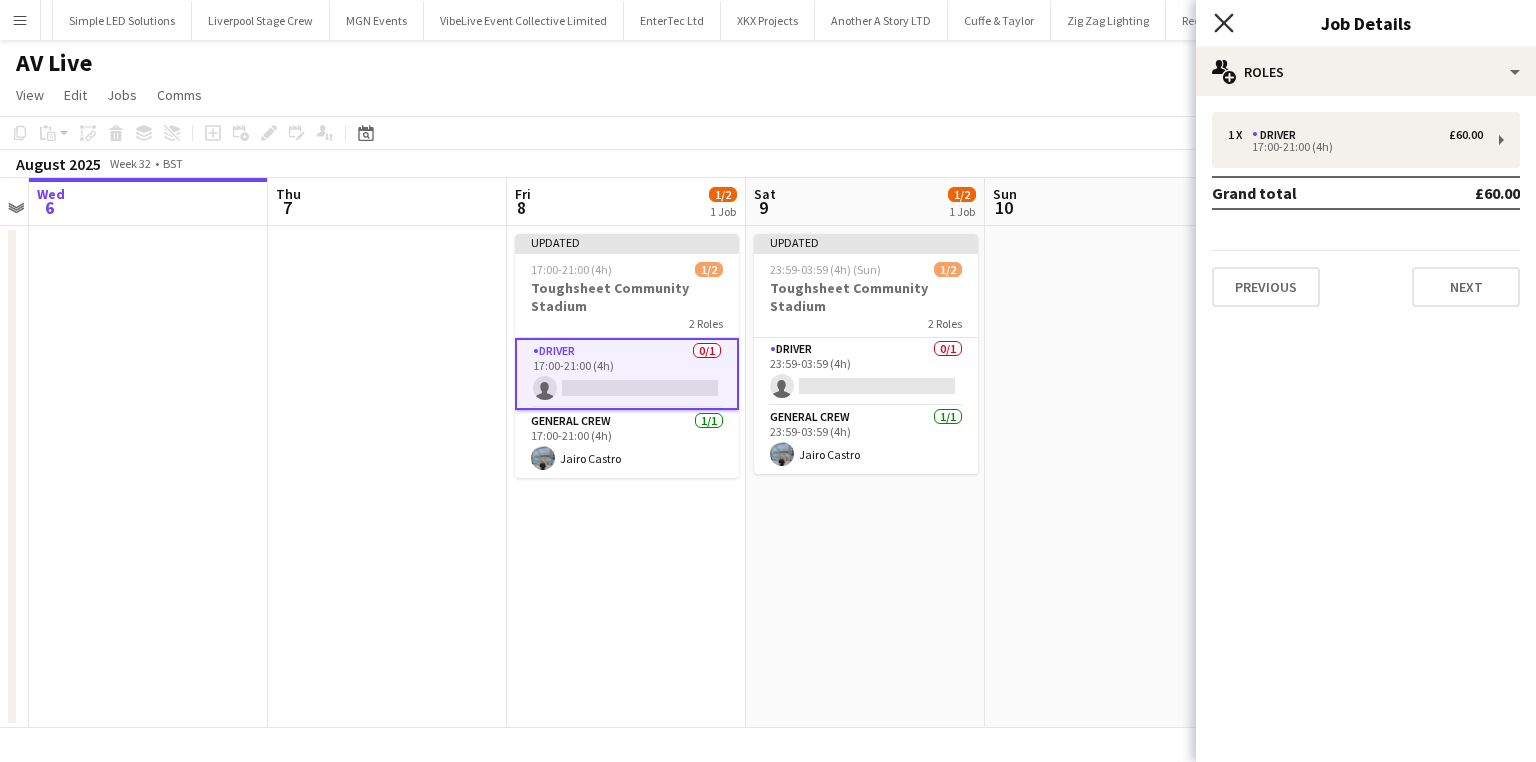 click on "Close pop-in" 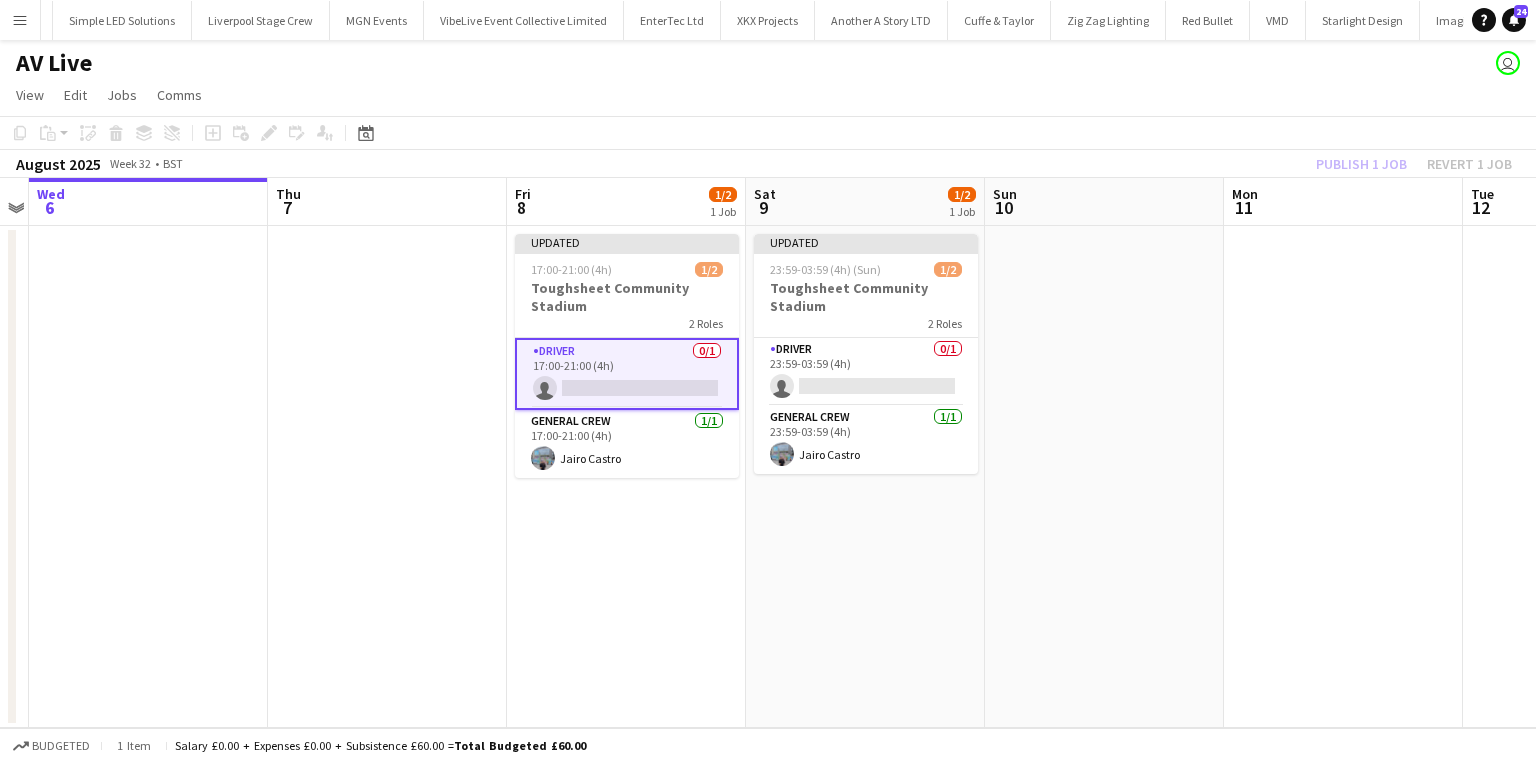 click on "Publish 1 job   Revert 1 job" 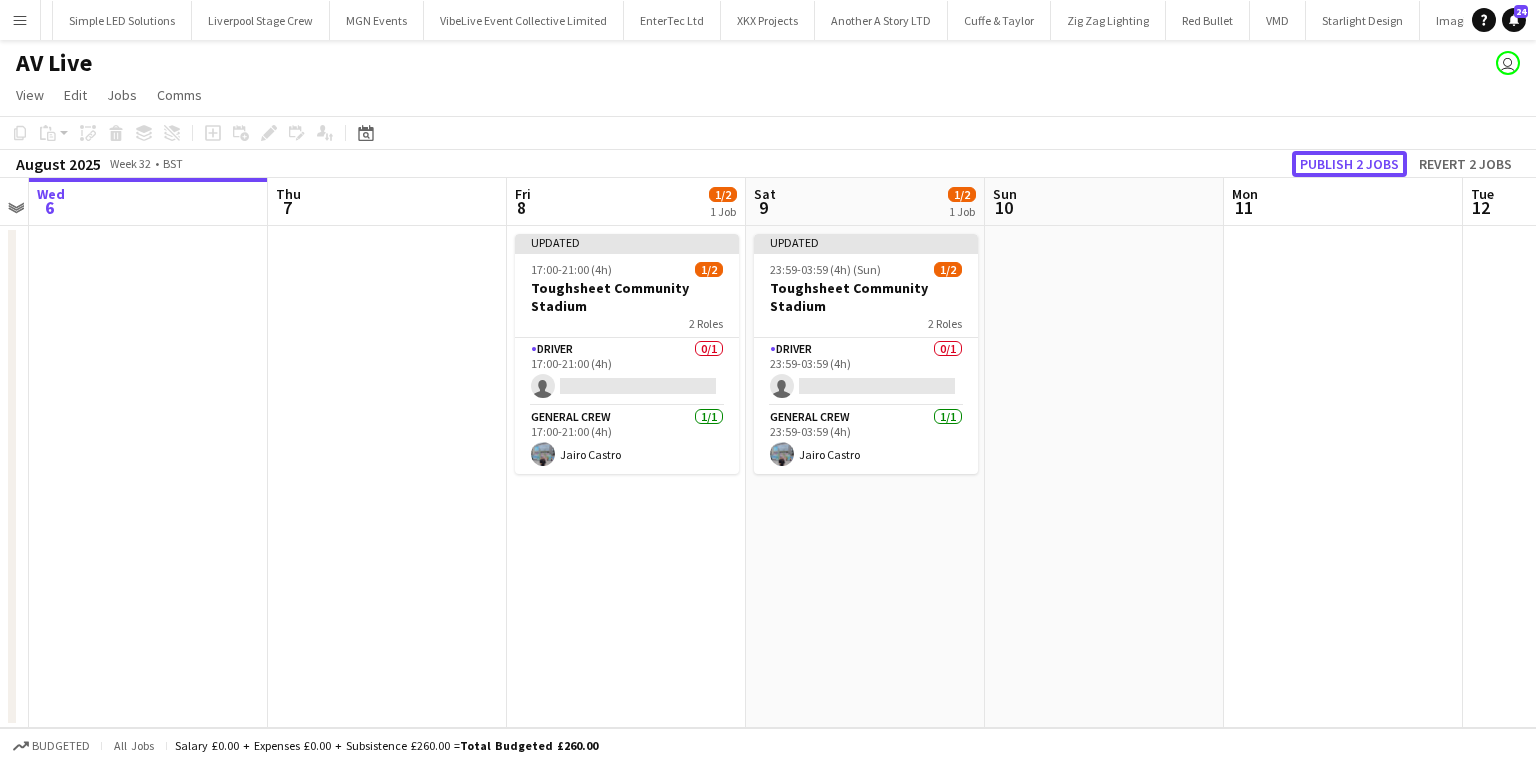 click on "Publish 2 jobs" 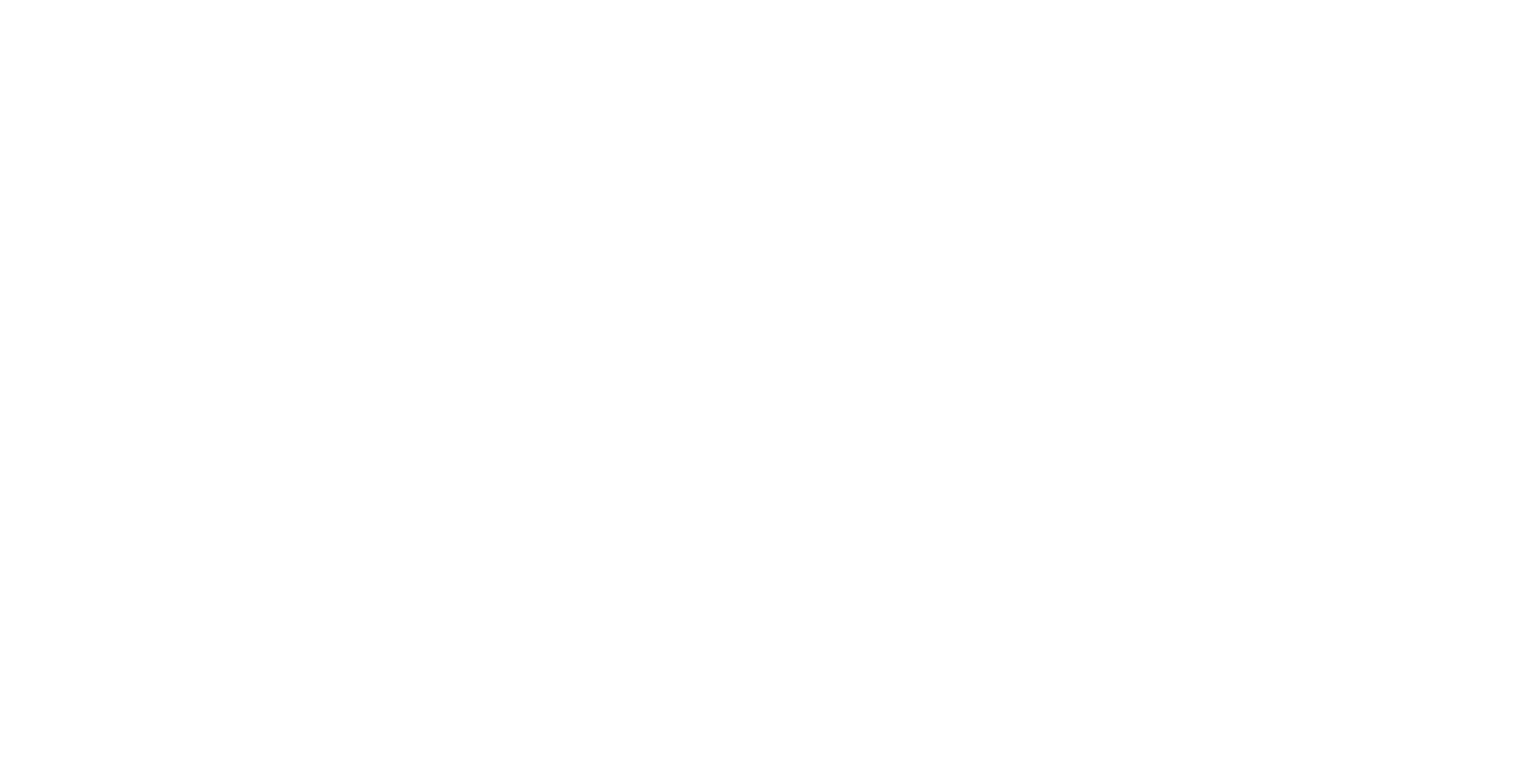 scroll, scrollTop: 0, scrollLeft: 0, axis: both 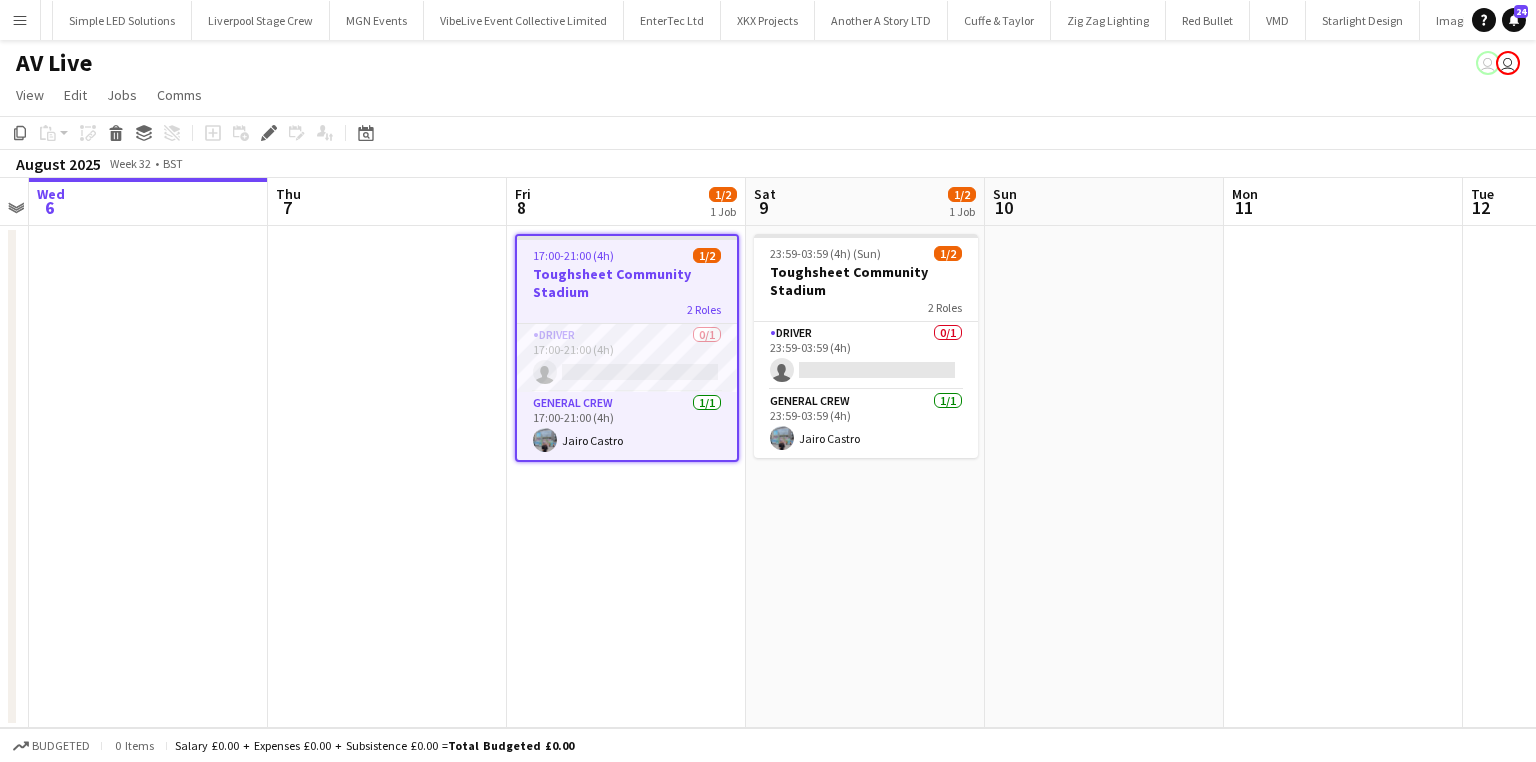 click on "17:00-21:00 (4h)    1/2   Toughsheet Community Stadium   2 Roles   Driver   0/1   17:00-21:00 (4h)
single-neutral-actions
General Crew   1/1   17:00-21:00 (4h)
Jairo Castro" at bounding box center [626, 477] 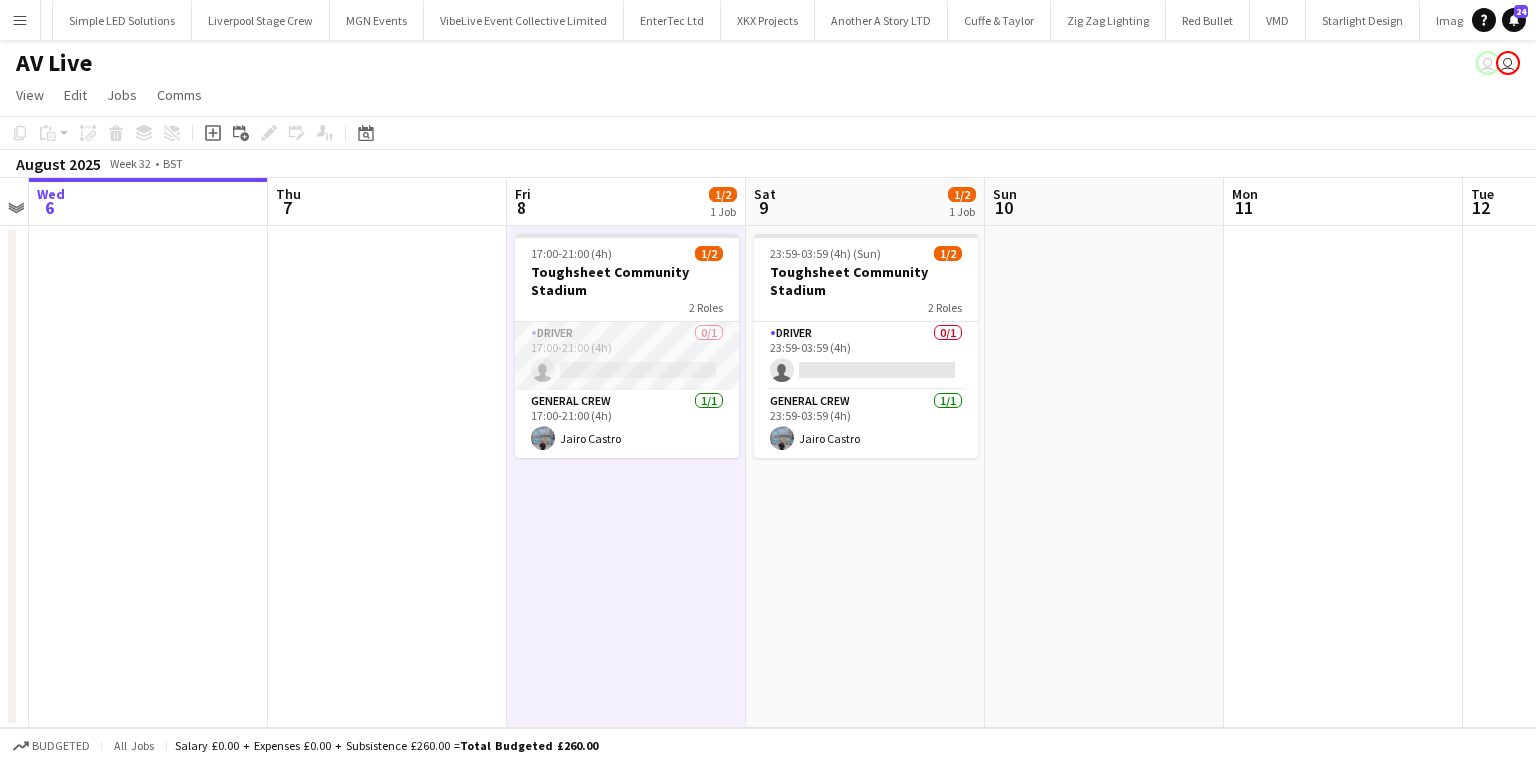 click on "Driver   0/1   17:00-21:00 (4h)
single-neutral-actions" at bounding box center [627, 356] 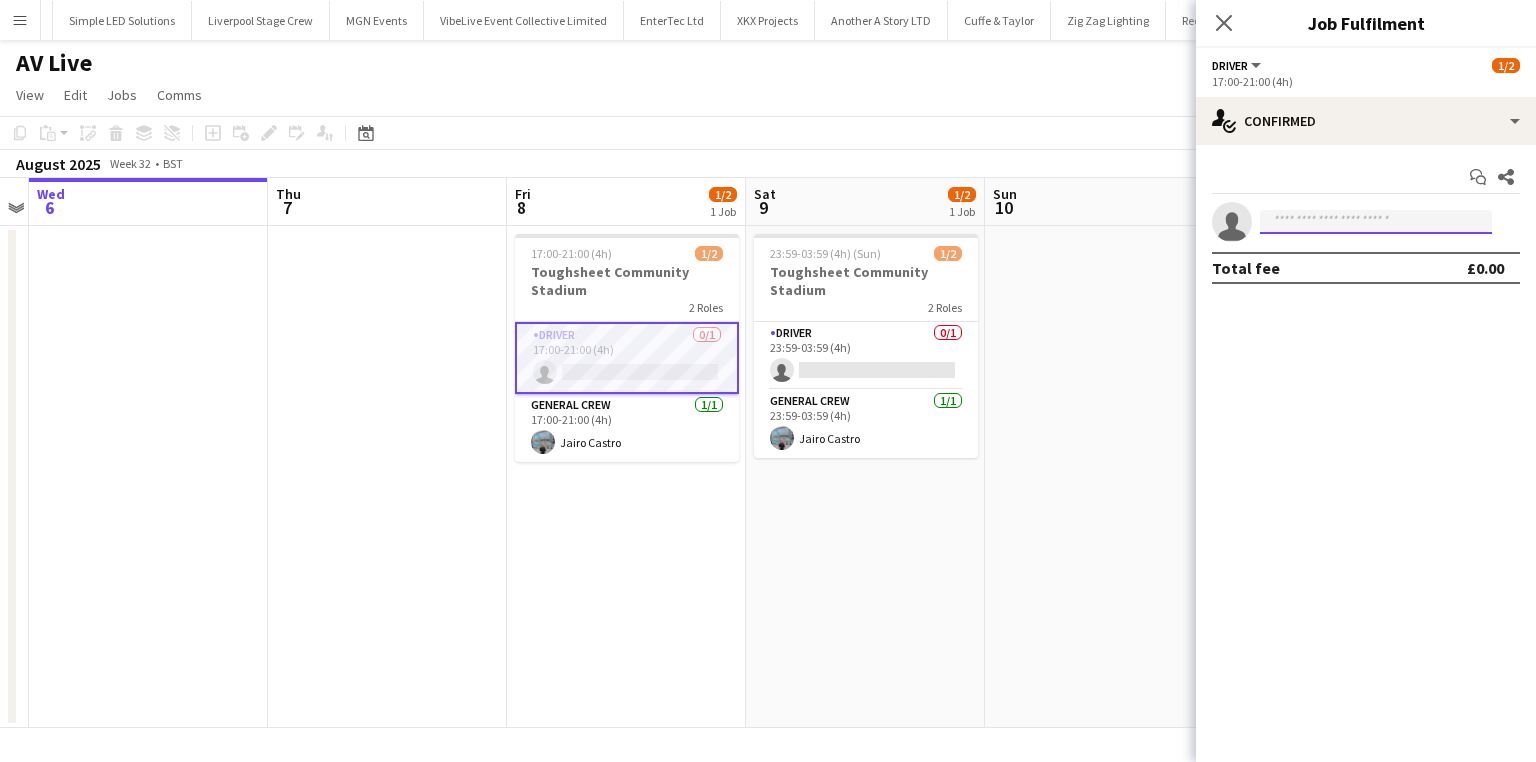 click at bounding box center (1376, 222) 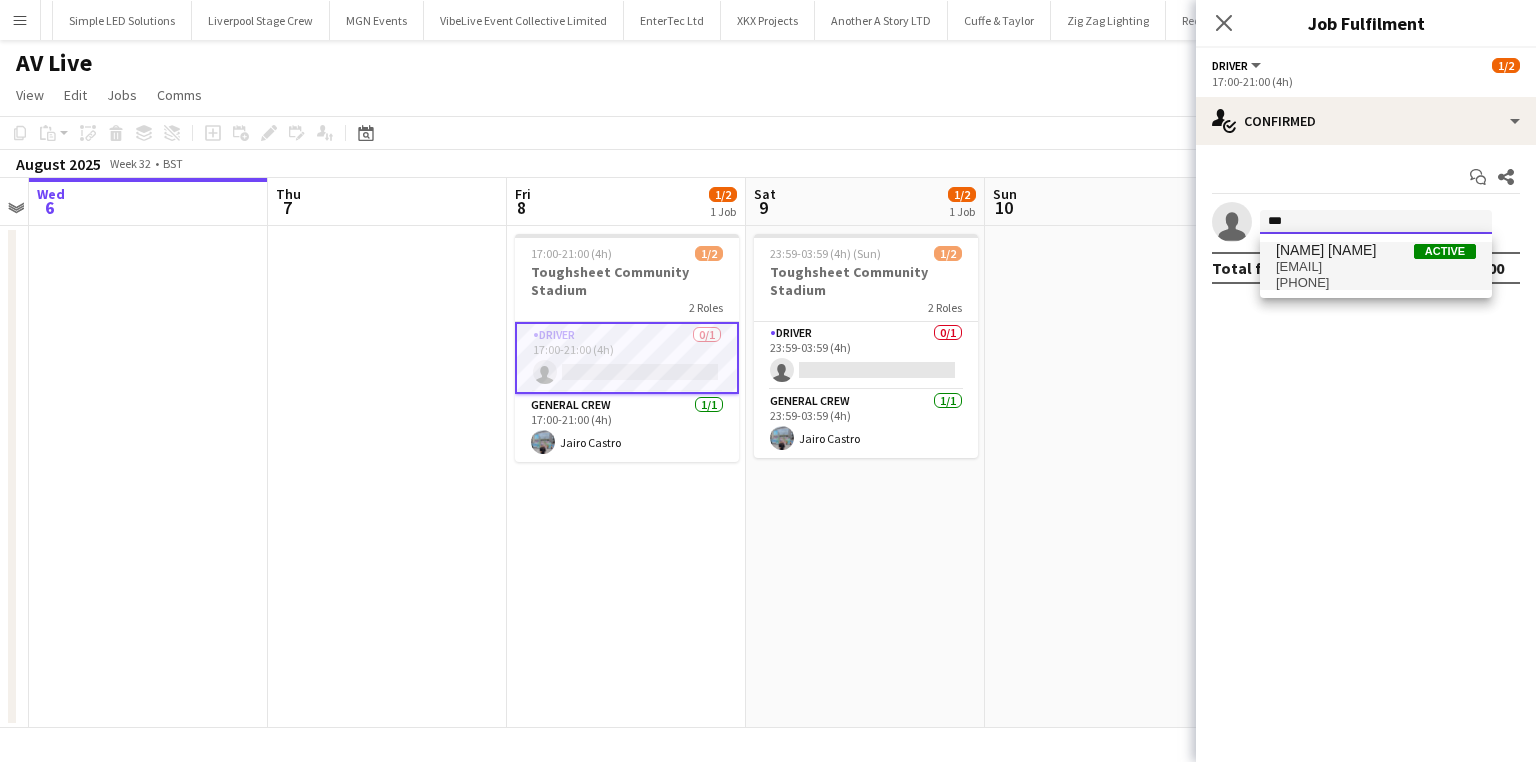 type on "***" 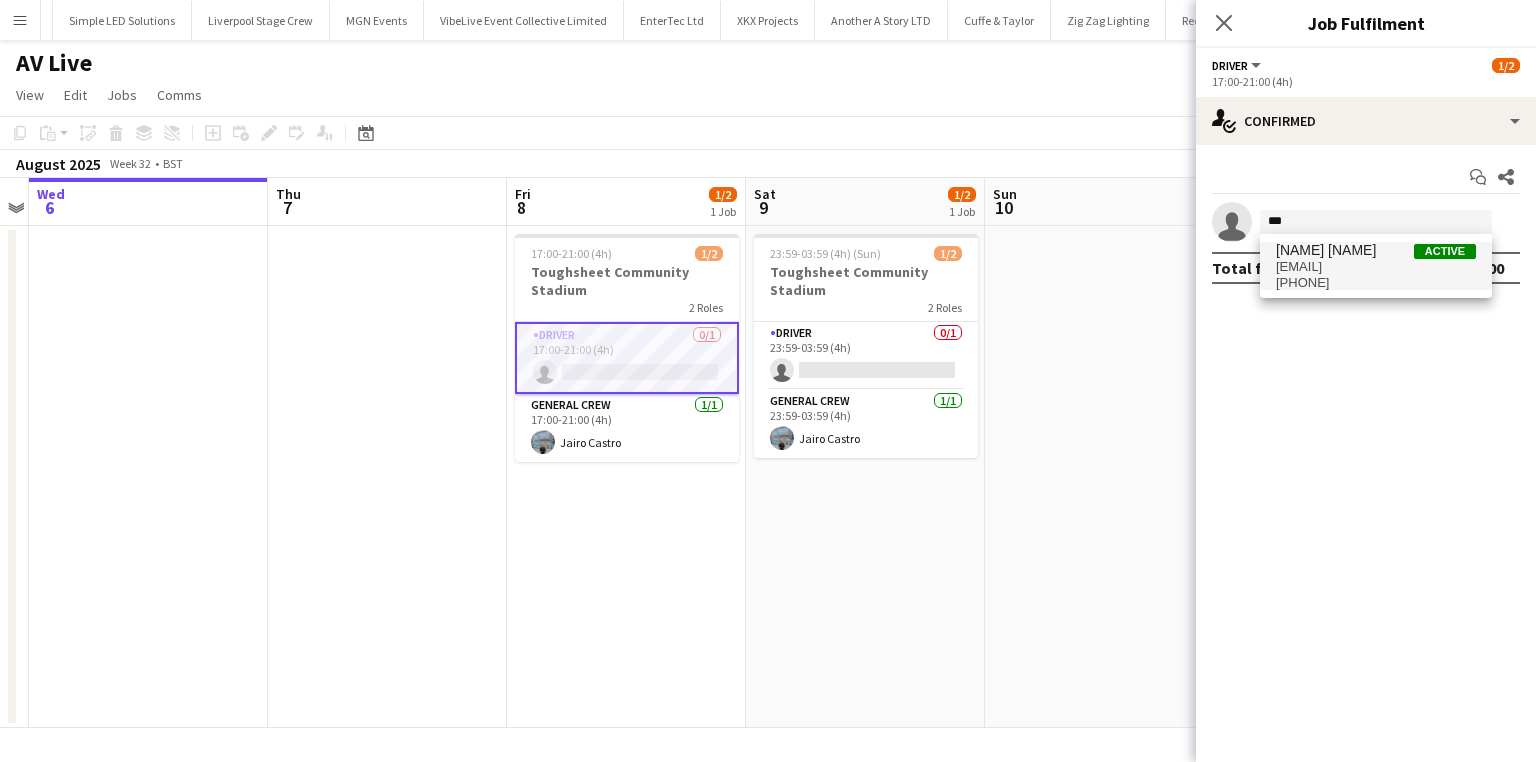 click on "Jake Hull" at bounding box center (1326, 250) 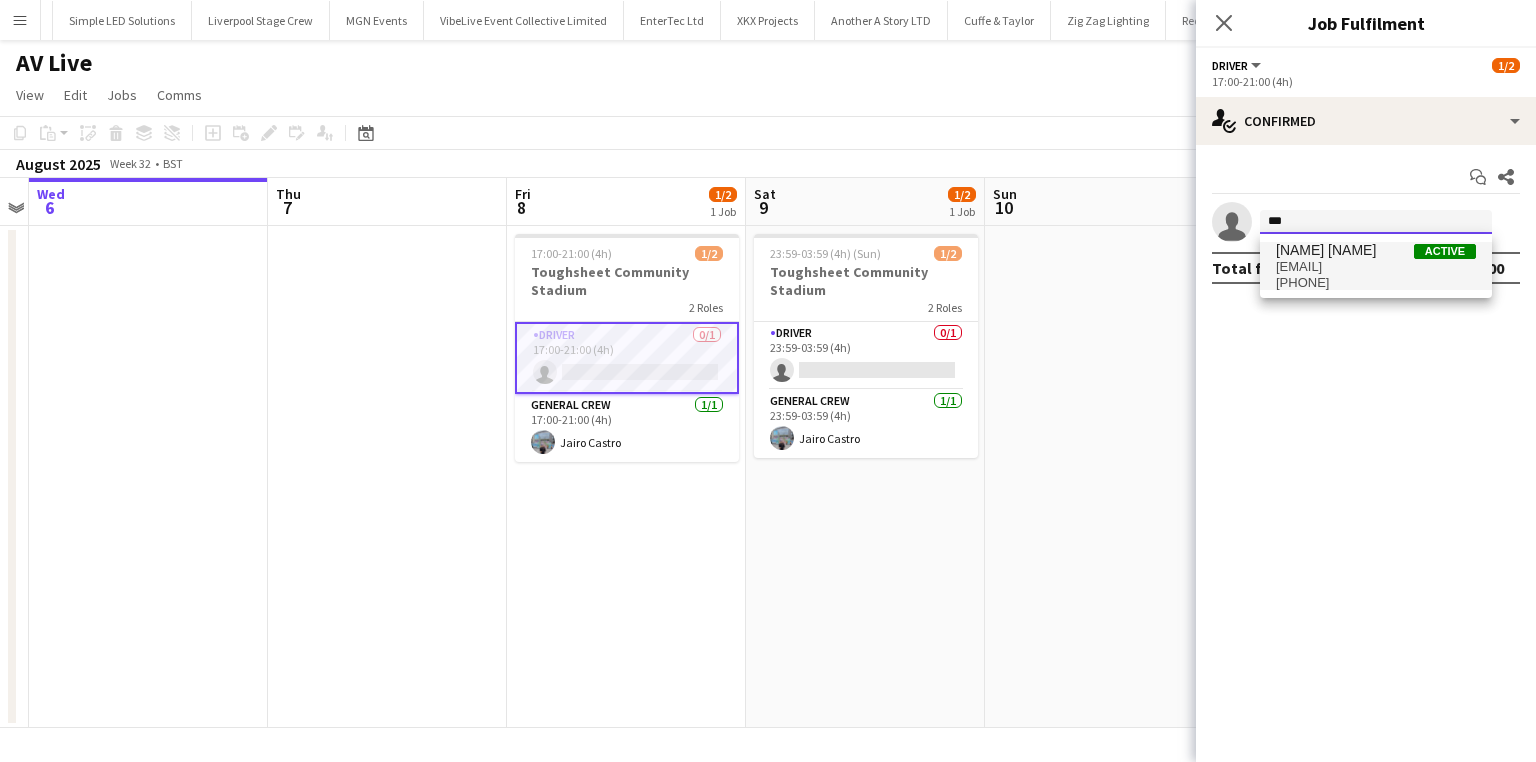 type 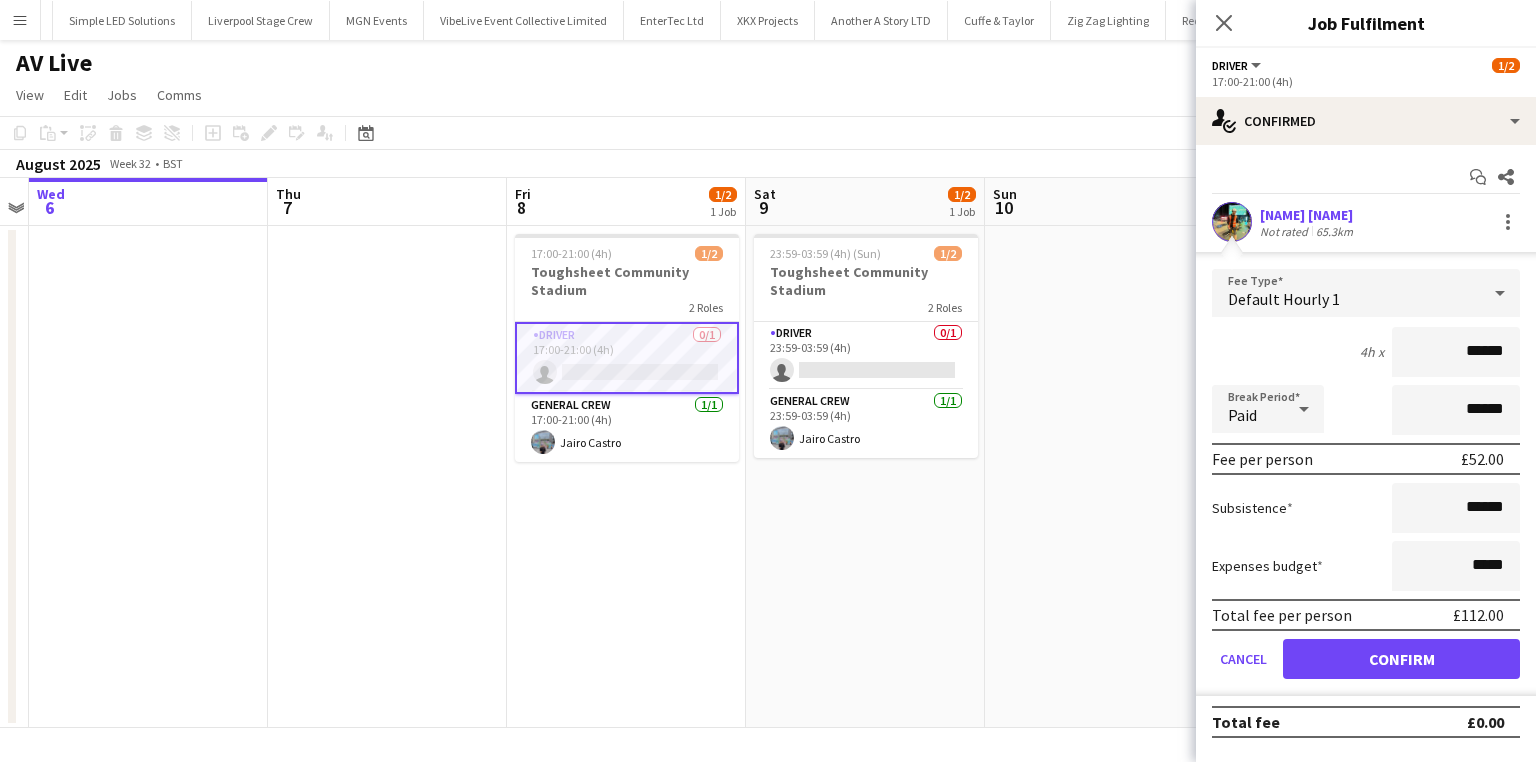 drag, startPoint x: 1442, startPoint y: 350, endPoint x: 1542, endPoint y: 353, distance: 100.04499 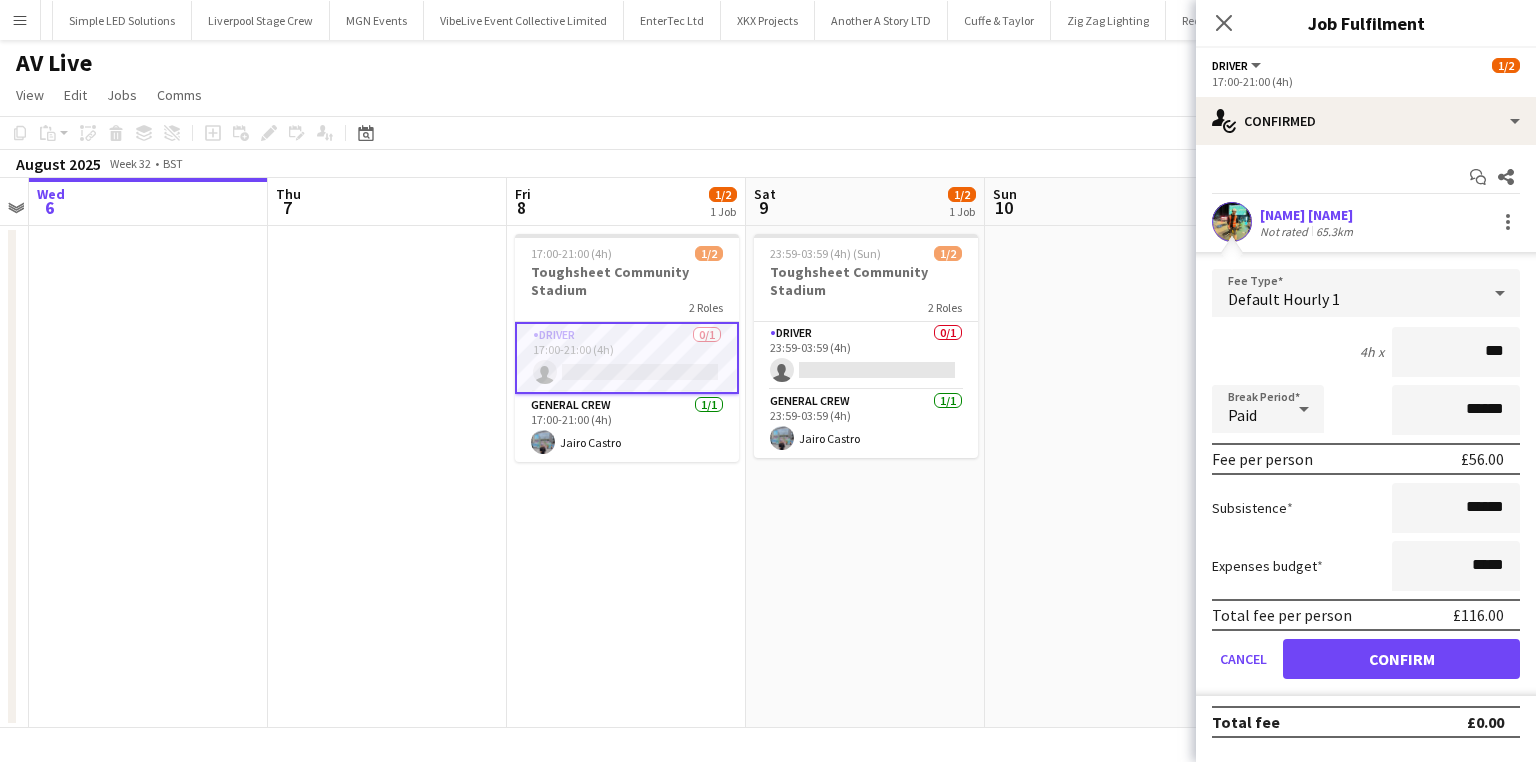 type on "***" 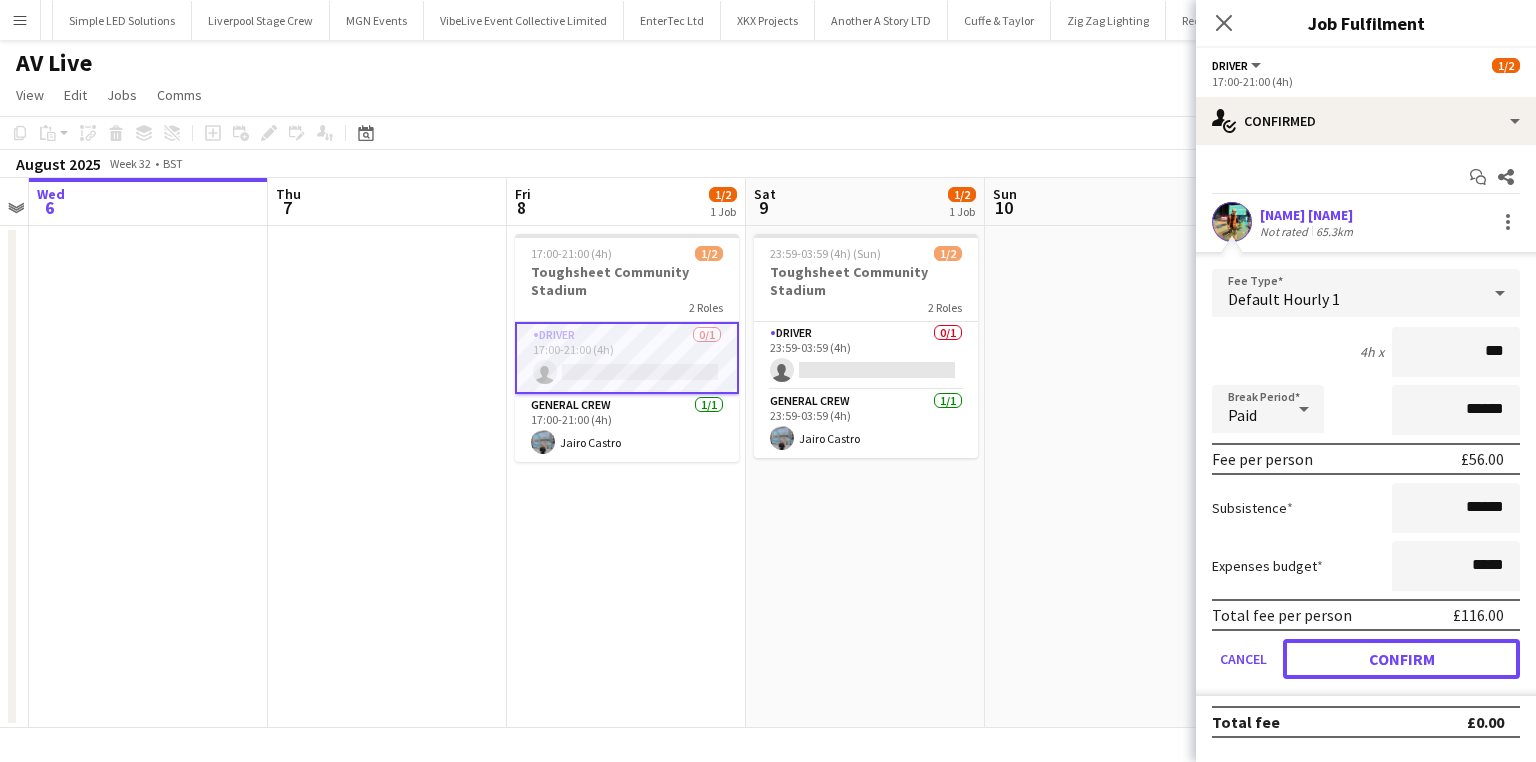 click on "Confirm" at bounding box center [1401, 659] 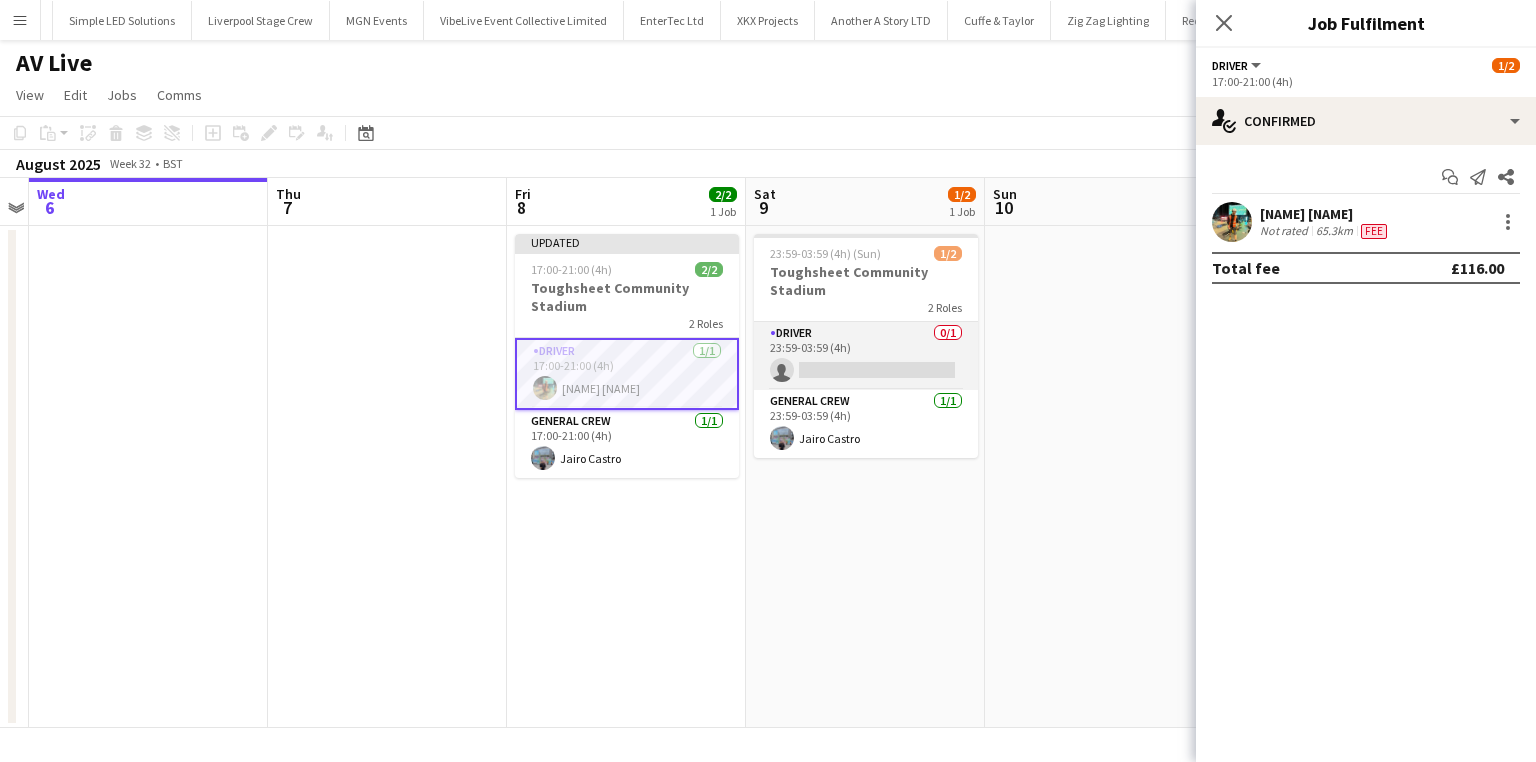 click on "Driver   0/1   23:59-03:59 (4h)
single-neutral-actions" at bounding box center (866, 356) 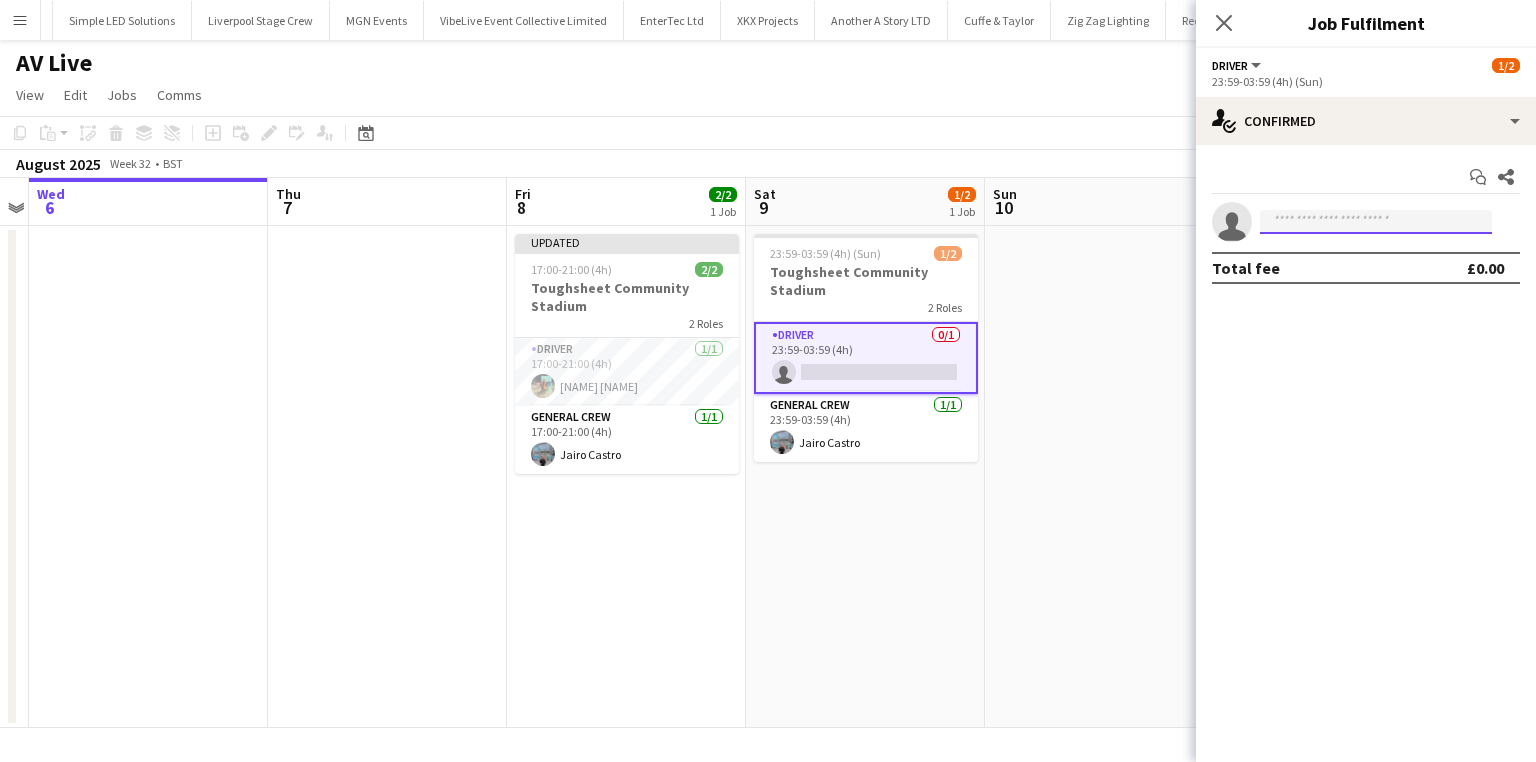 click at bounding box center [1376, 222] 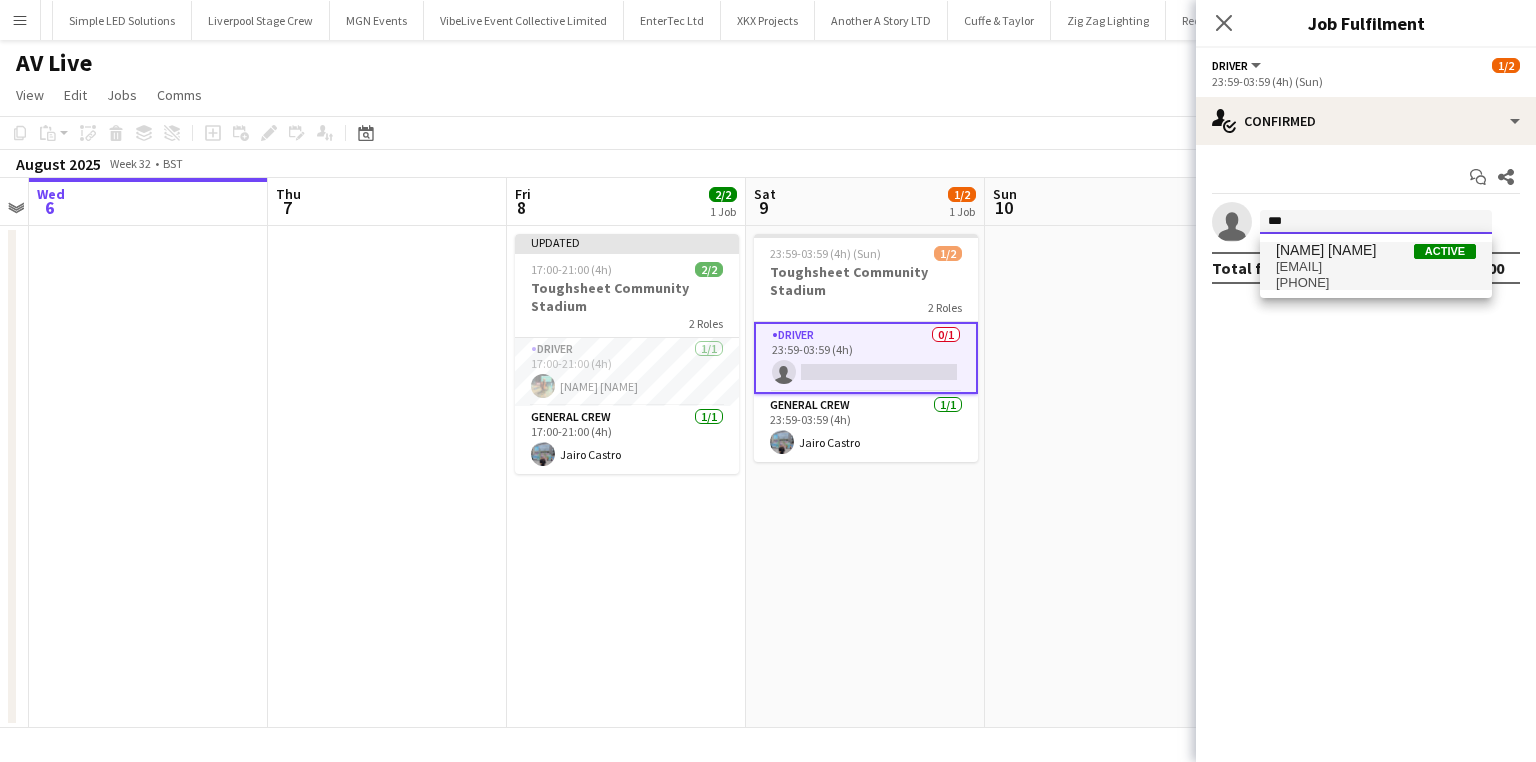 type on "***" 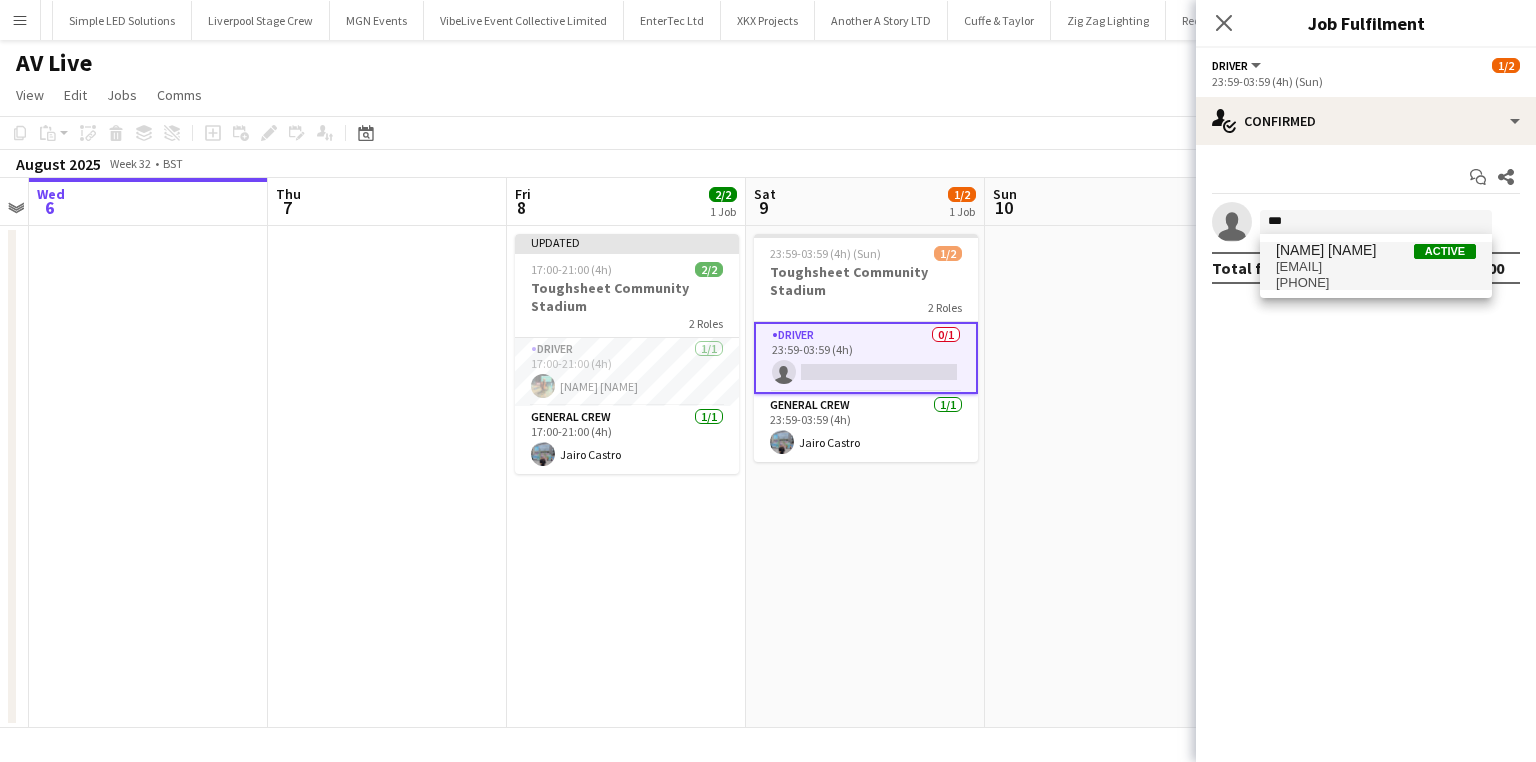 click on "Jake Hull  Active" at bounding box center (1376, 250) 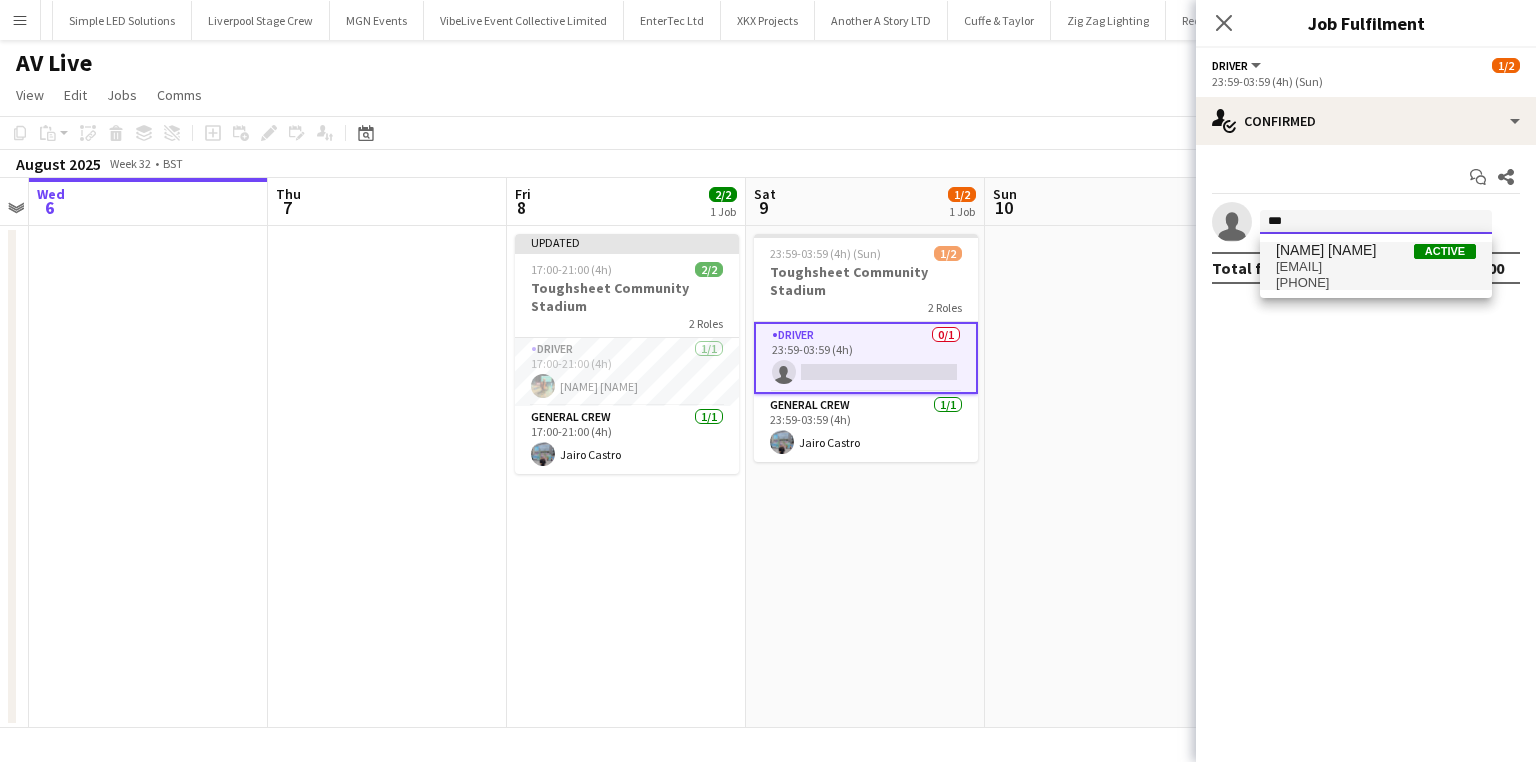 type 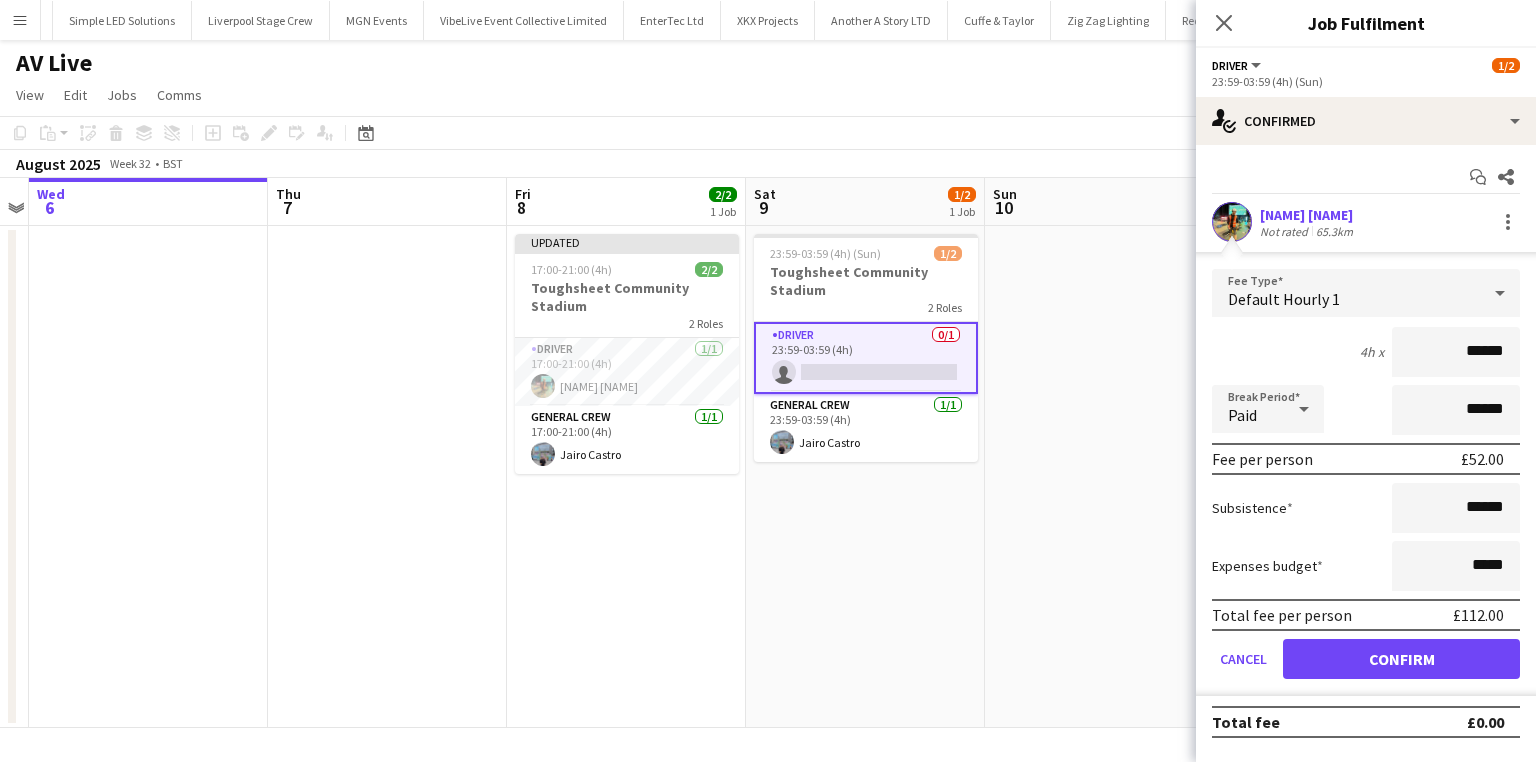 drag, startPoint x: 1455, startPoint y: 340, endPoint x: 1557, endPoint y: 357, distance: 103.40696 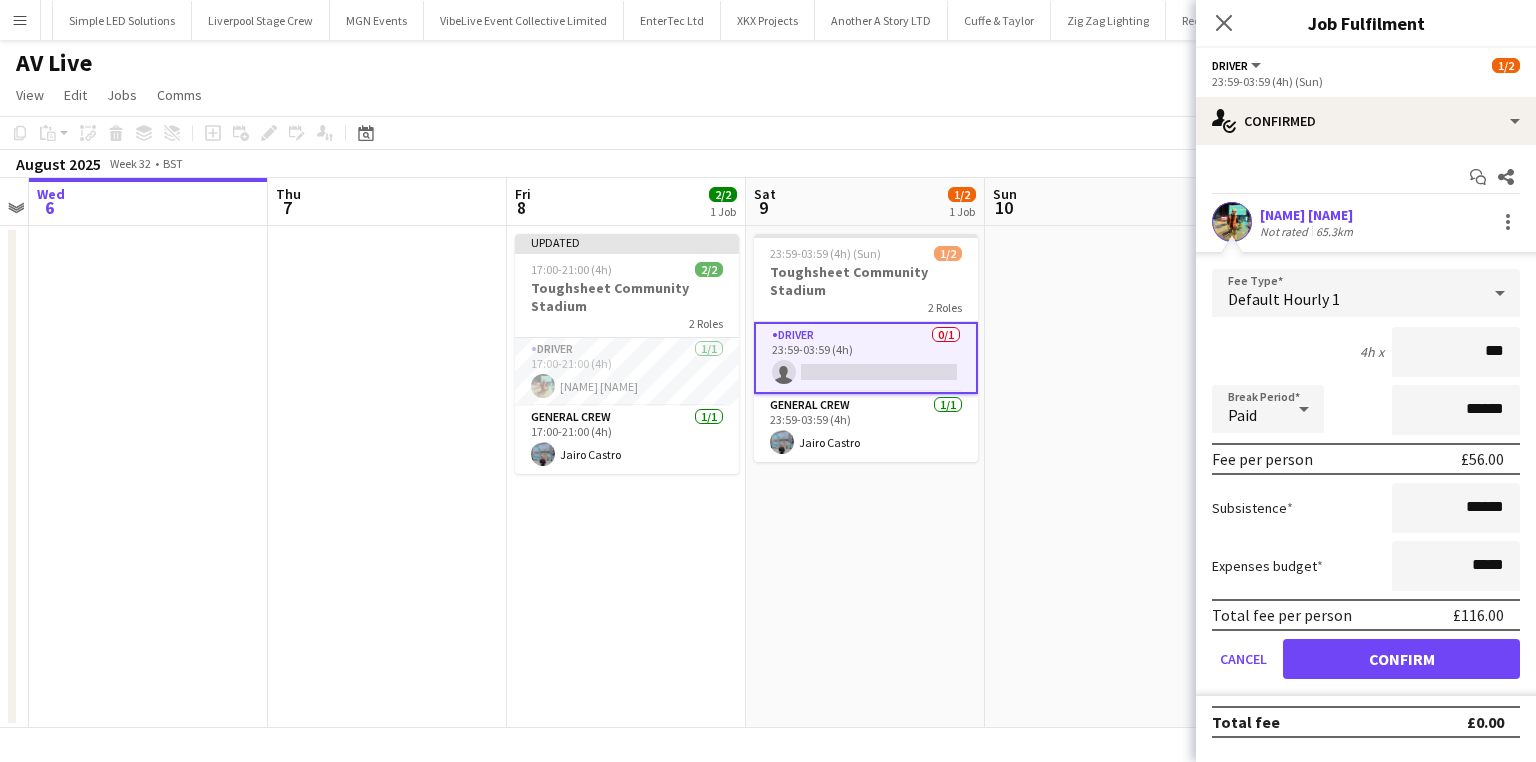 type on "***" 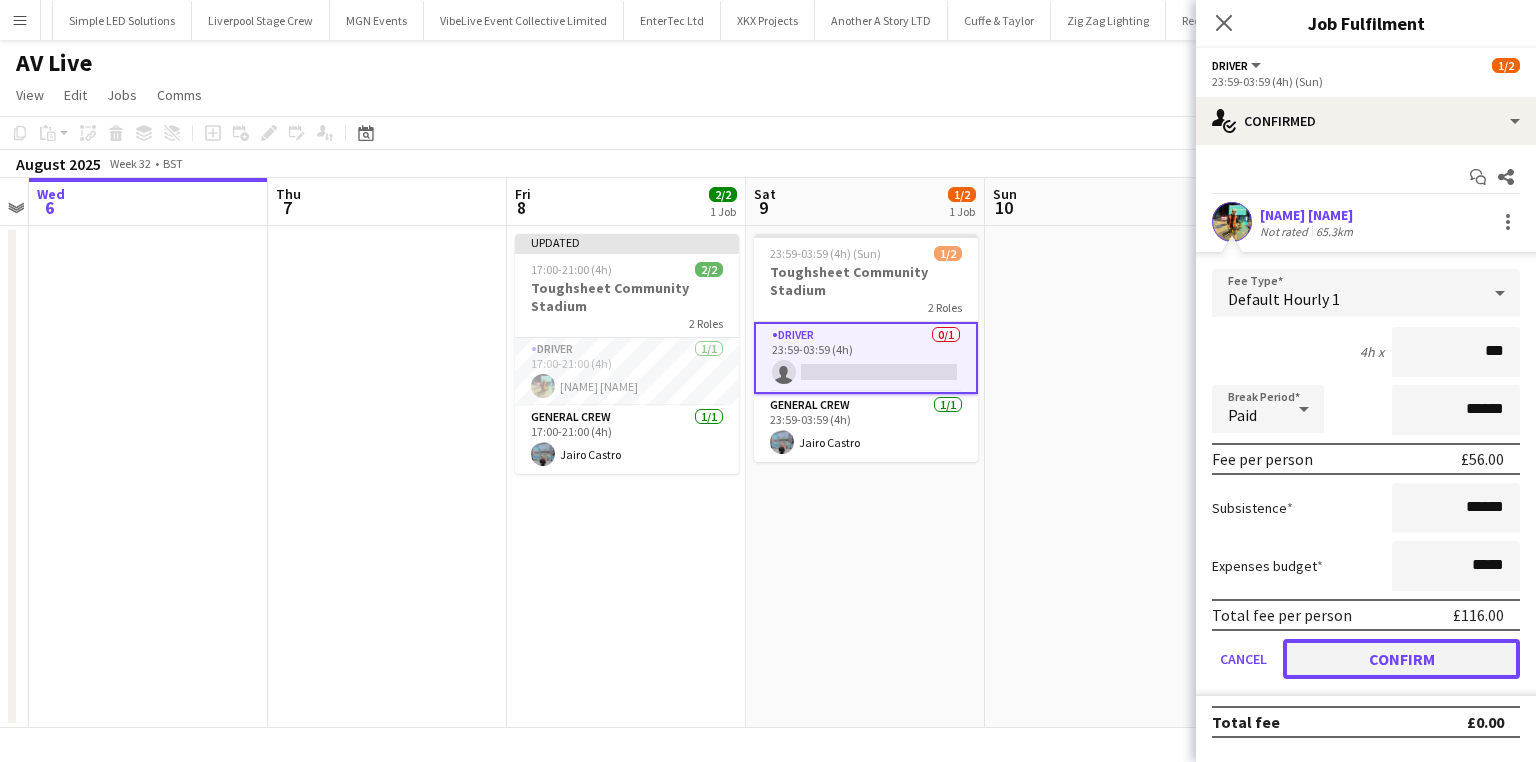 click on "Confirm" at bounding box center [1401, 659] 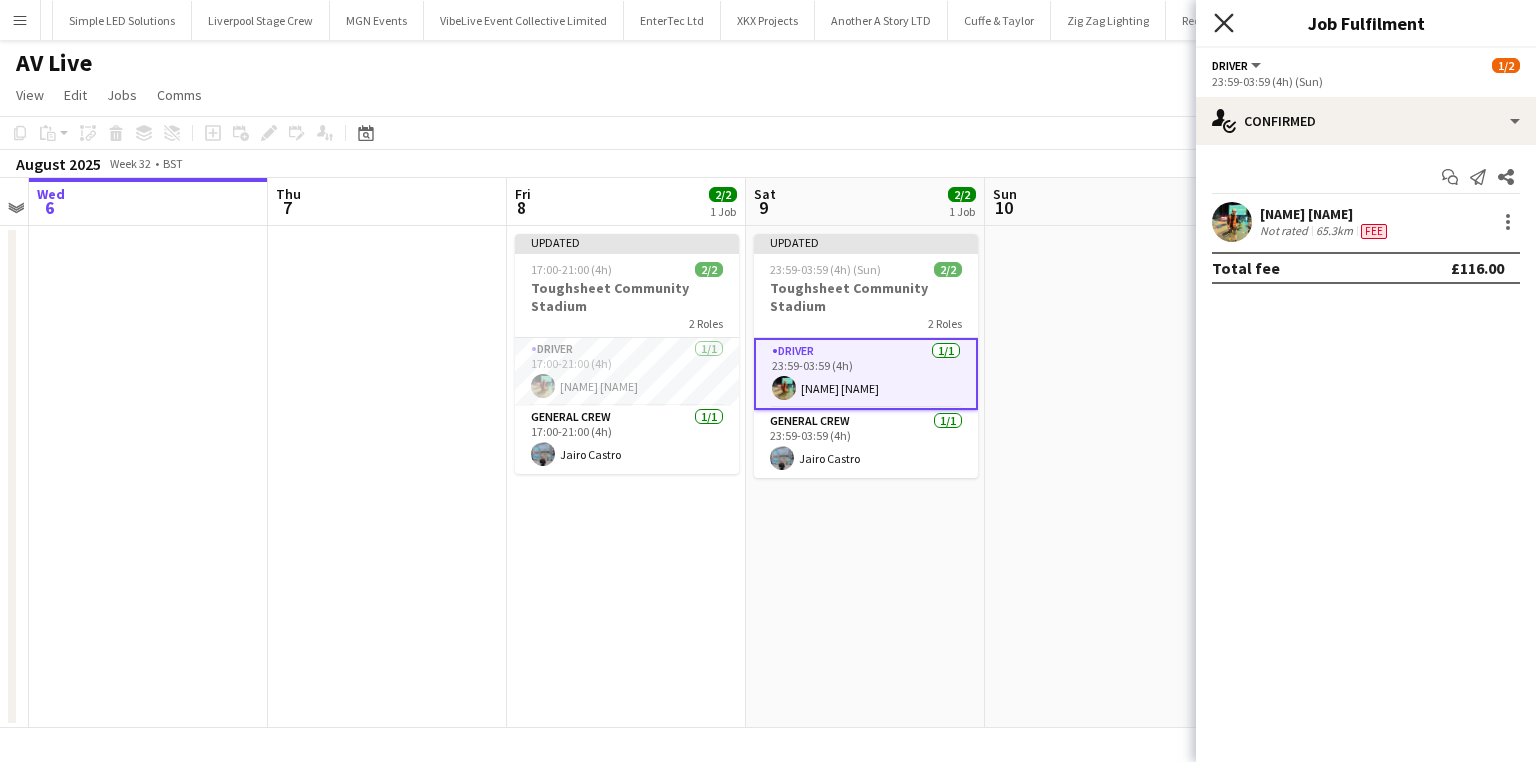 drag, startPoint x: 1218, startPoint y: 20, endPoint x: 1227, endPoint y: 41, distance: 22.847319 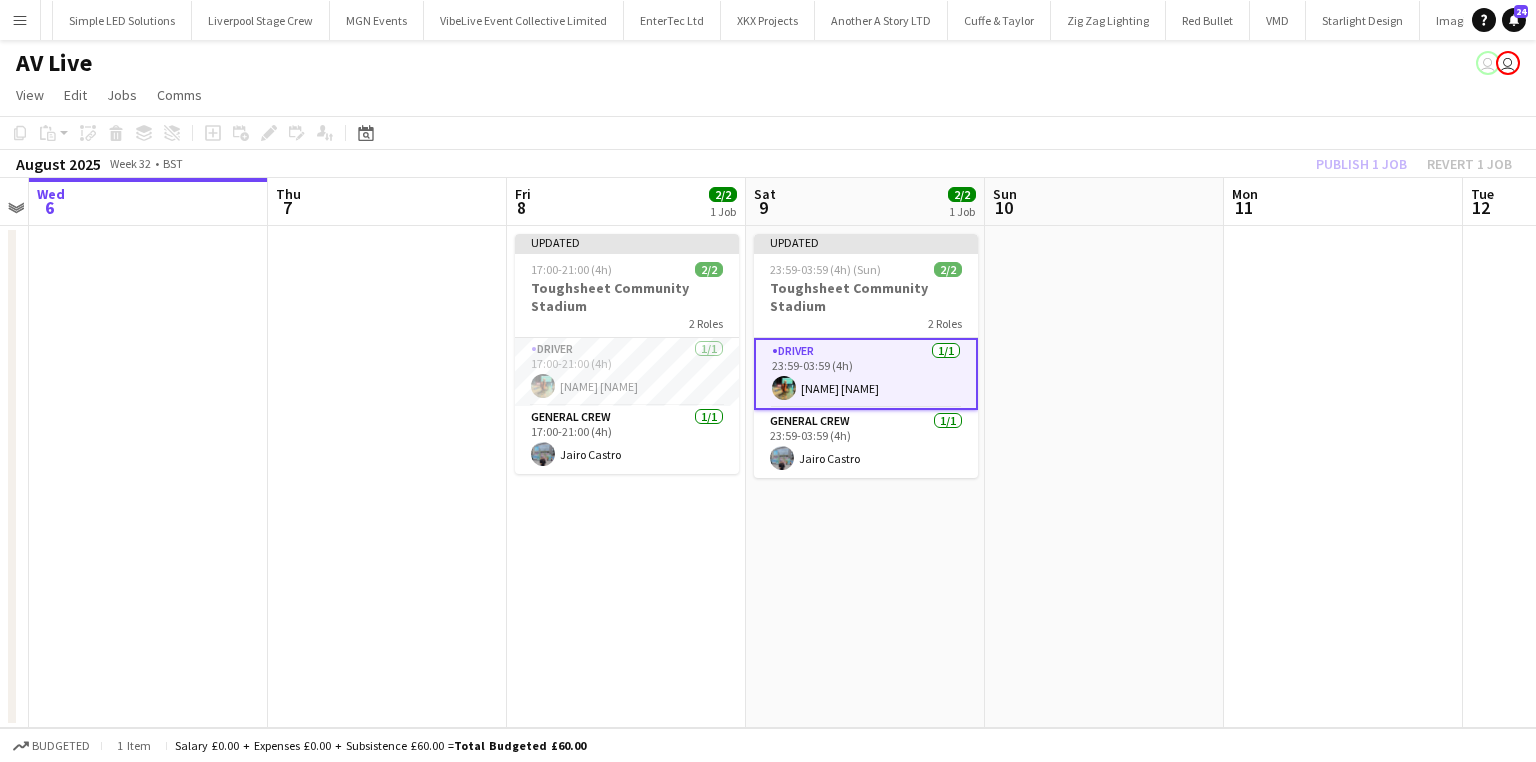 click on "Publish 1 job   Revert 1 job" 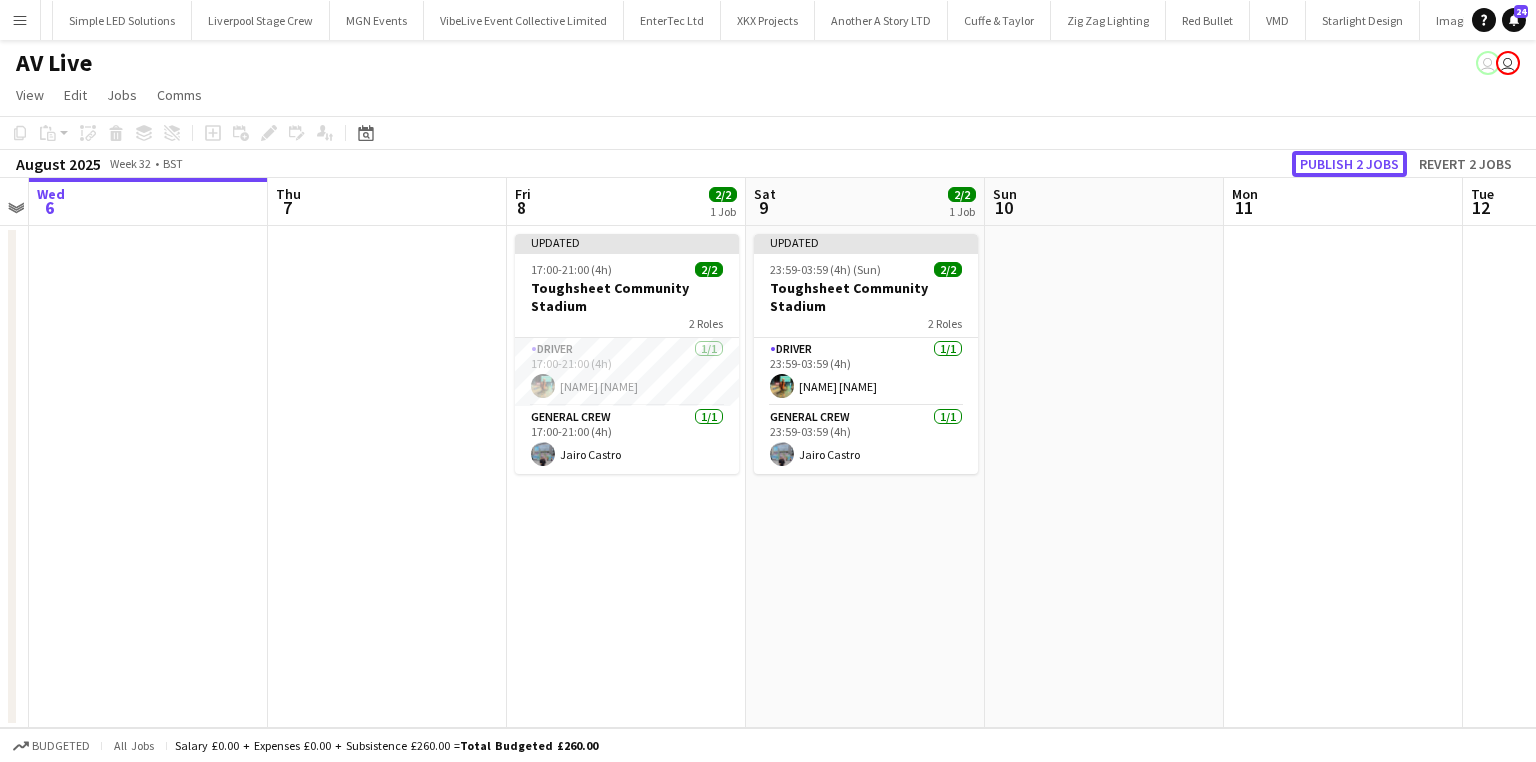 click on "Publish 2 jobs" 